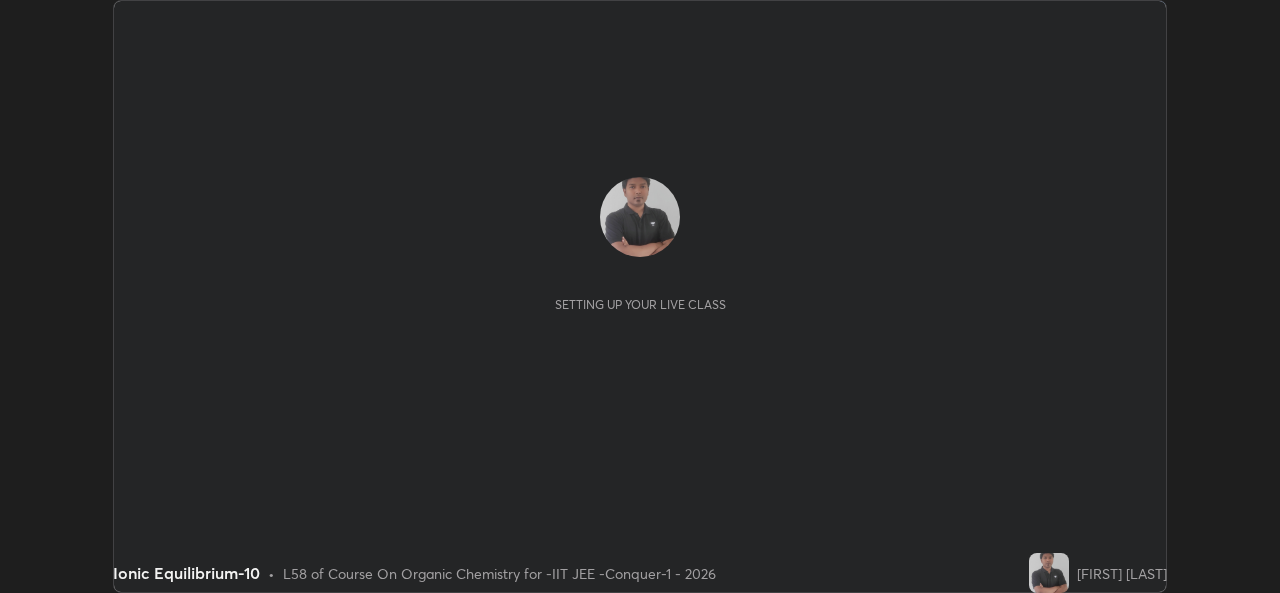 scroll, scrollTop: 0, scrollLeft: 0, axis: both 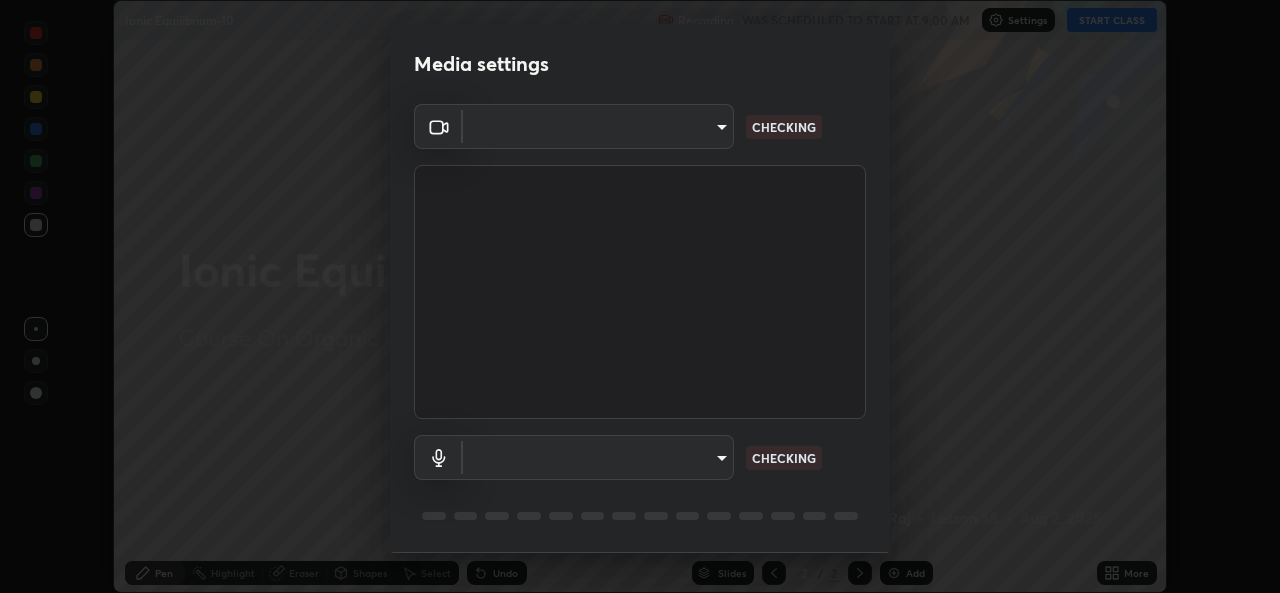 click on "Erase all Ionic Equilibrium-10 Recording WAS SCHEDULED TO START AT  9:00 AM Settings START CLASS Setting up your live class Ionic Equilibrium-10 • L58 of Course On Organic Chemistry for -IIT JEE -Conquer-1 - 2026 [FIRST] [LAST] Pen Highlight Eraser Shapes Select Undo Slides 2 / 2 Add More No doubts shared Encourage your learners to ask a doubt for better clarity Report an issue Reason for reporting Buffering Chat not working Audio - Video sync issue Educator video quality low ​ Attach an image Report Media settings ​ CHECKING ​ CHECKING 1 / 5 Next" at bounding box center (640, 296) 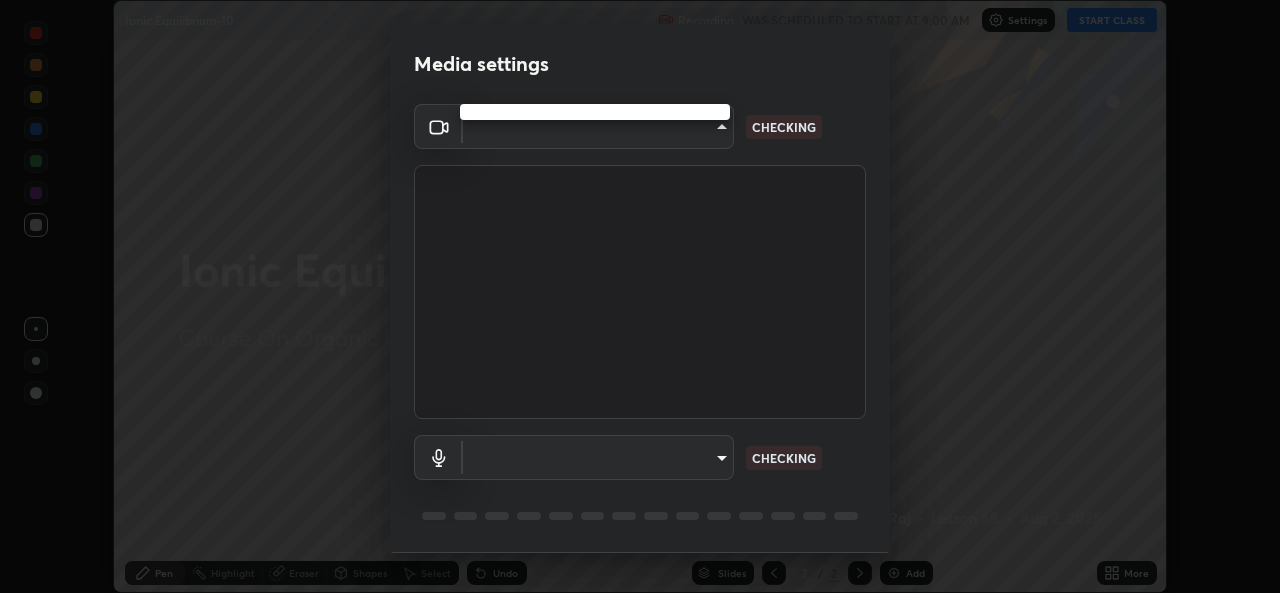 click at bounding box center (640, 296) 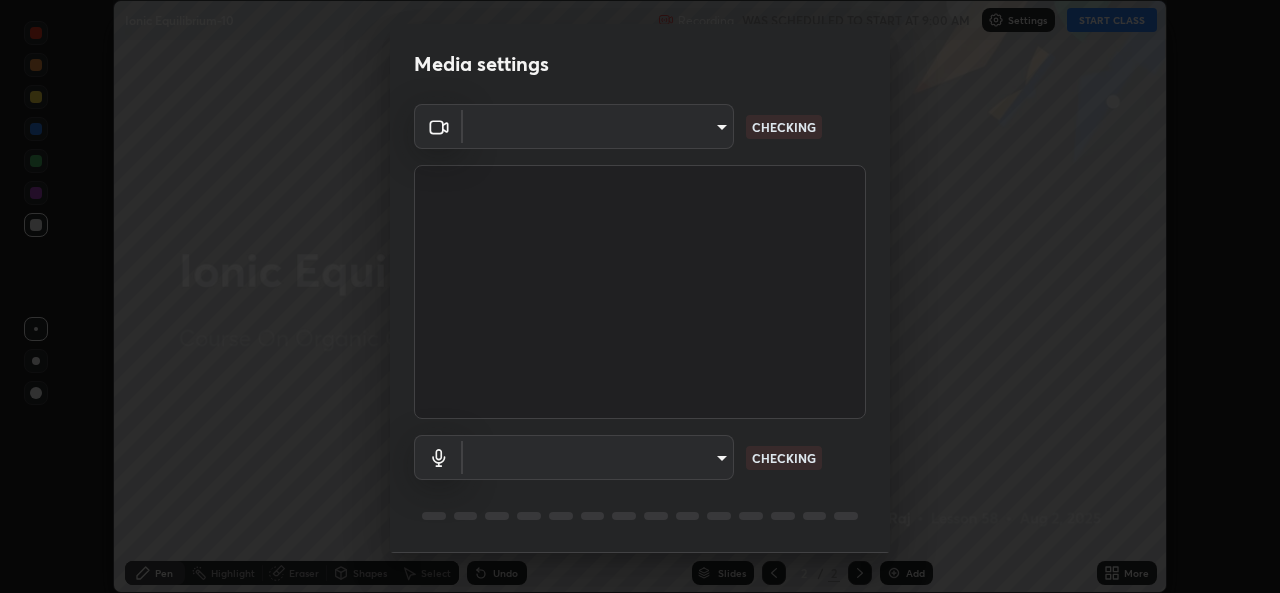 type on "162a4bef6d5de59660943d10e2777e2613c591b7fe343c7323db06c6e3c7e835" 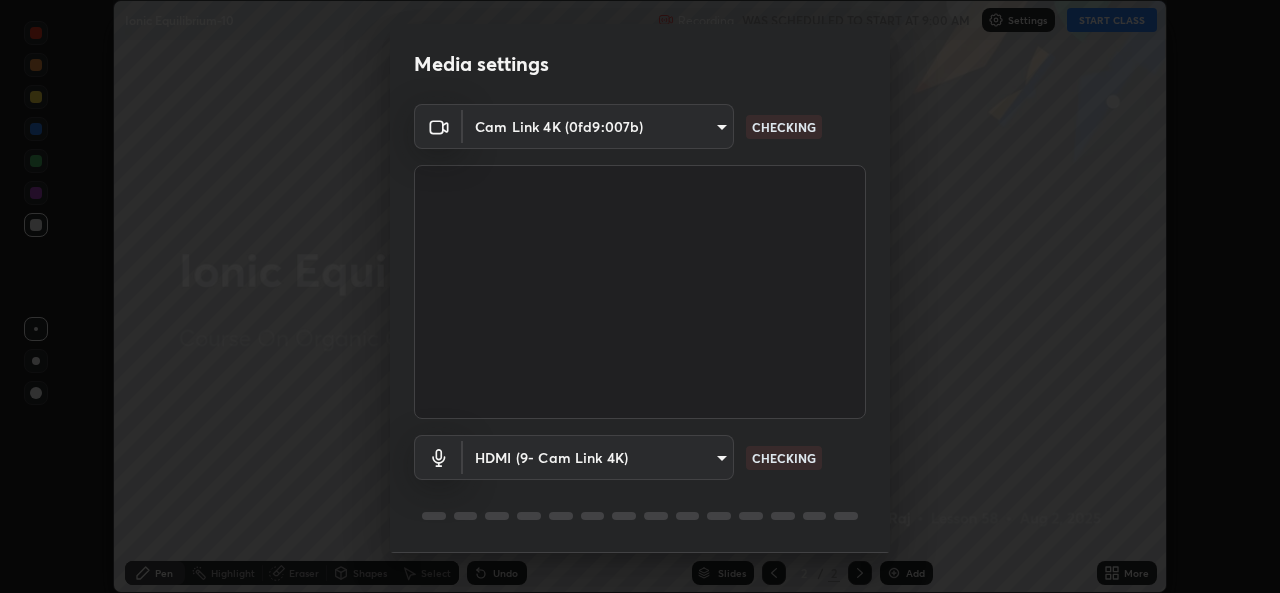 scroll, scrollTop: 63, scrollLeft: 0, axis: vertical 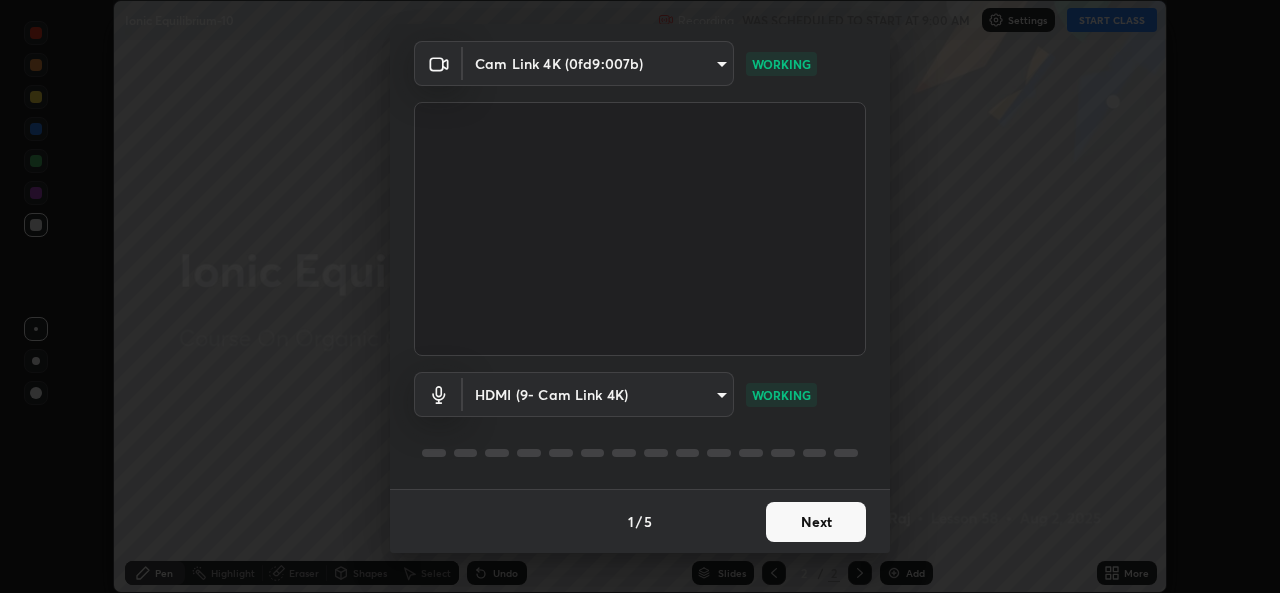 click on "Next" at bounding box center (816, 522) 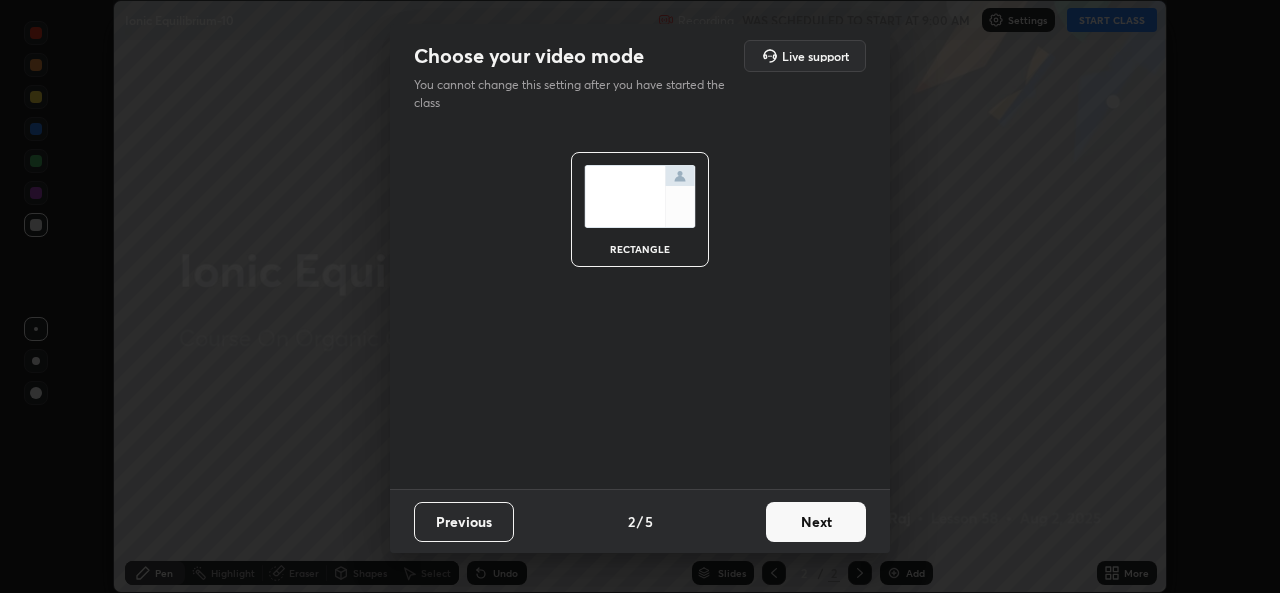 scroll, scrollTop: 0, scrollLeft: 0, axis: both 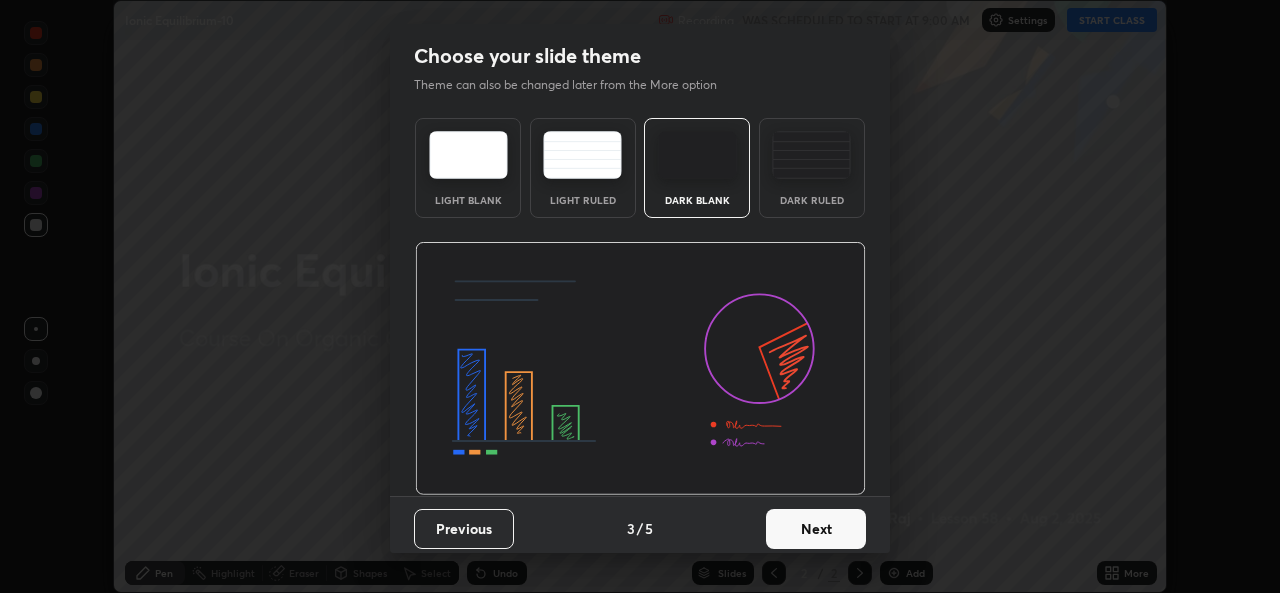 click on "Next" at bounding box center [816, 529] 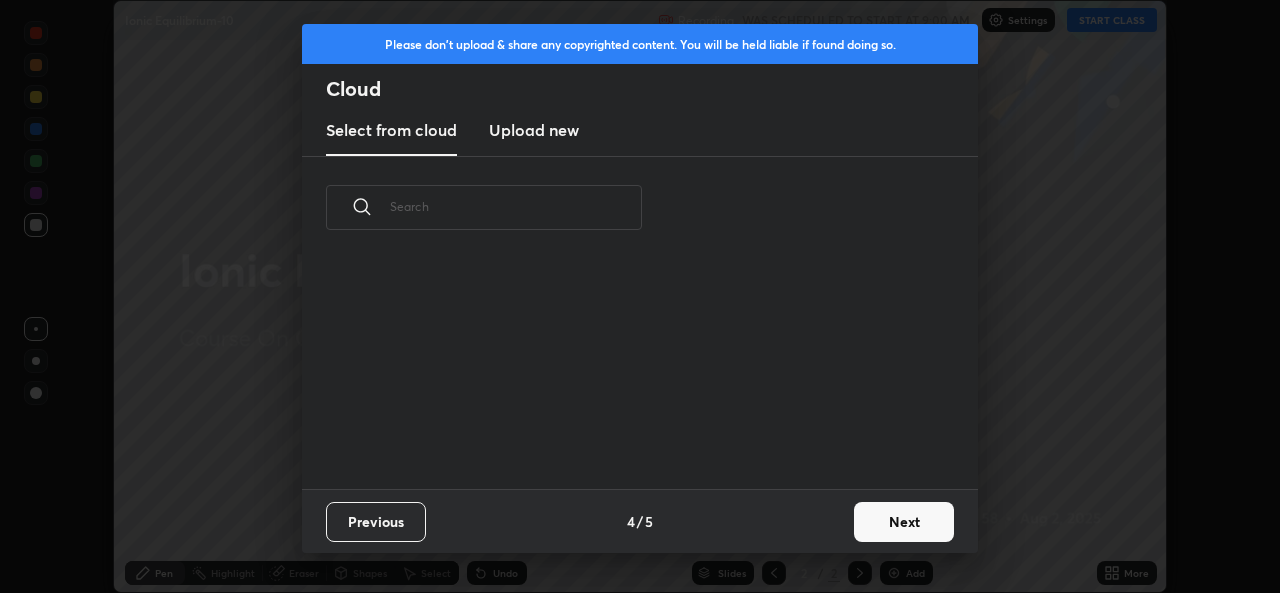 click on "Next" at bounding box center (904, 522) 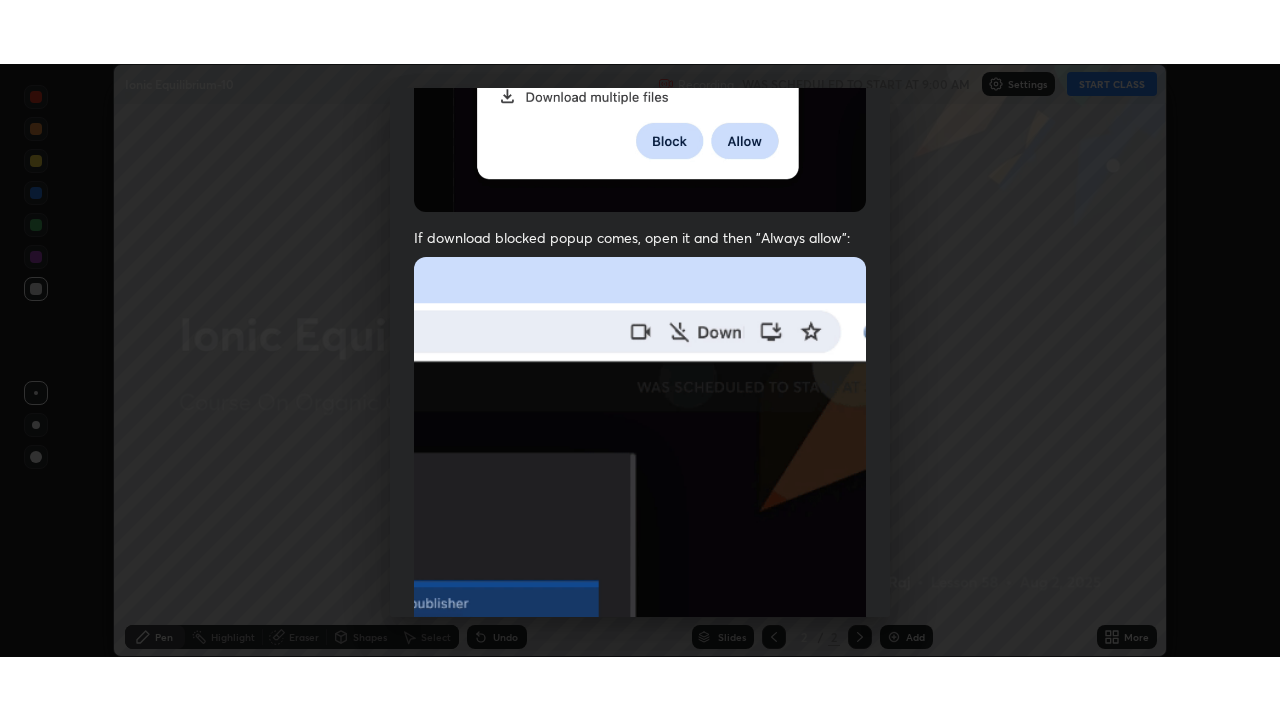 scroll, scrollTop: 471, scrollLeft: 0, axis: vertical 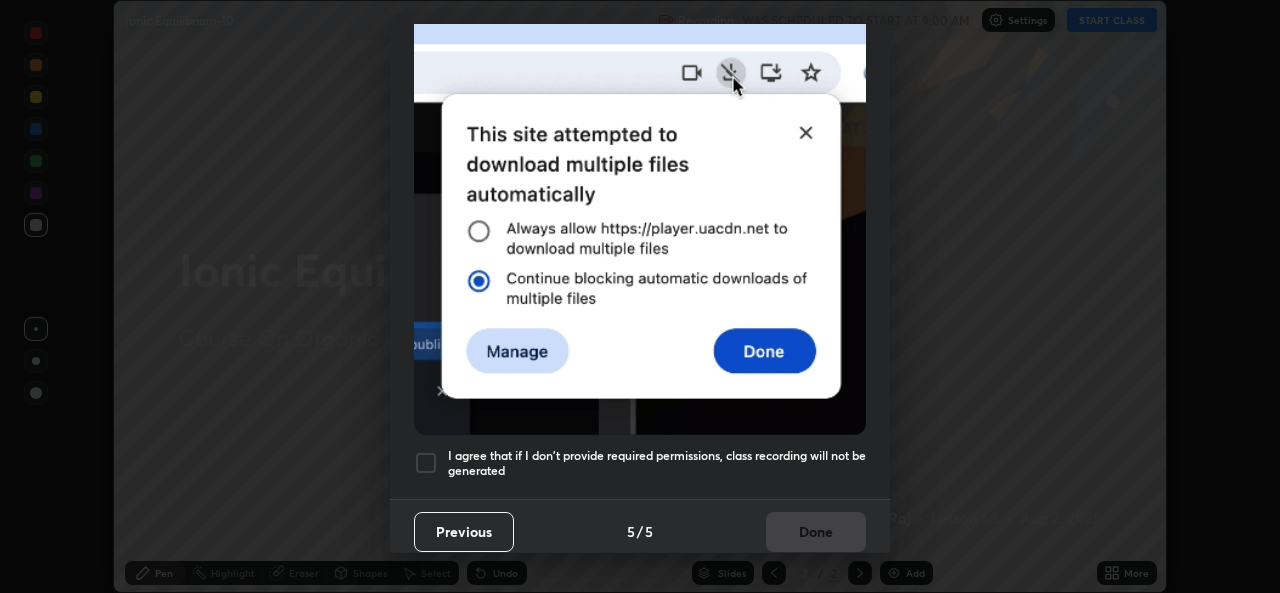 click at bounding box center (426, 463) 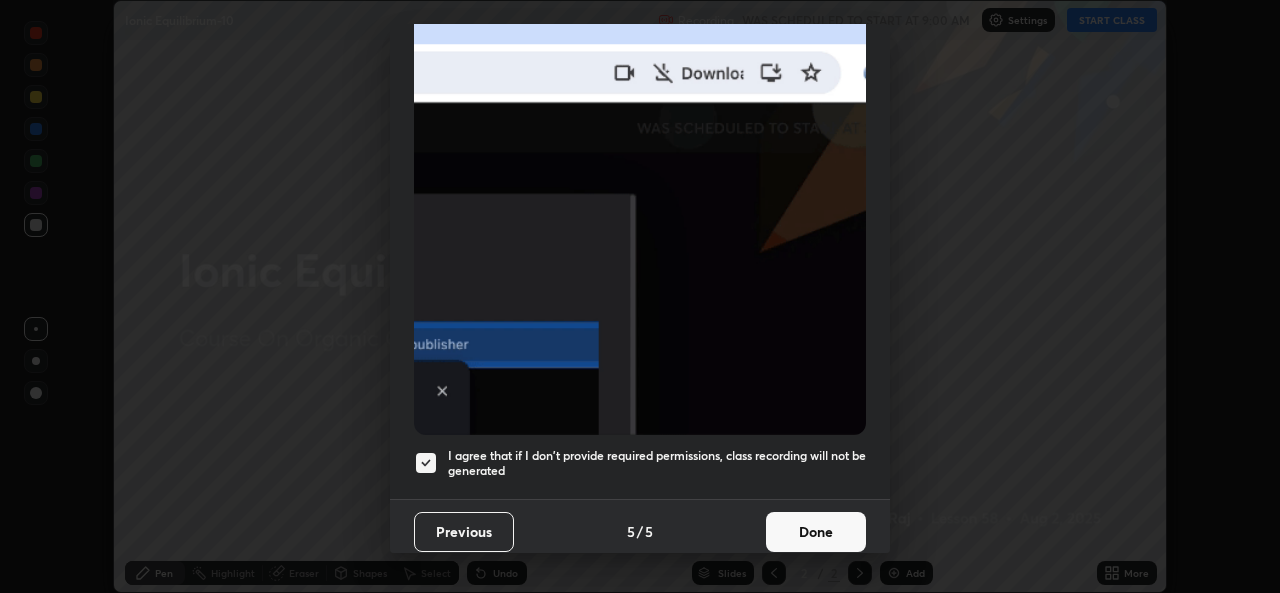 click on "Done" at bounding box center [816, 532] 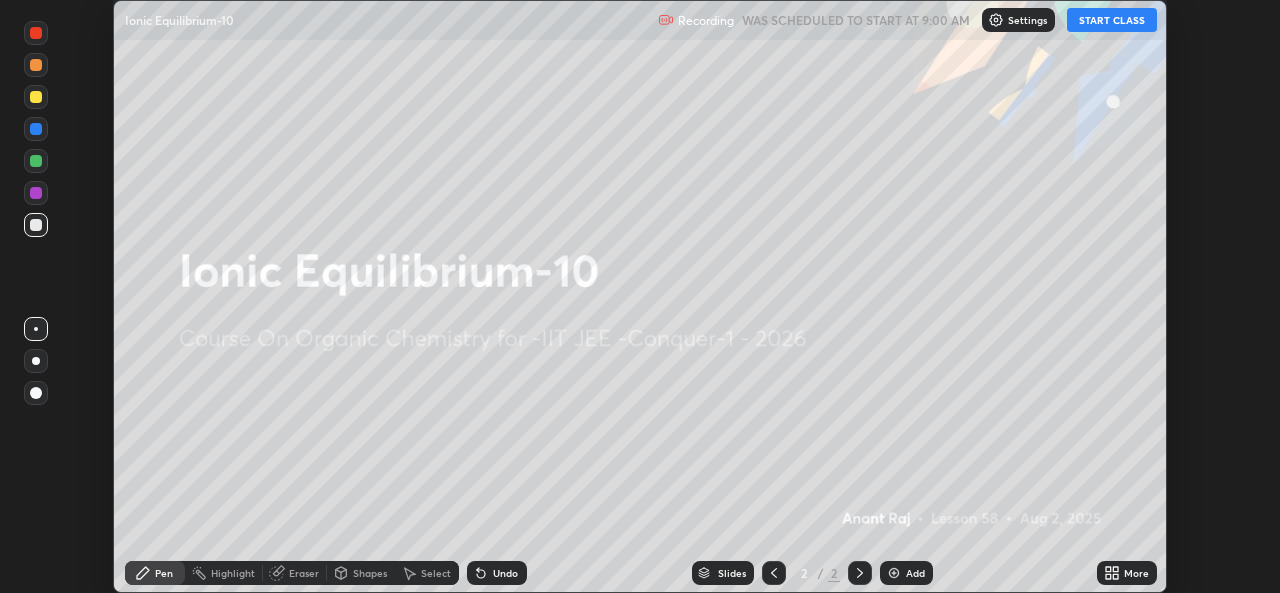 click 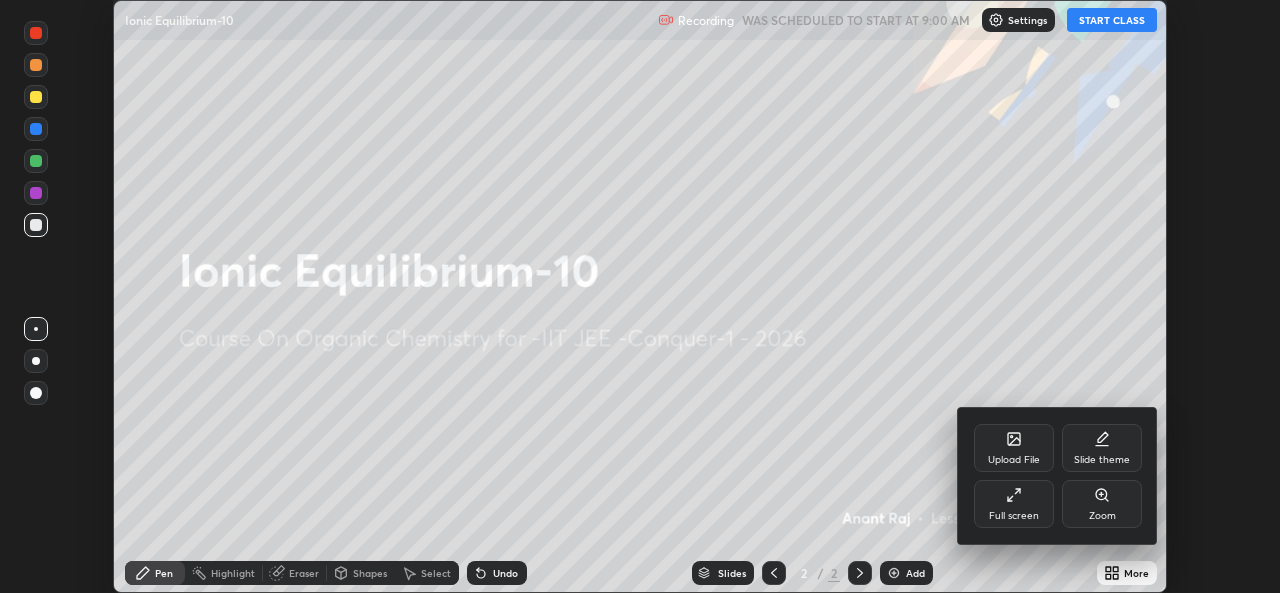 click on "Full screen" at bounding box center (1014, 516) 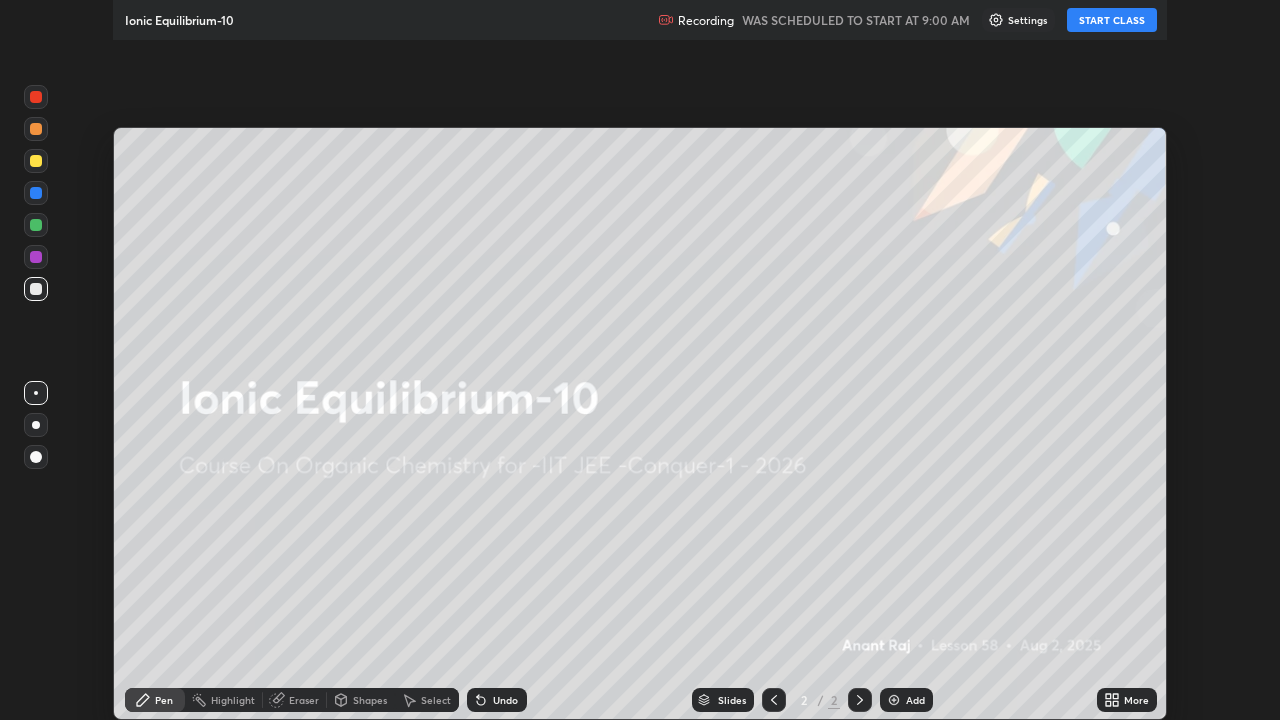 scroll, scrollTop: 99280, scrollLeft: 98720, axis: both 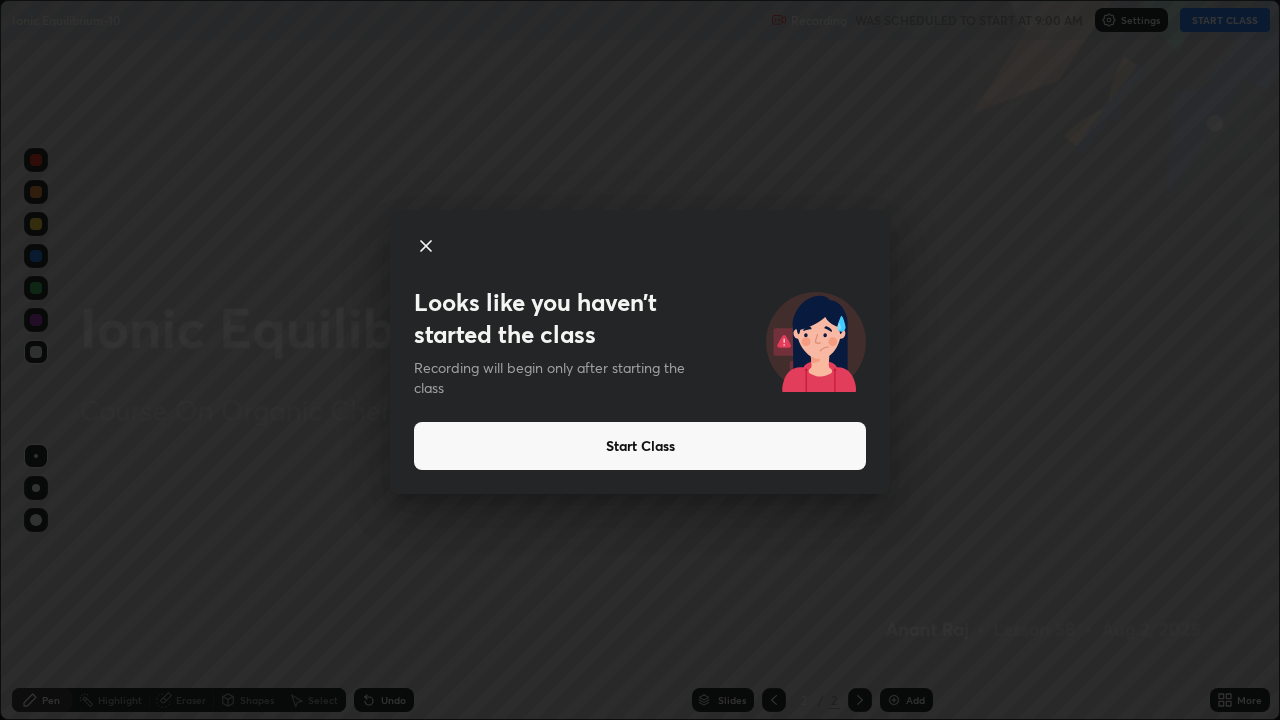 click on "Start Class" at bounding box center [640, 446] 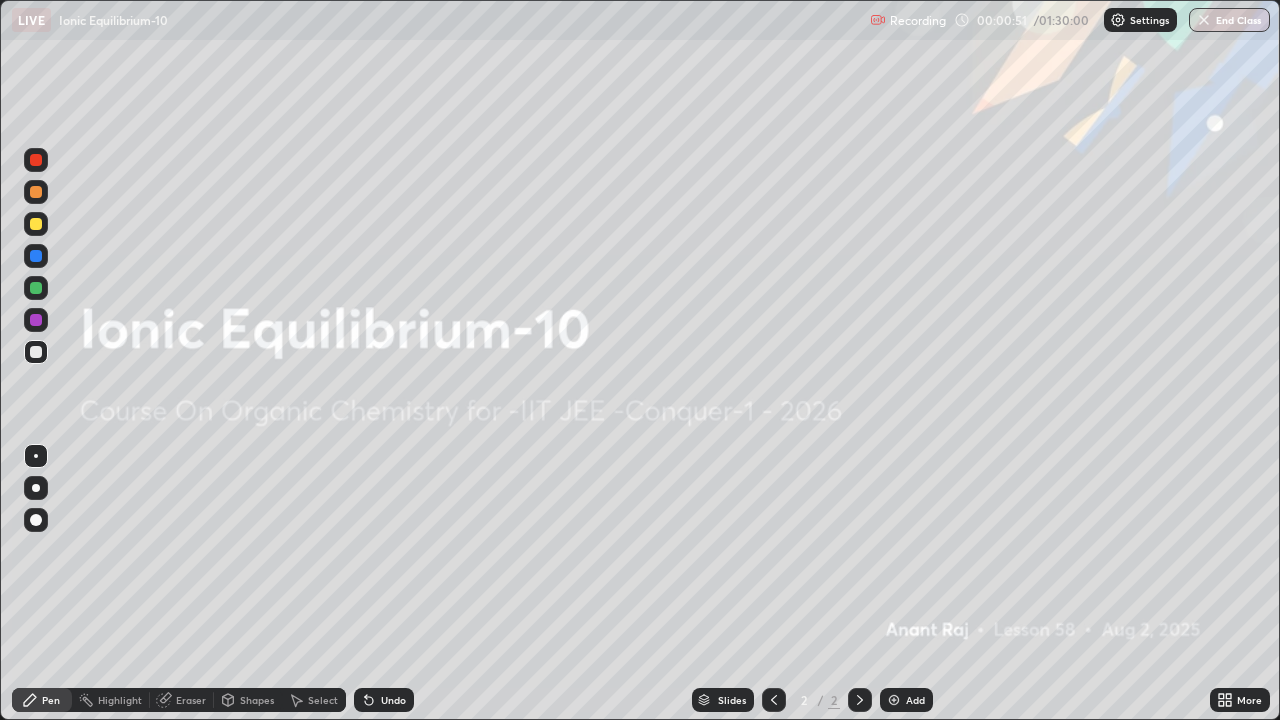 click 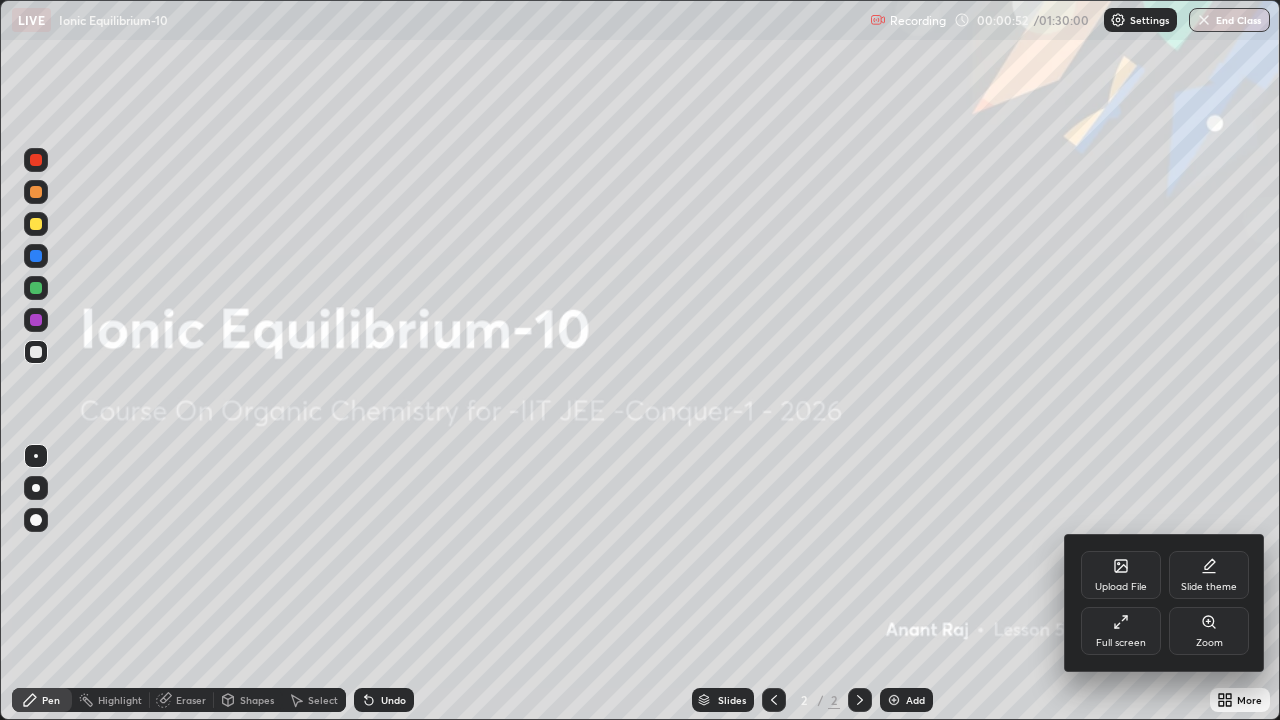 click on "Upload File" at bounding box center (1121, 575) 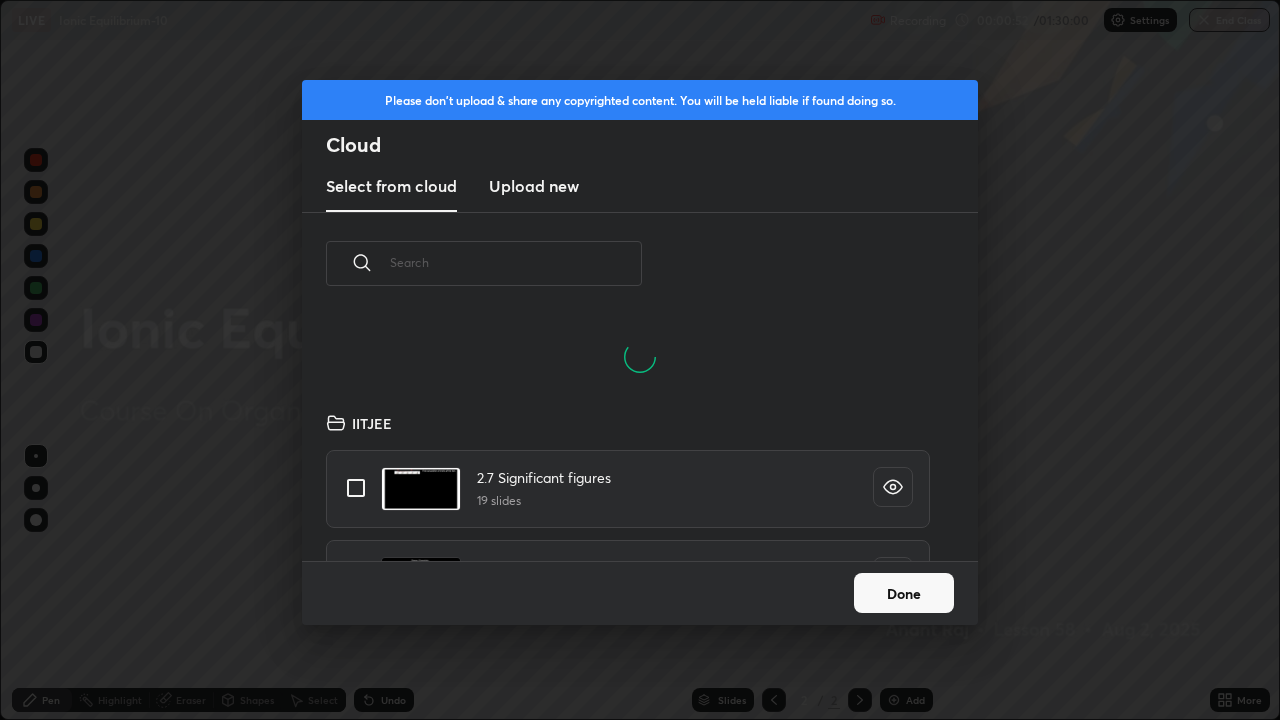 scroll, scrollTop: 7, scrollLeft: 11, axis: both 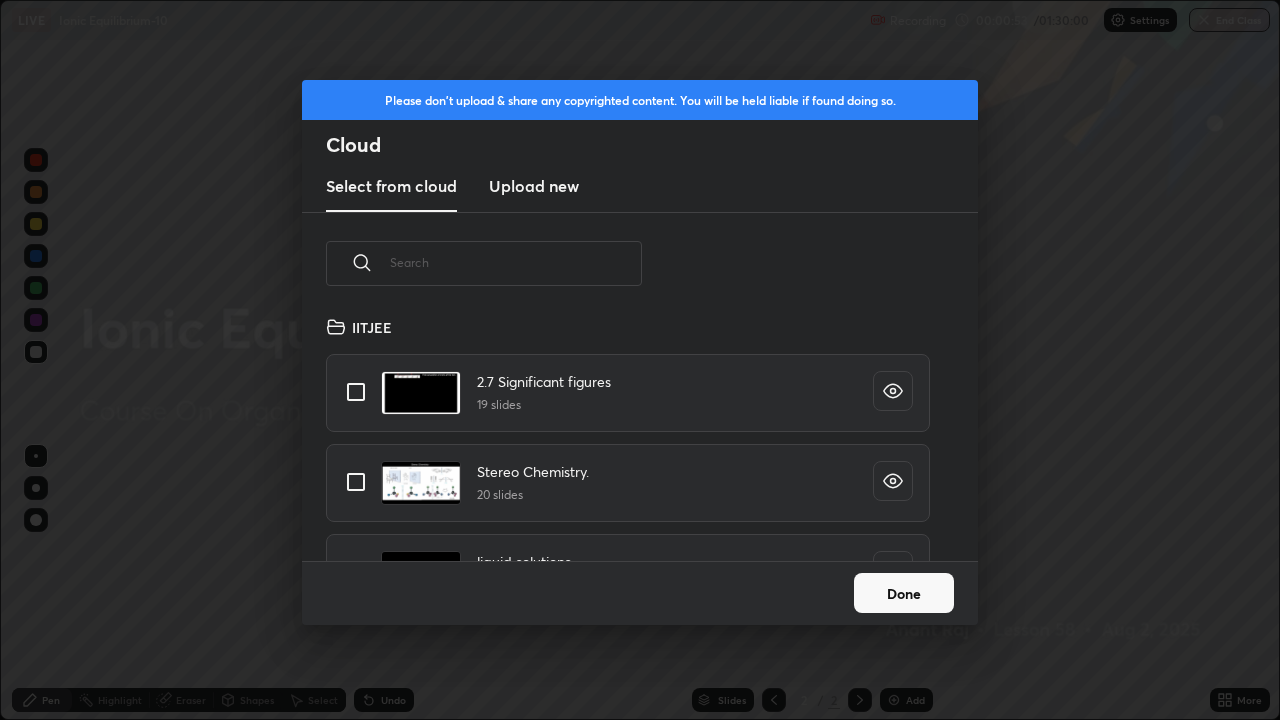 click on "Upload new" at bounding box center (534, 186) 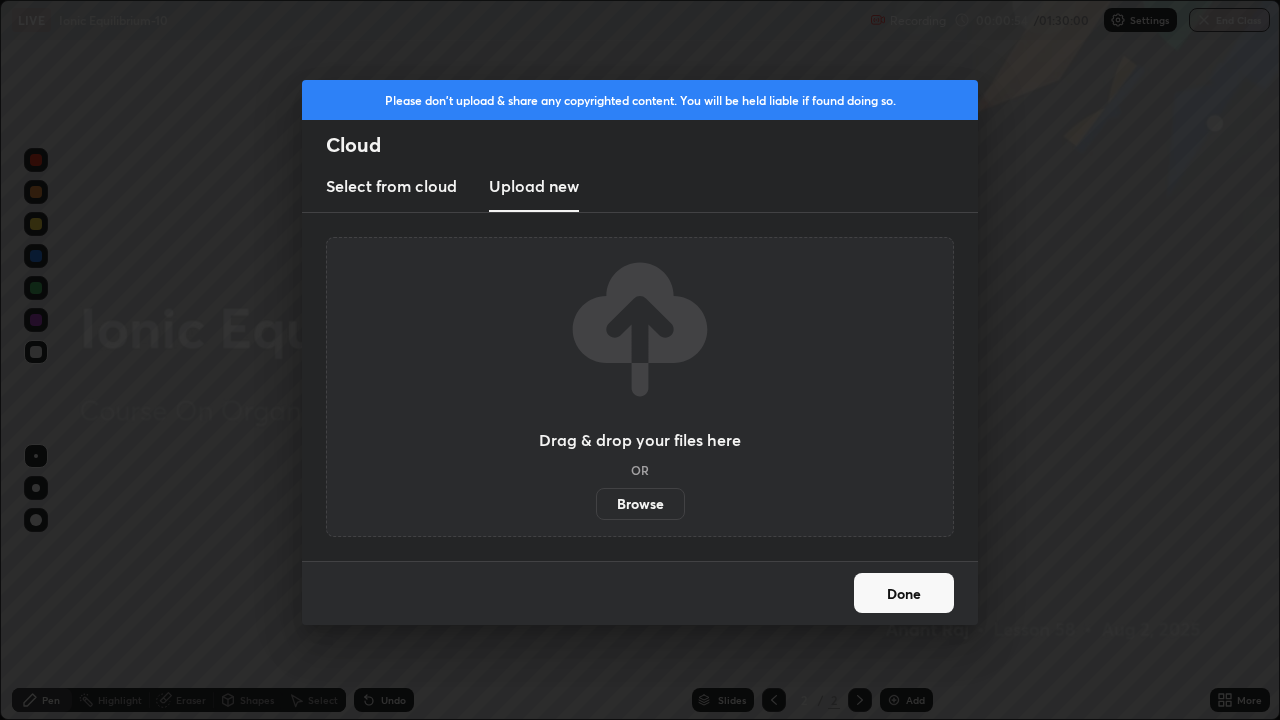 click on "Browse" at bounding box center (640, 504) 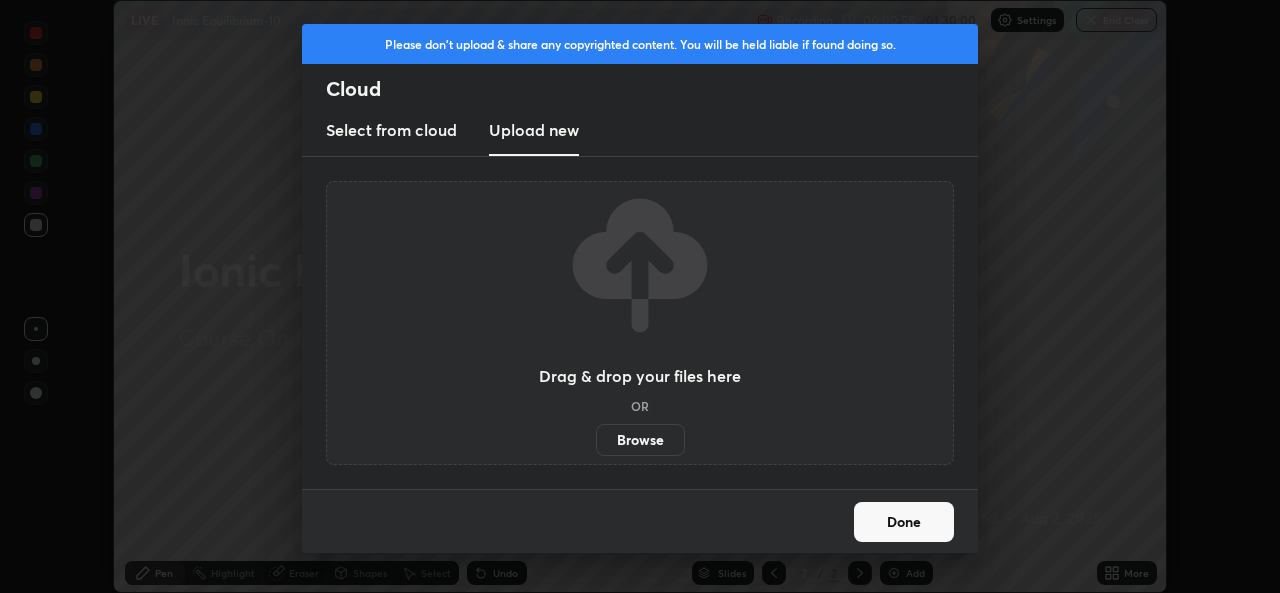 scroll, scrollTop: 593, scrollLeft: 1280, axis: both 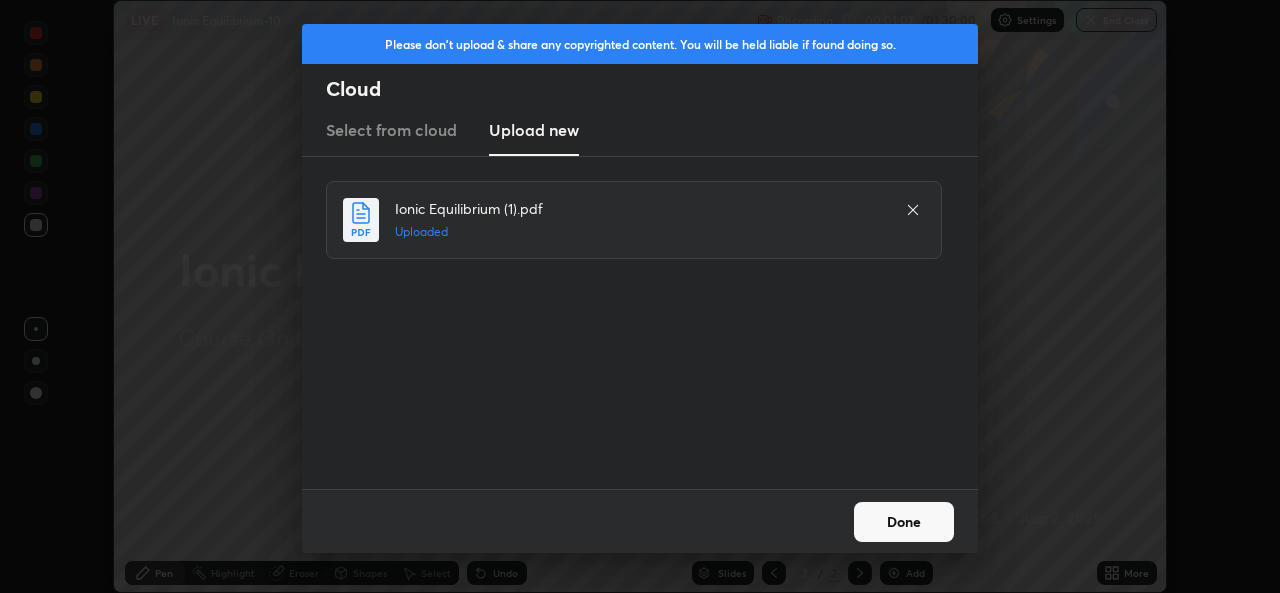 click on "Done" at bounding box center [904, 522] 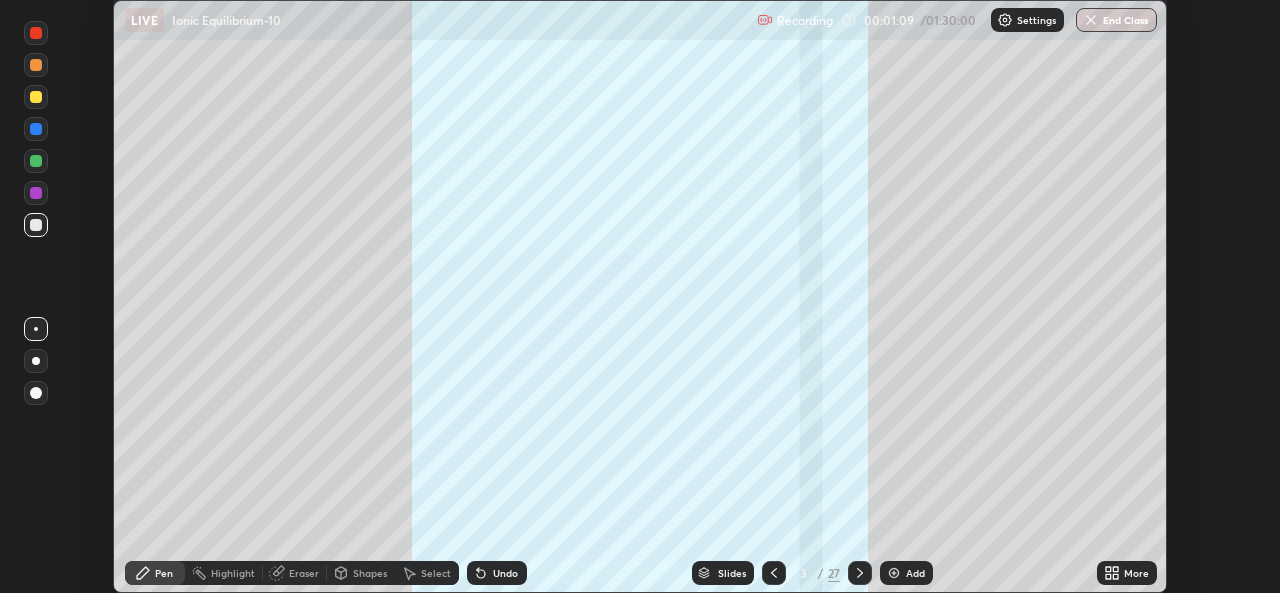 click 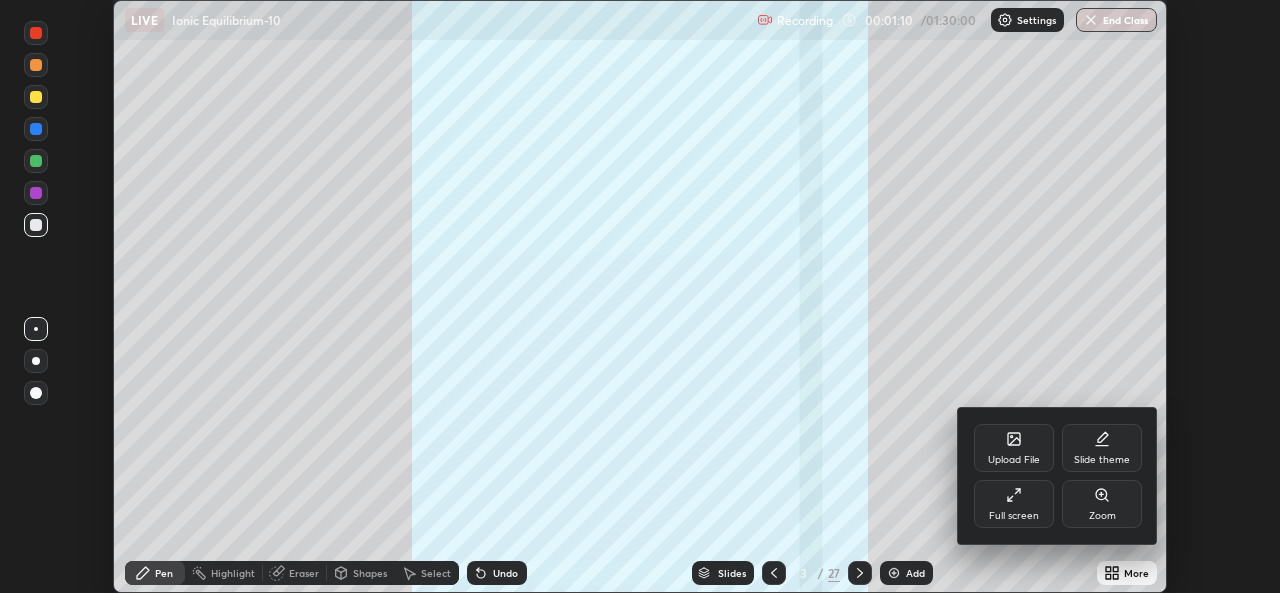 click on "Full screen" at bounding box center (1014, 516) 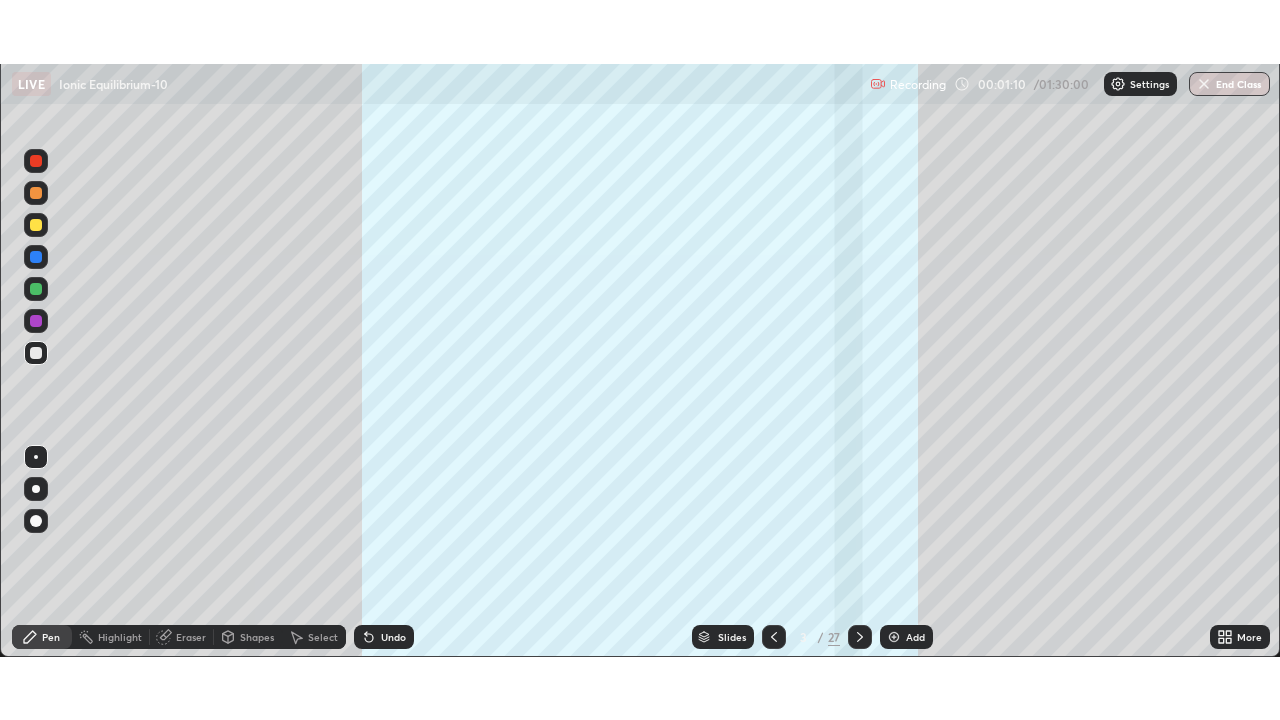 scroll, scrollTop: 99280, scrollLeft: 98720, axis: both 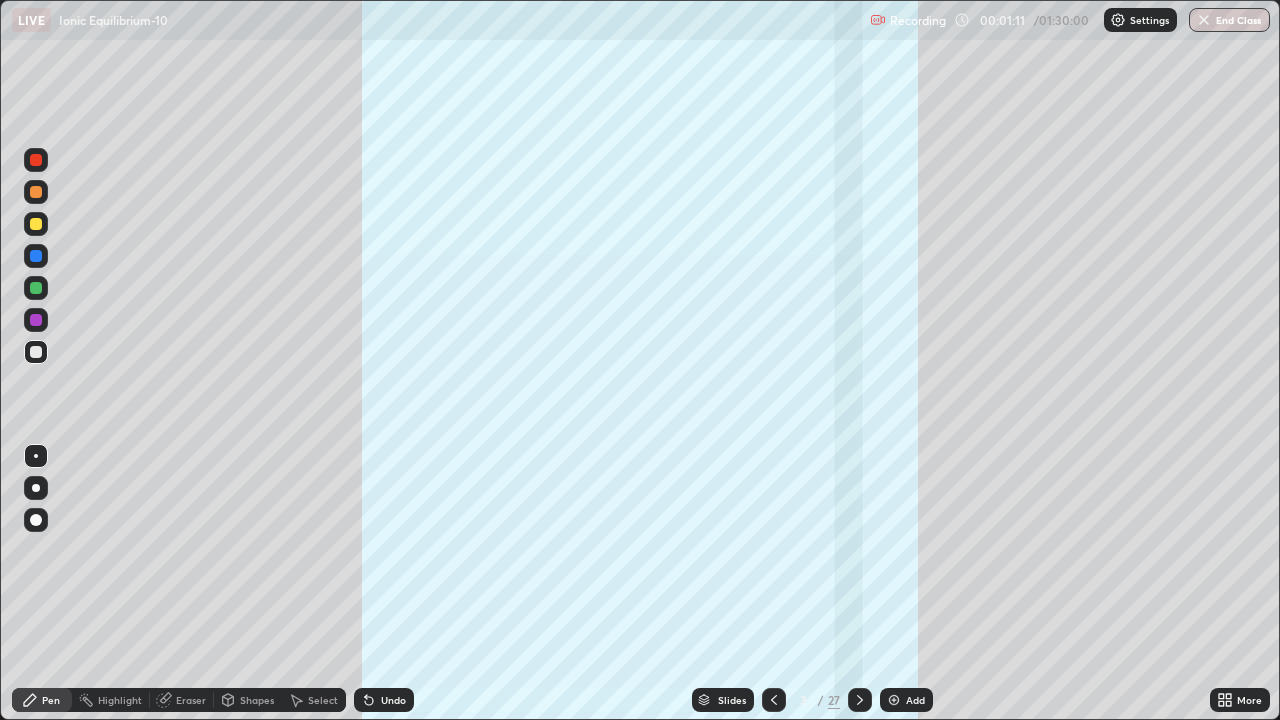 click on "27" at bounding box center [834, 700] 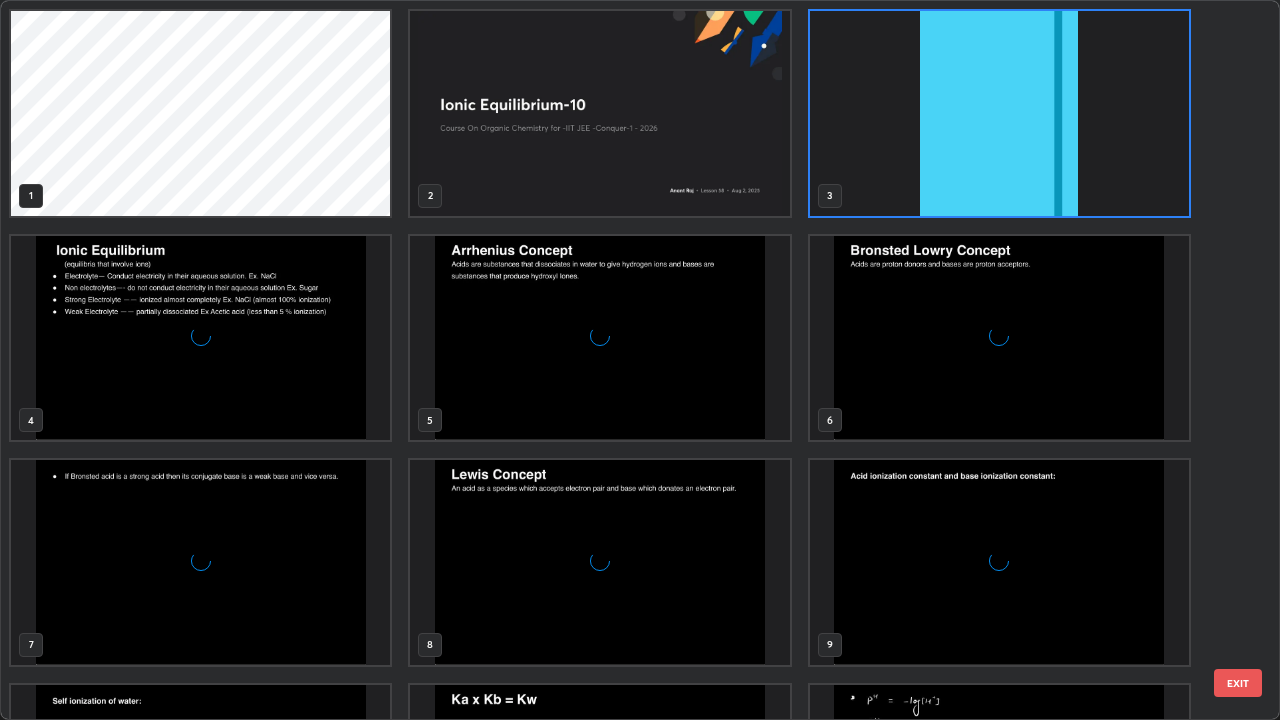 scroll, scrollTop: 7, scrollLeft: 11, axis: both 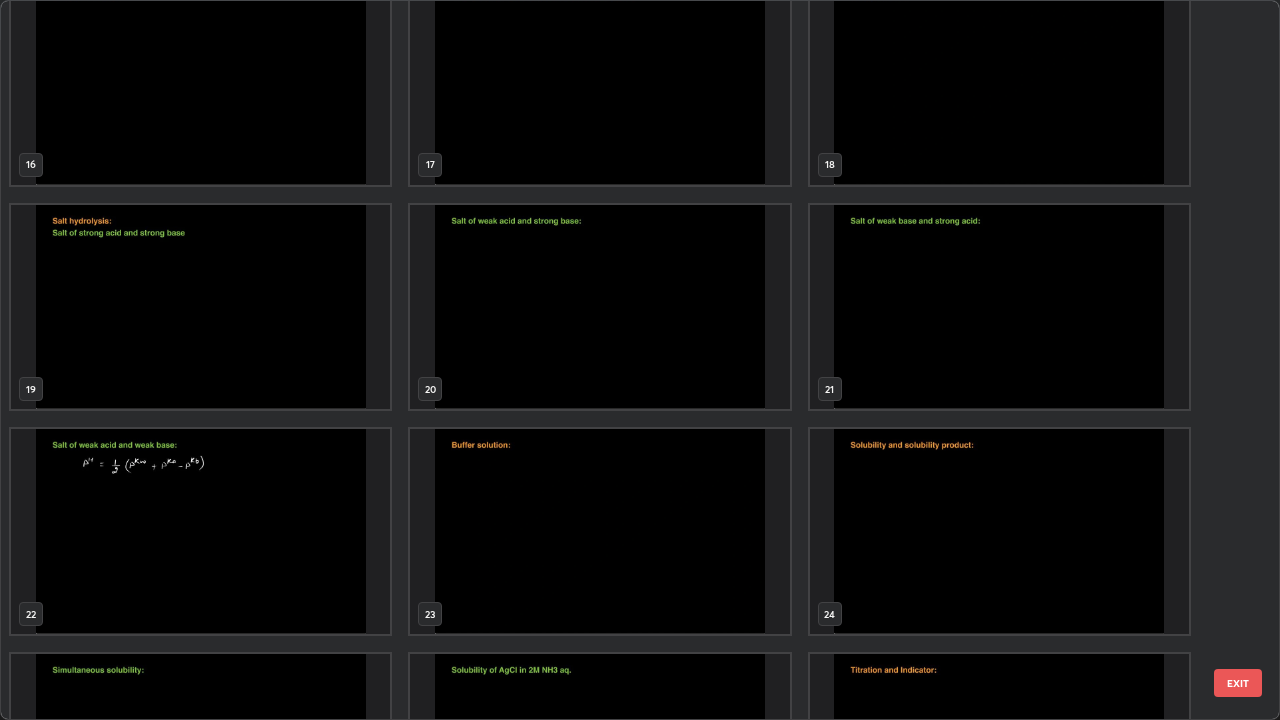 click at bounding box center (999, 531) 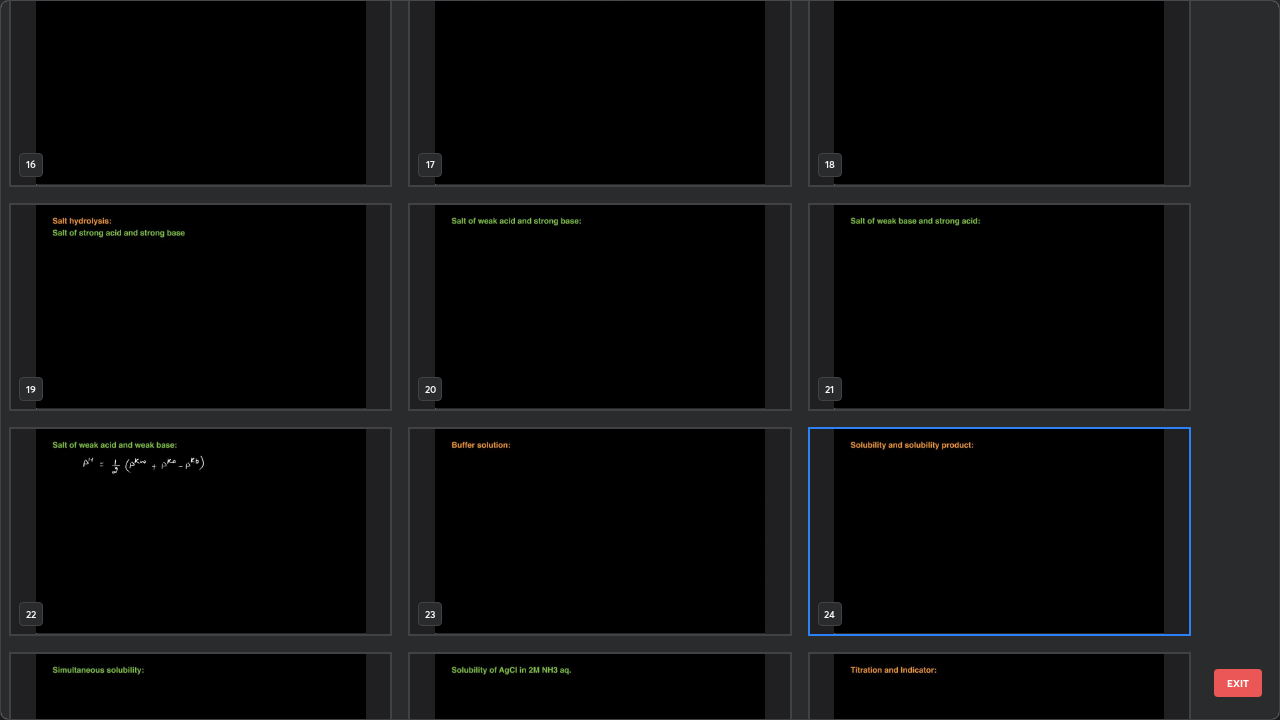 click at bounding box center (999, 531) 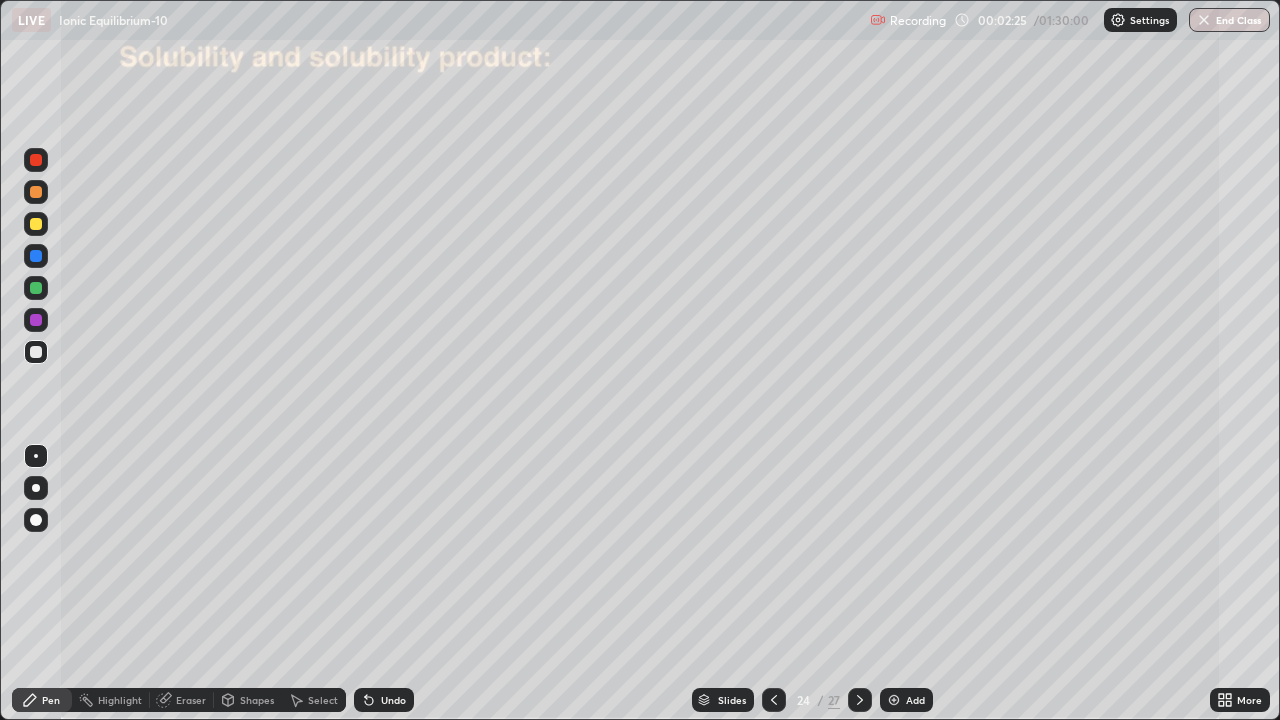 click at bounding box center [36, 352] 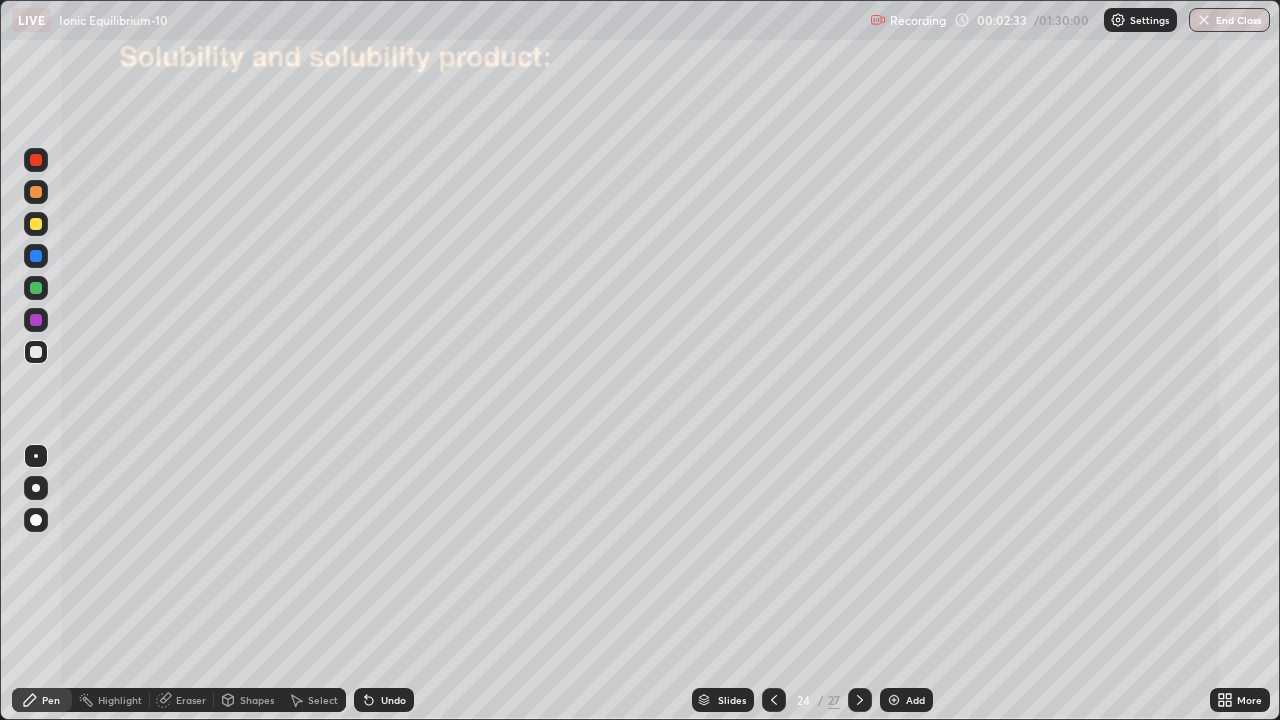 click on "Undo" at bounding box center [393, 700] 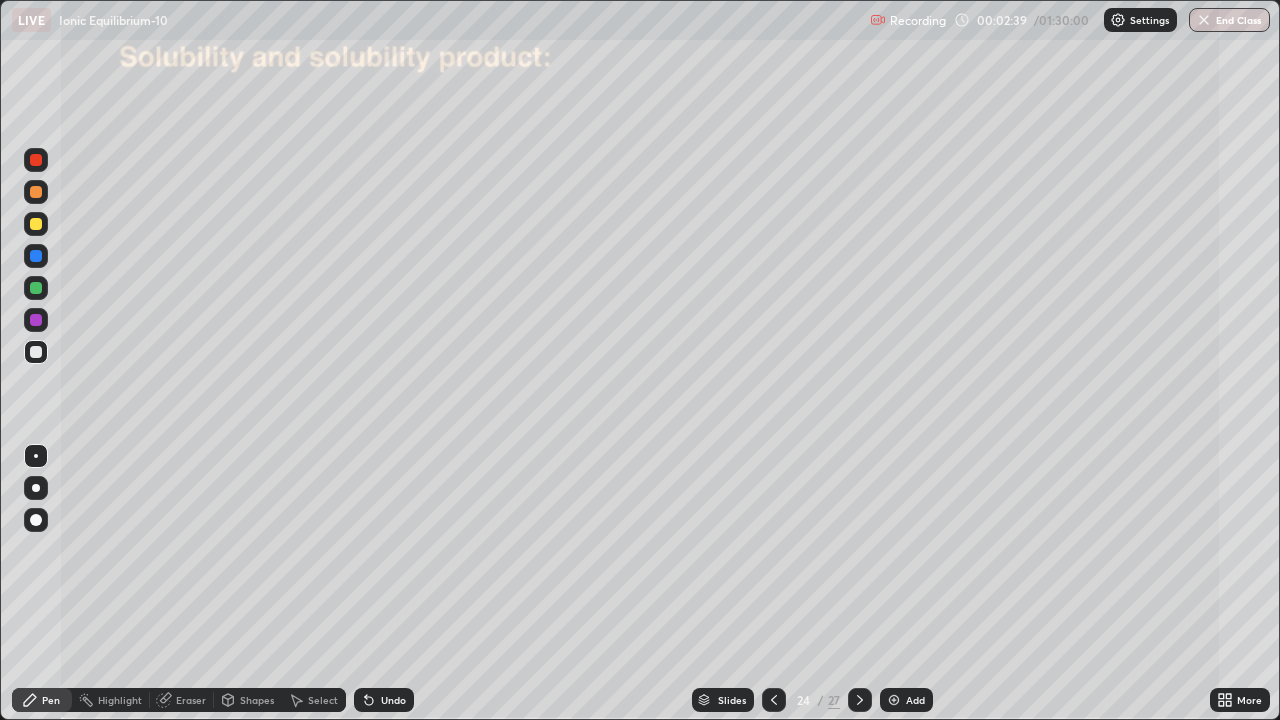 click on "Undo" at bounding box center [393, 700] 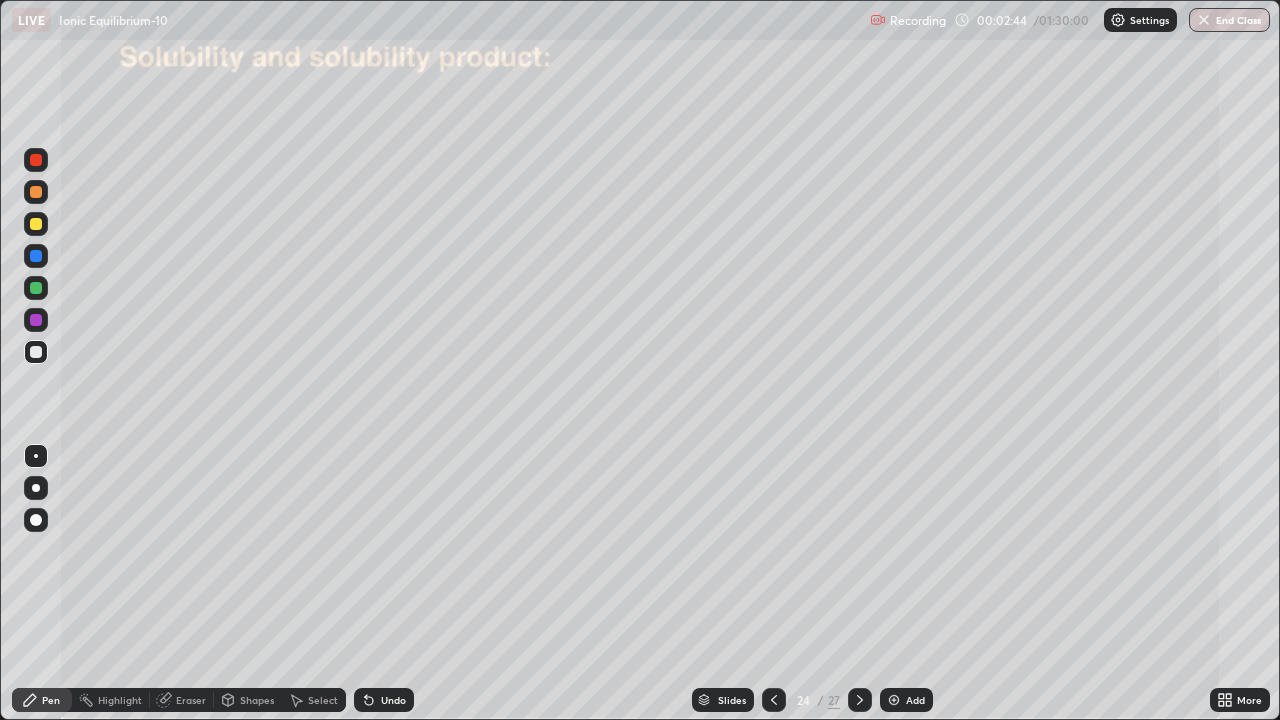 click on "Eraser" at bounding box center (191, 700) 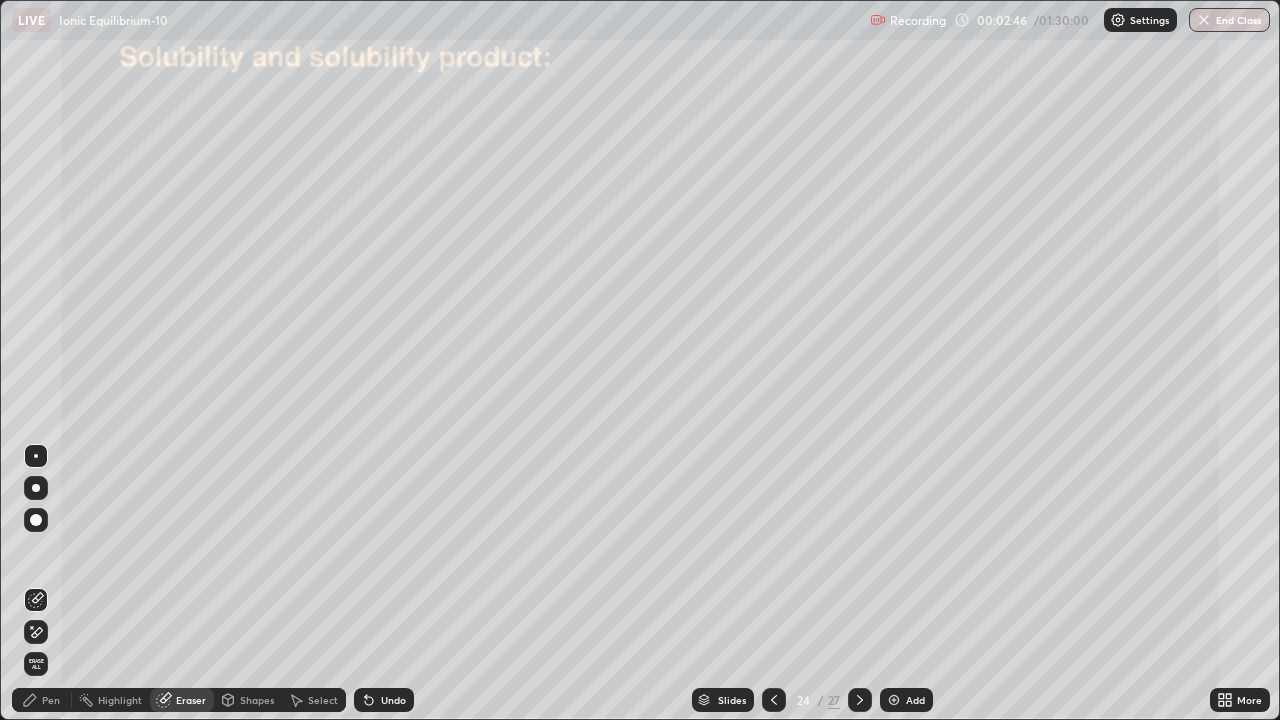 click on "Pen" at bounding box center (51, 700) 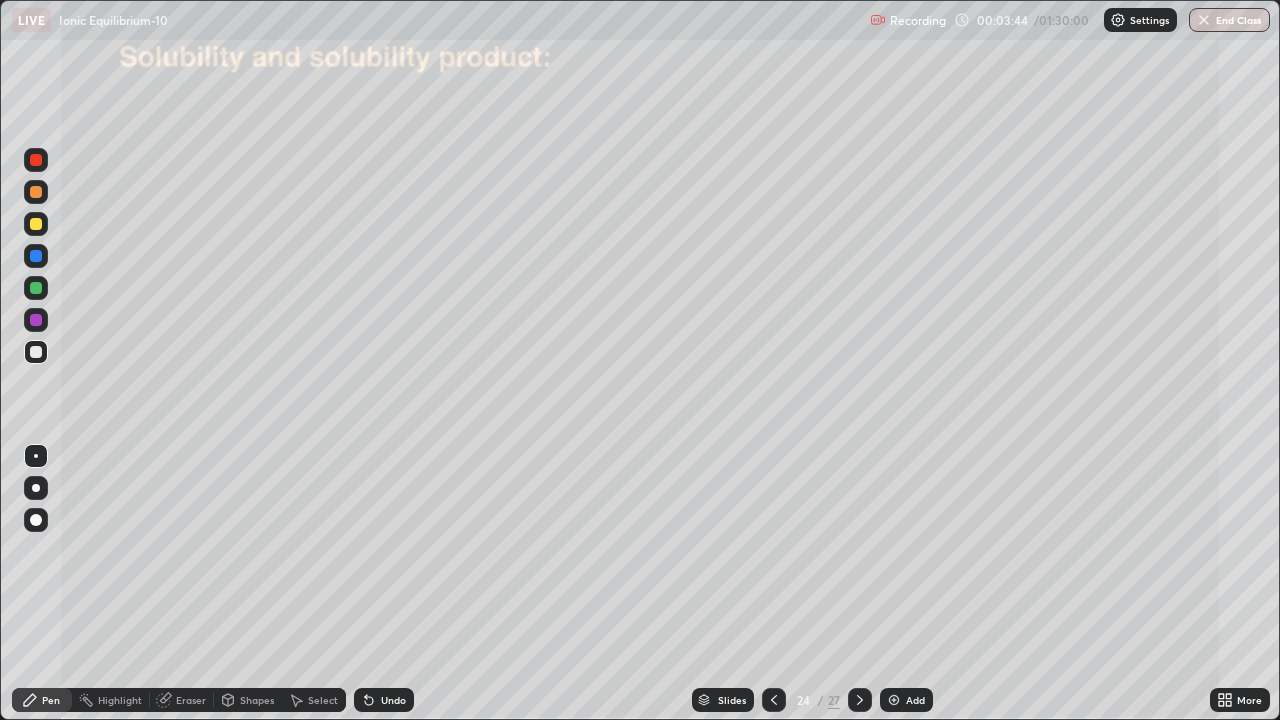 click on "Undo" at bounding box center [393, 700] 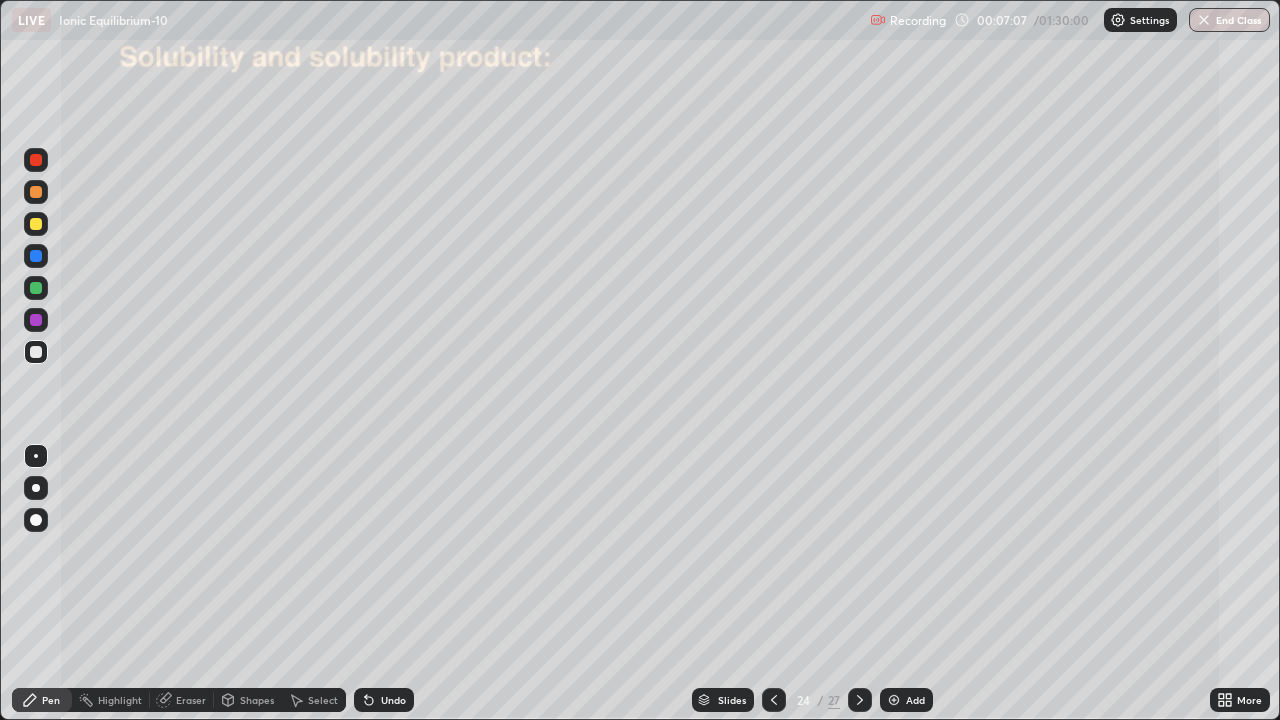 click at bounding box center (36, 352) 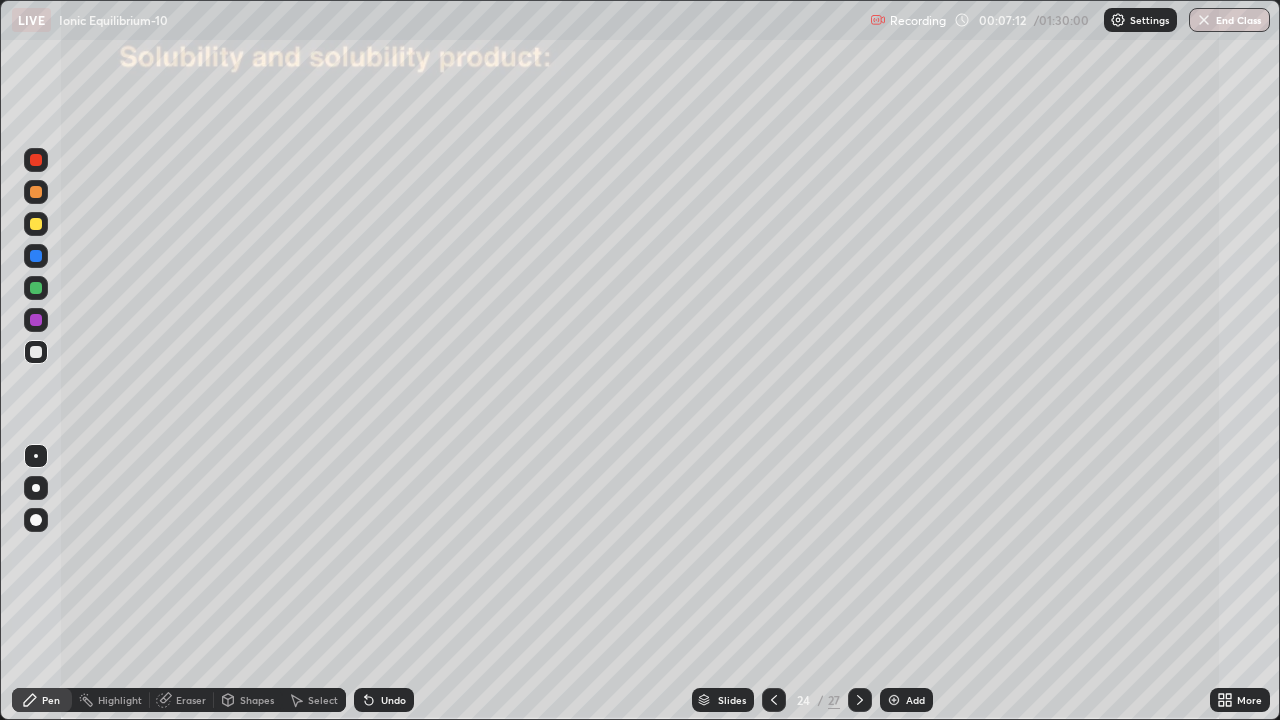click at bounding box center [36, 160] 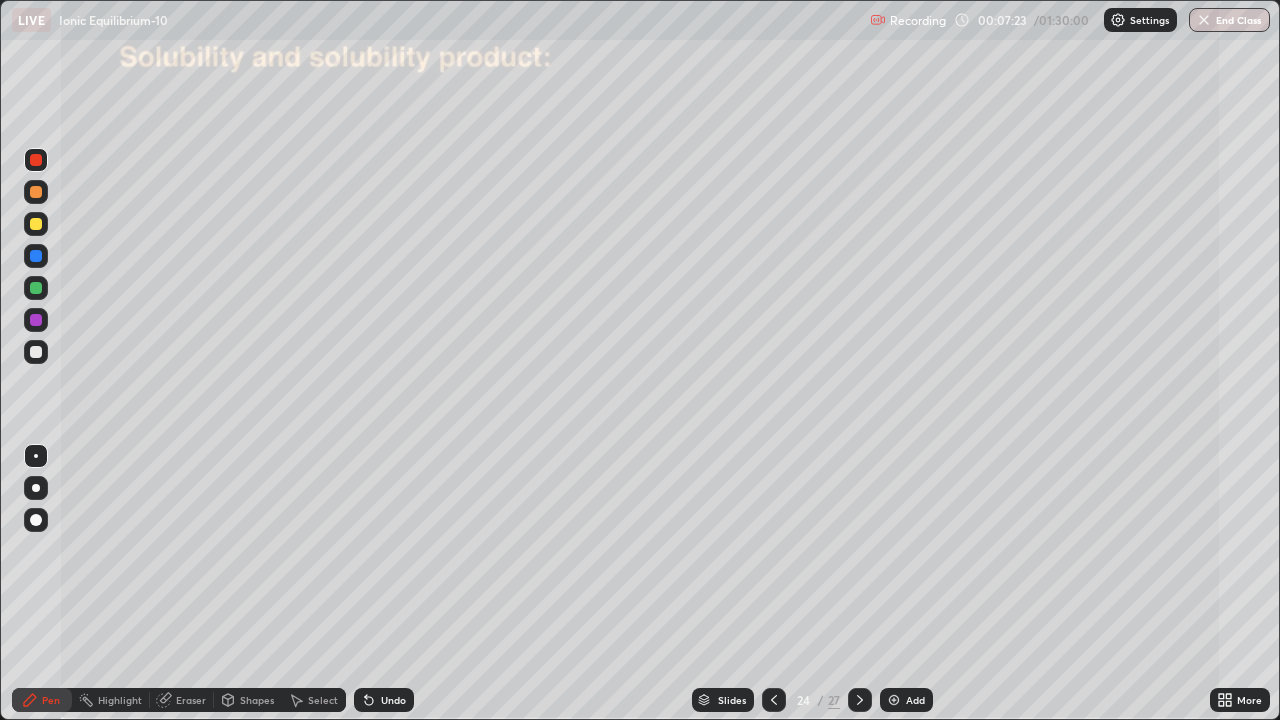 click on "Undo" at bounding box center (393, 700) 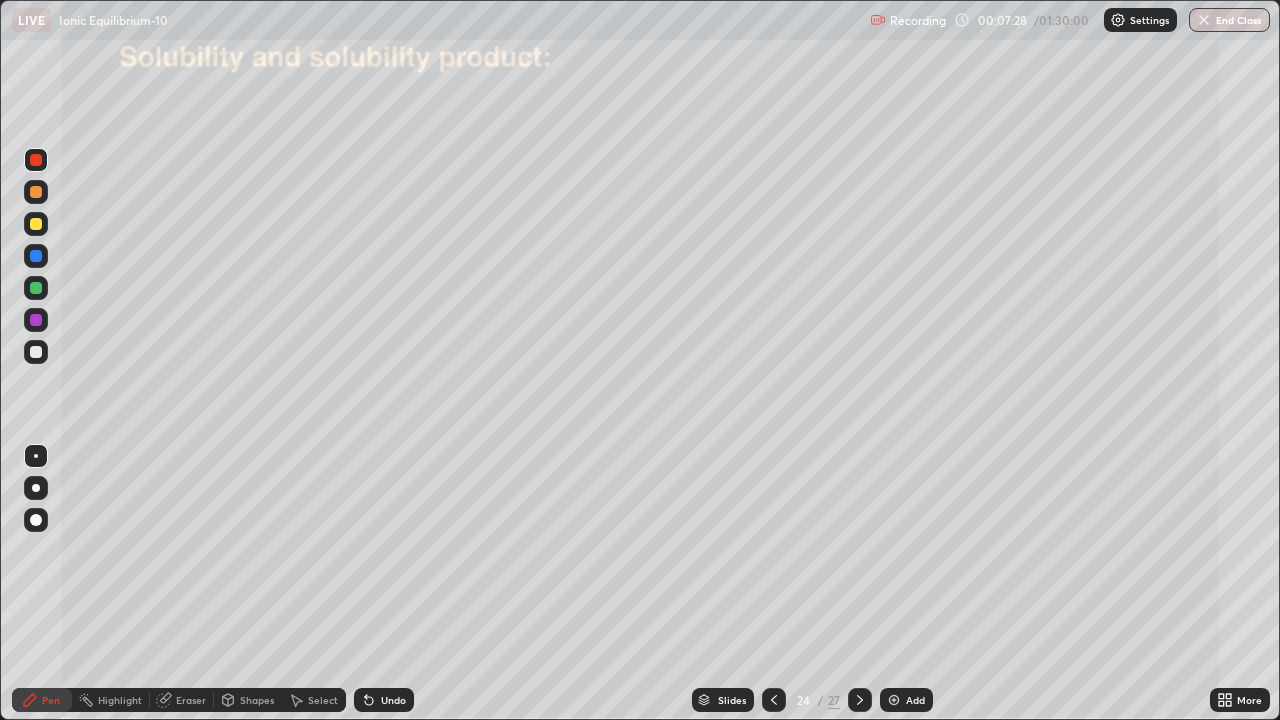 click on "Undo" at bounding box center [384, 700] 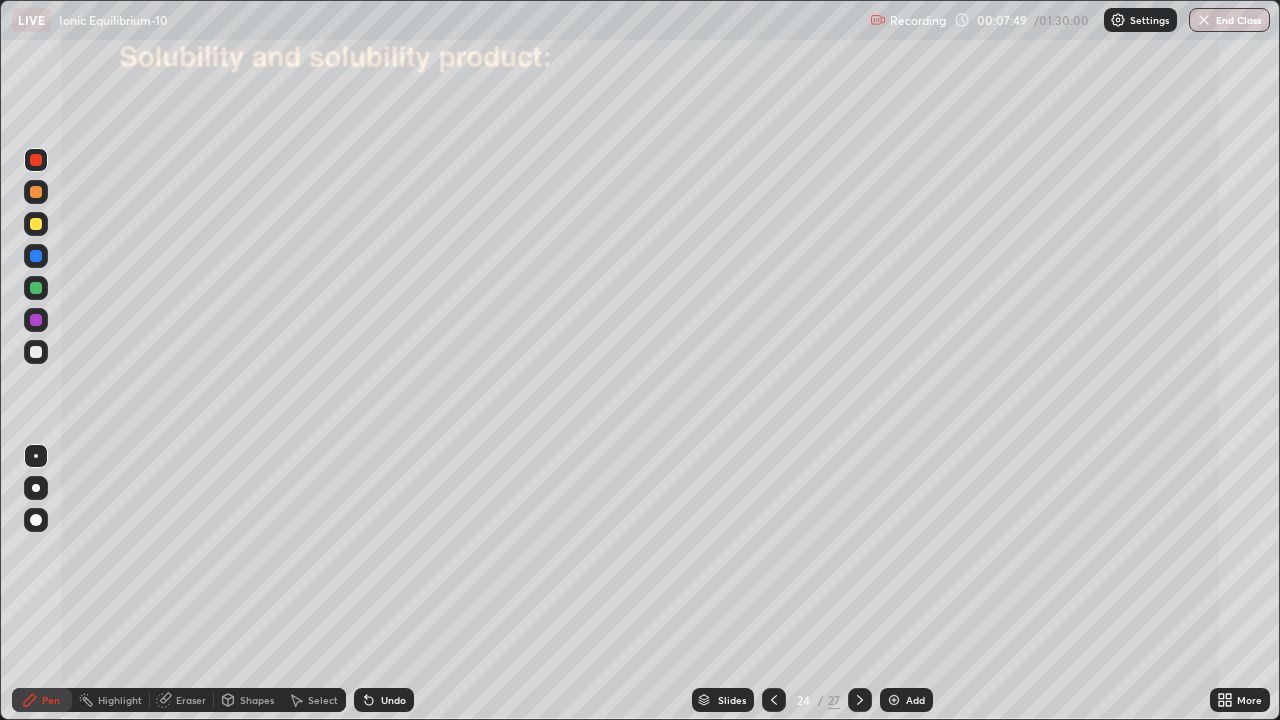 click at bounding box center [36, 352] 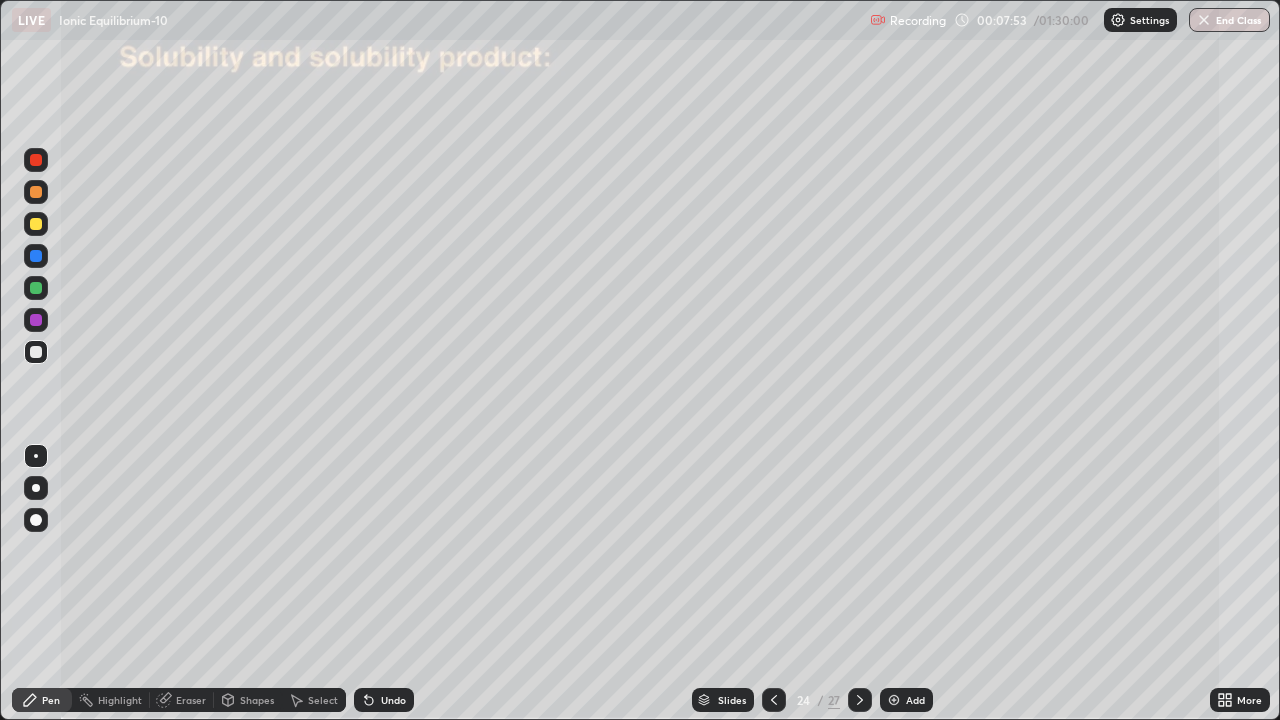 click at bounding box center (36, 256) 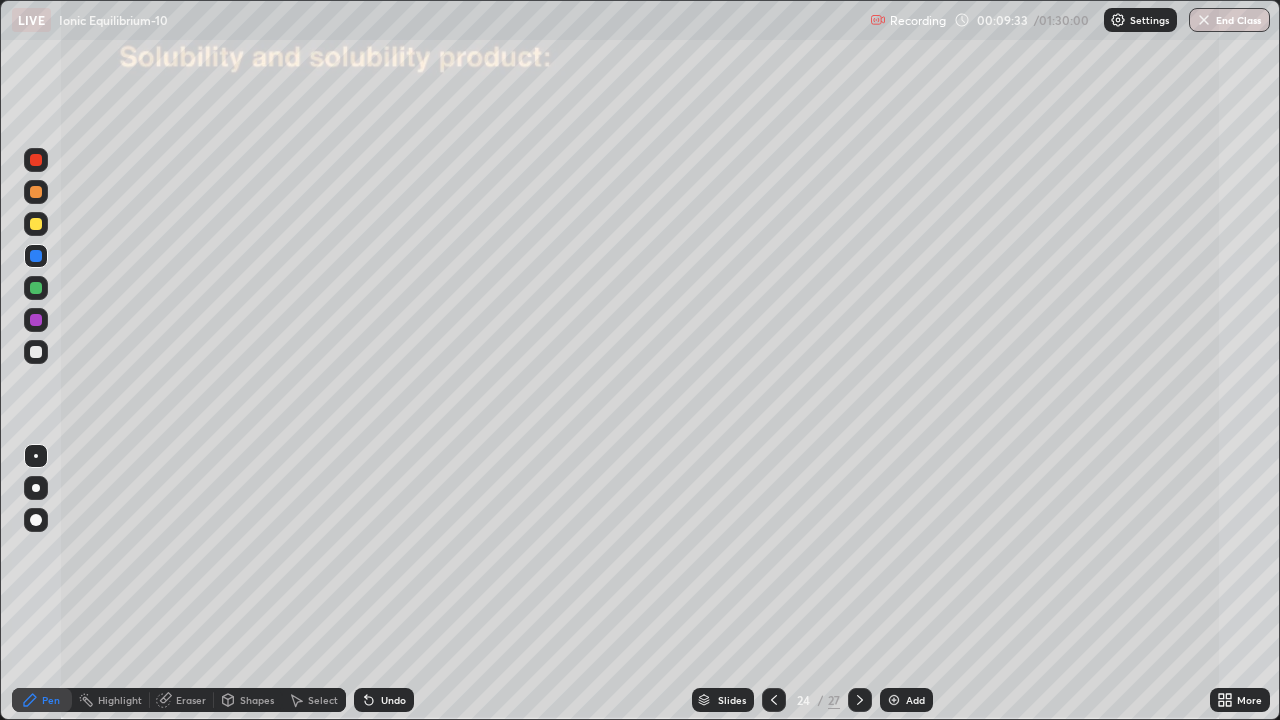 click at bounding box center (36, 224) 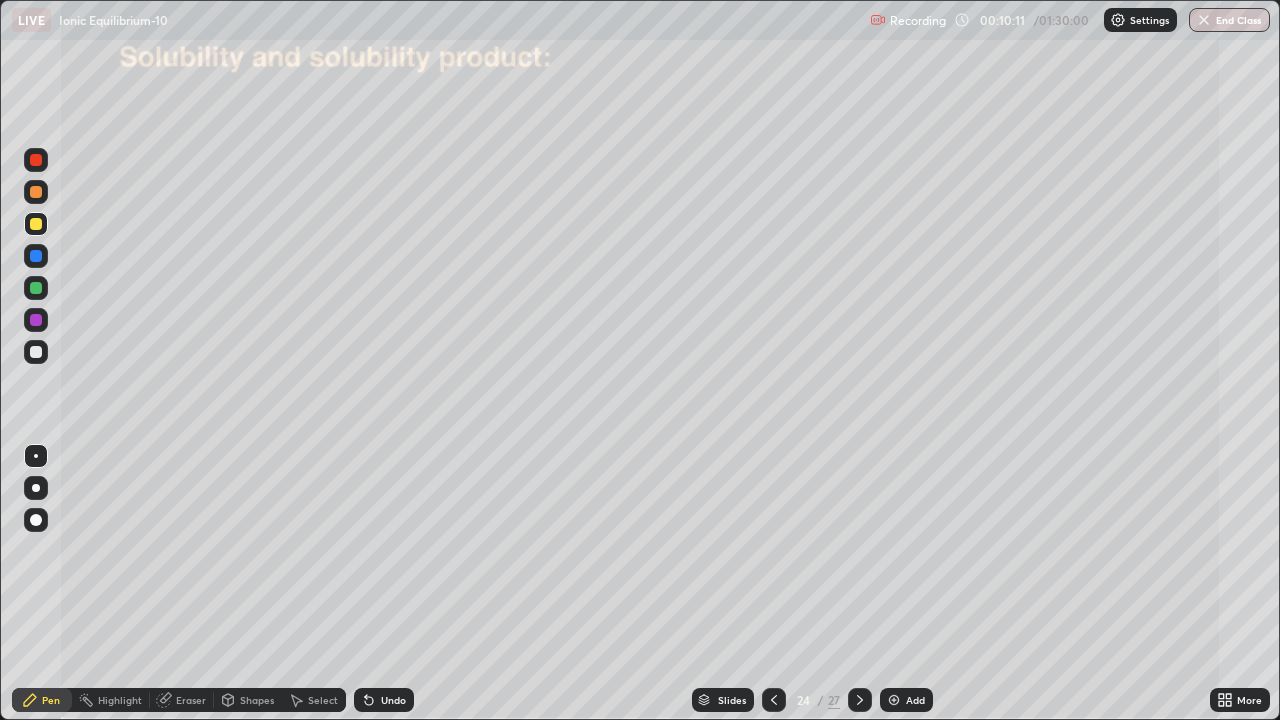 click at bounding box center [36, 352] 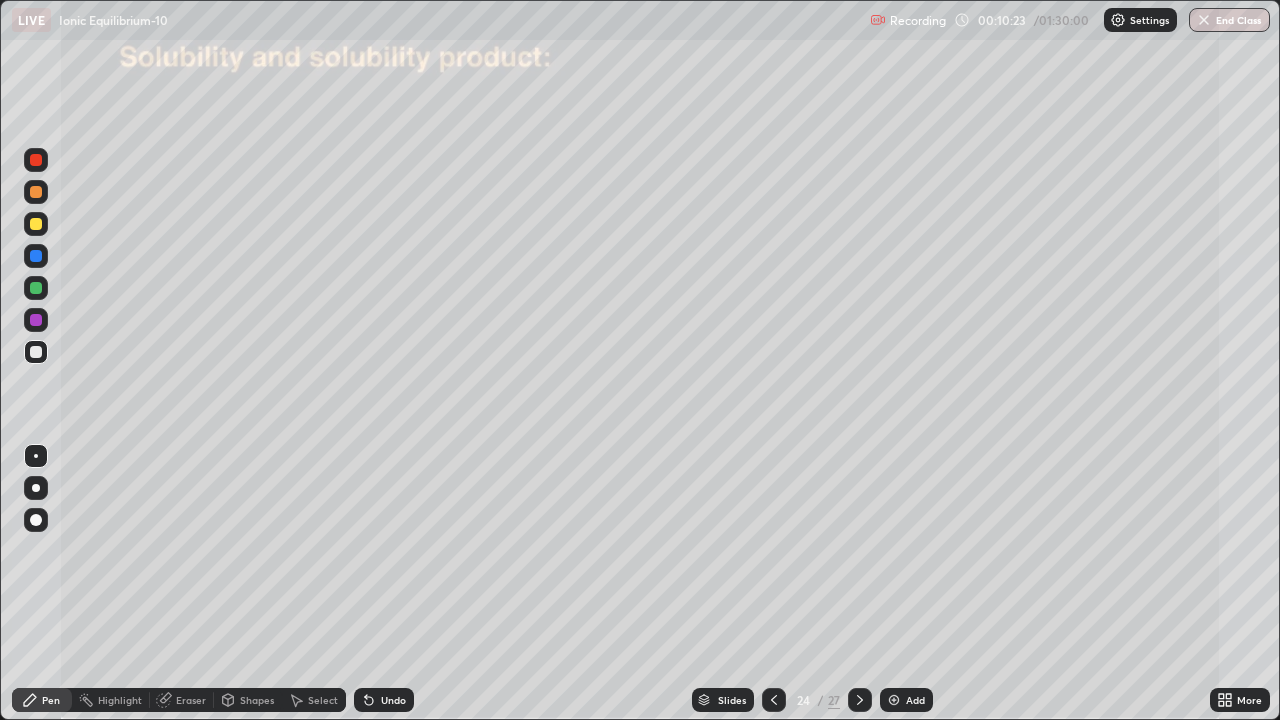 click at bounding box center (36, 352) 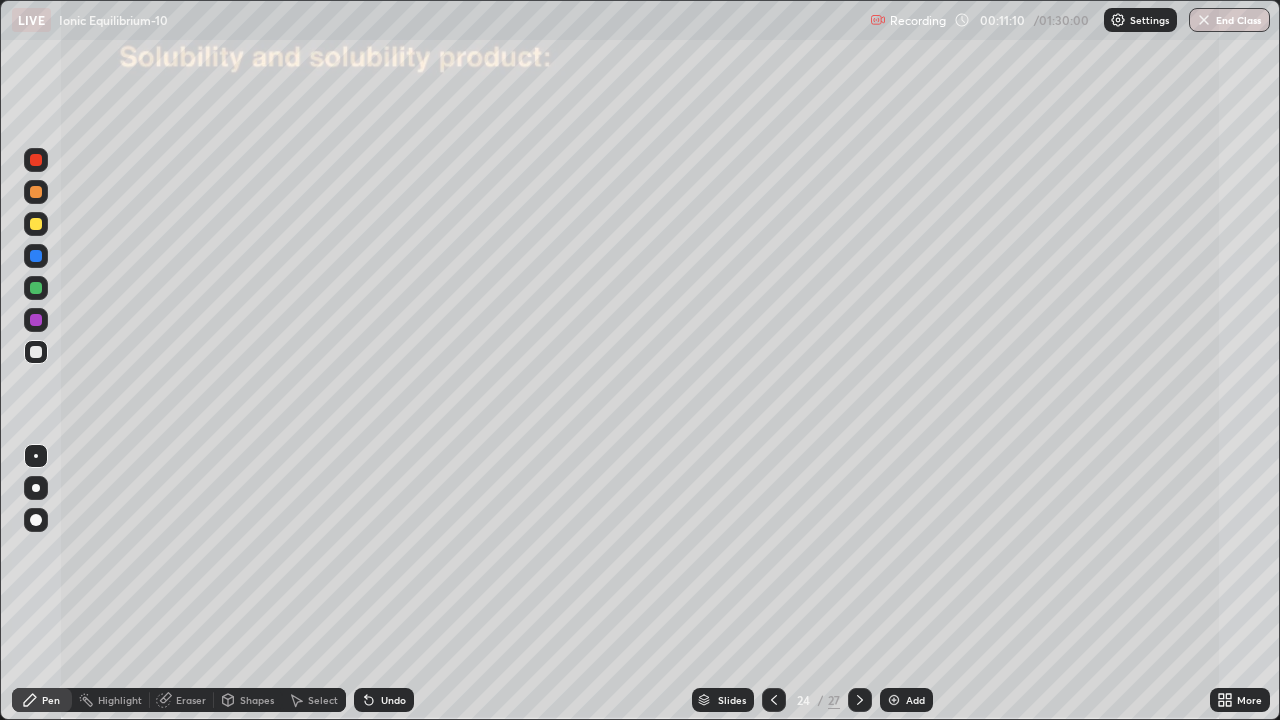 click at bounding box center [894, 700] 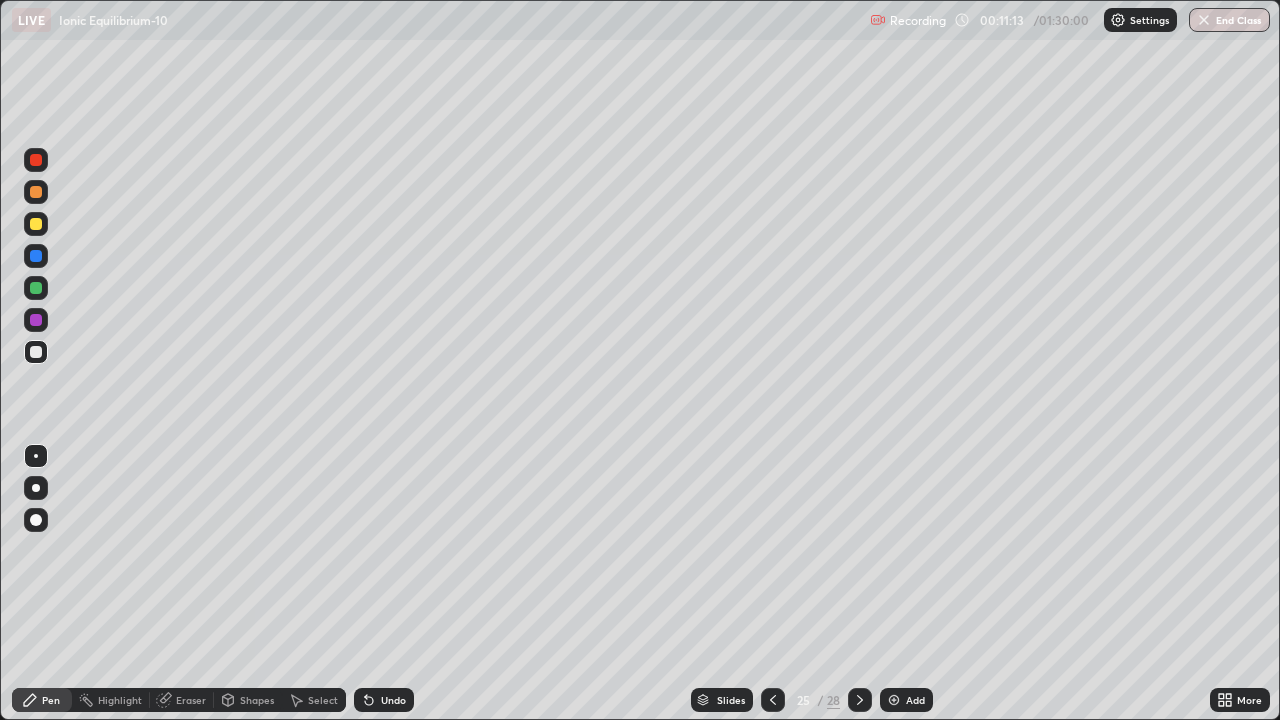 click at bounding box center (36, 352) 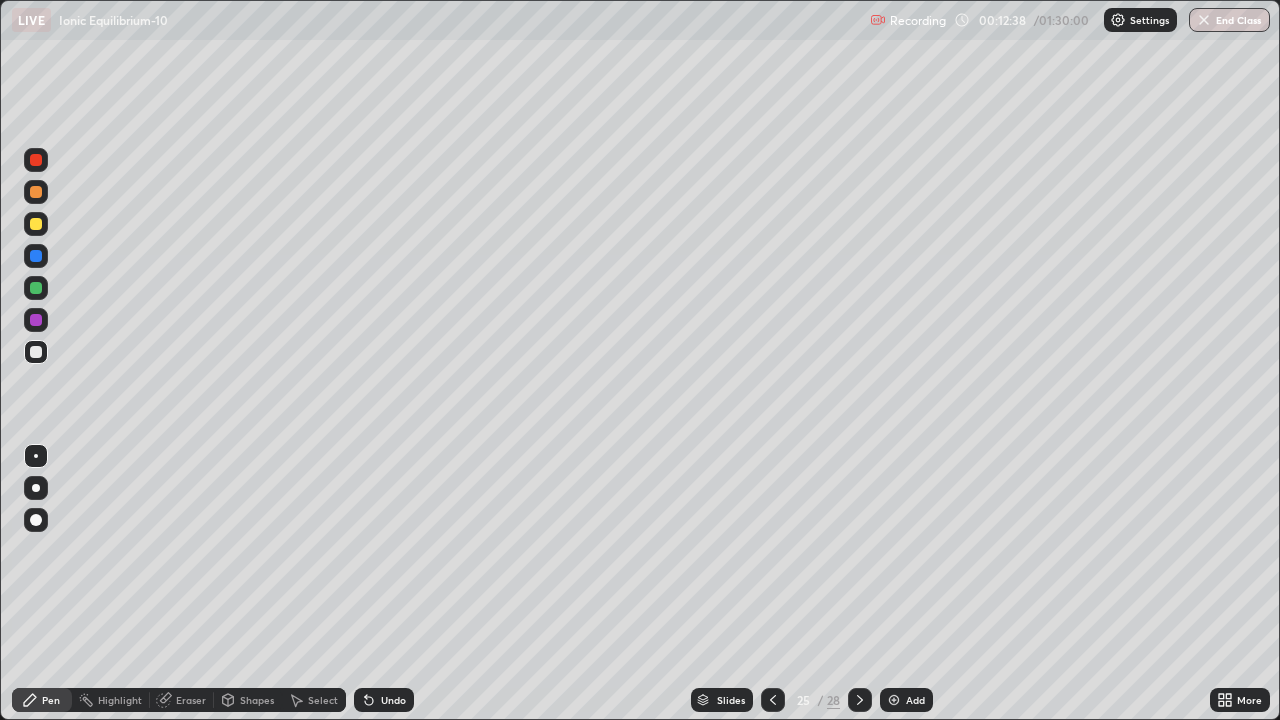 click 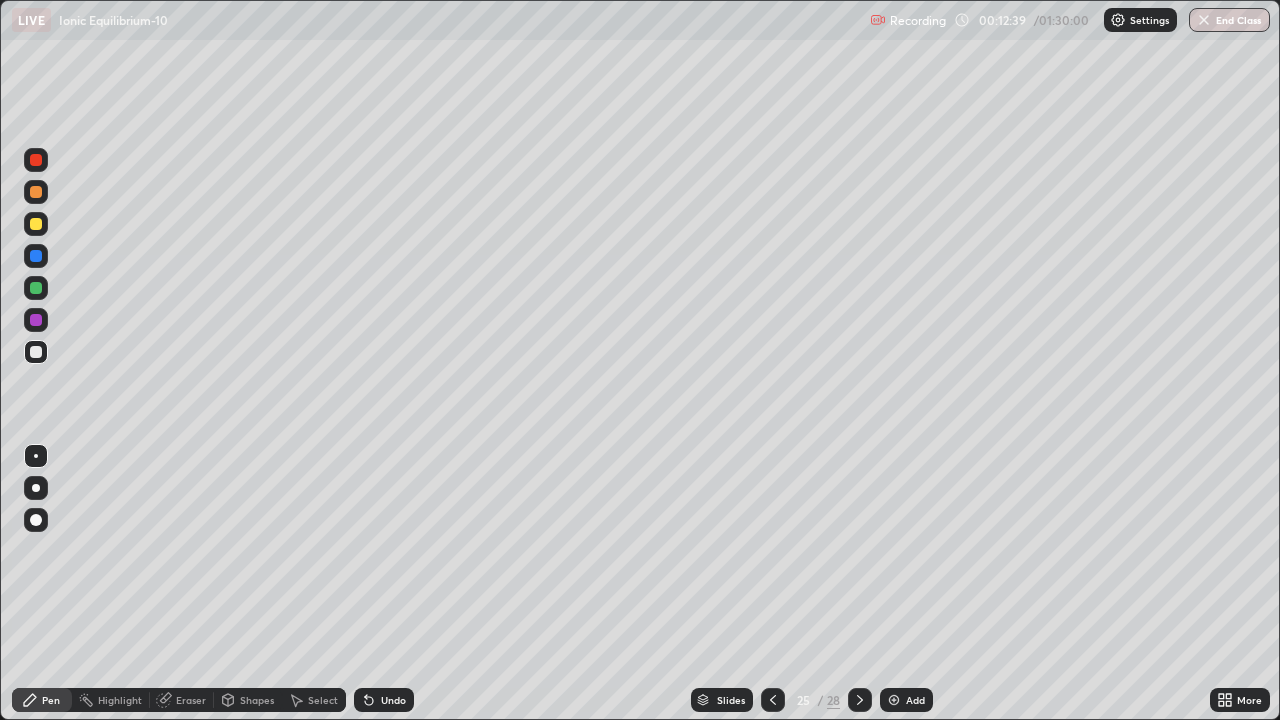 click on "Undo" at bounding box center (384, 700) 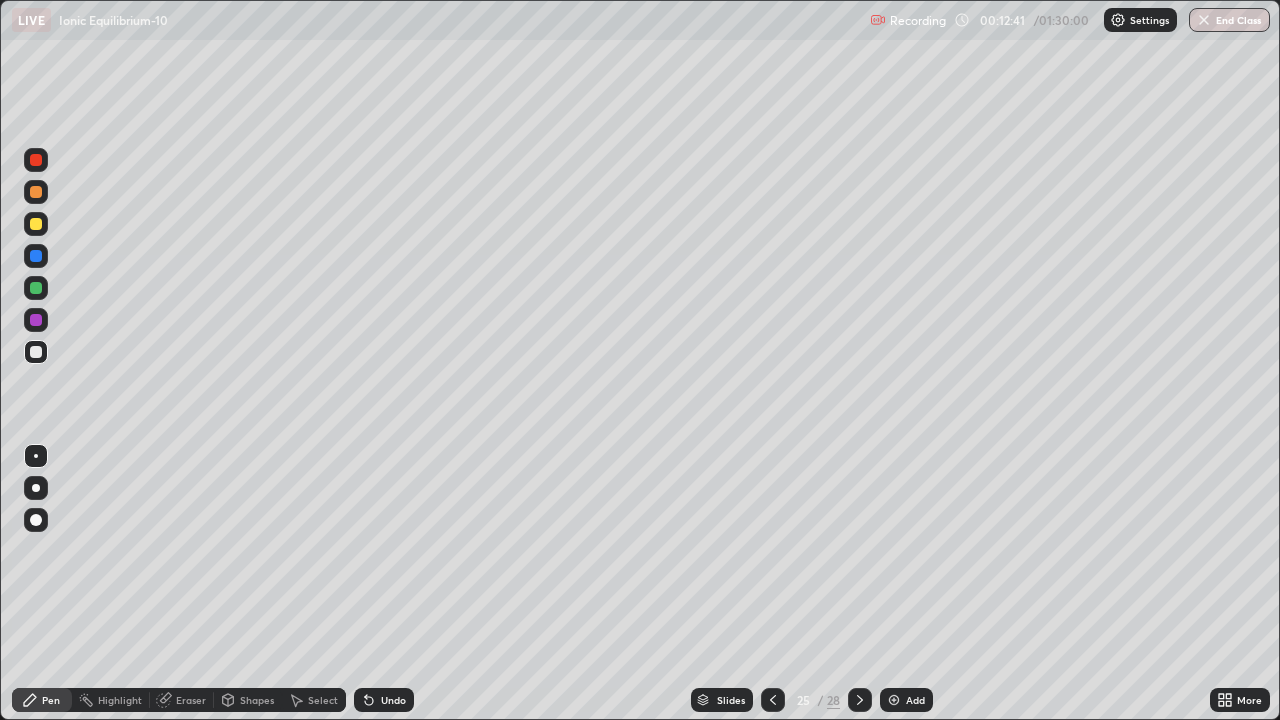 click 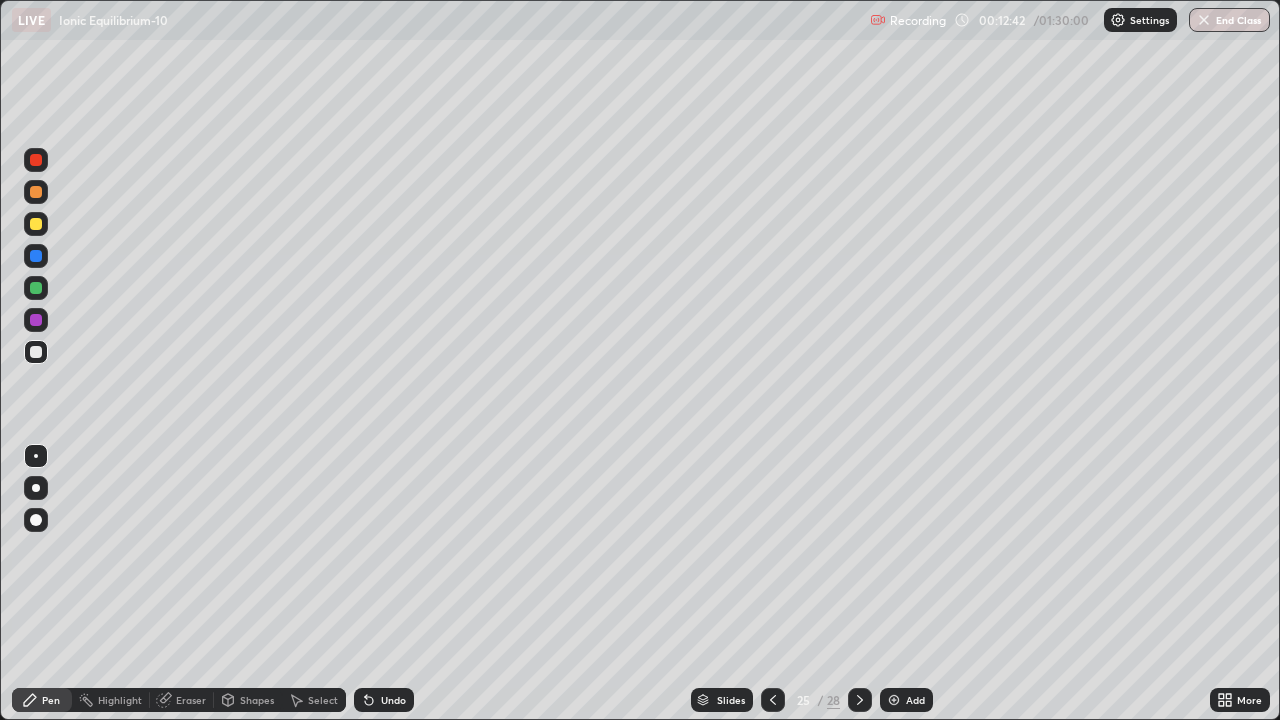 click on "Undo" at bounding box center [393, 700] 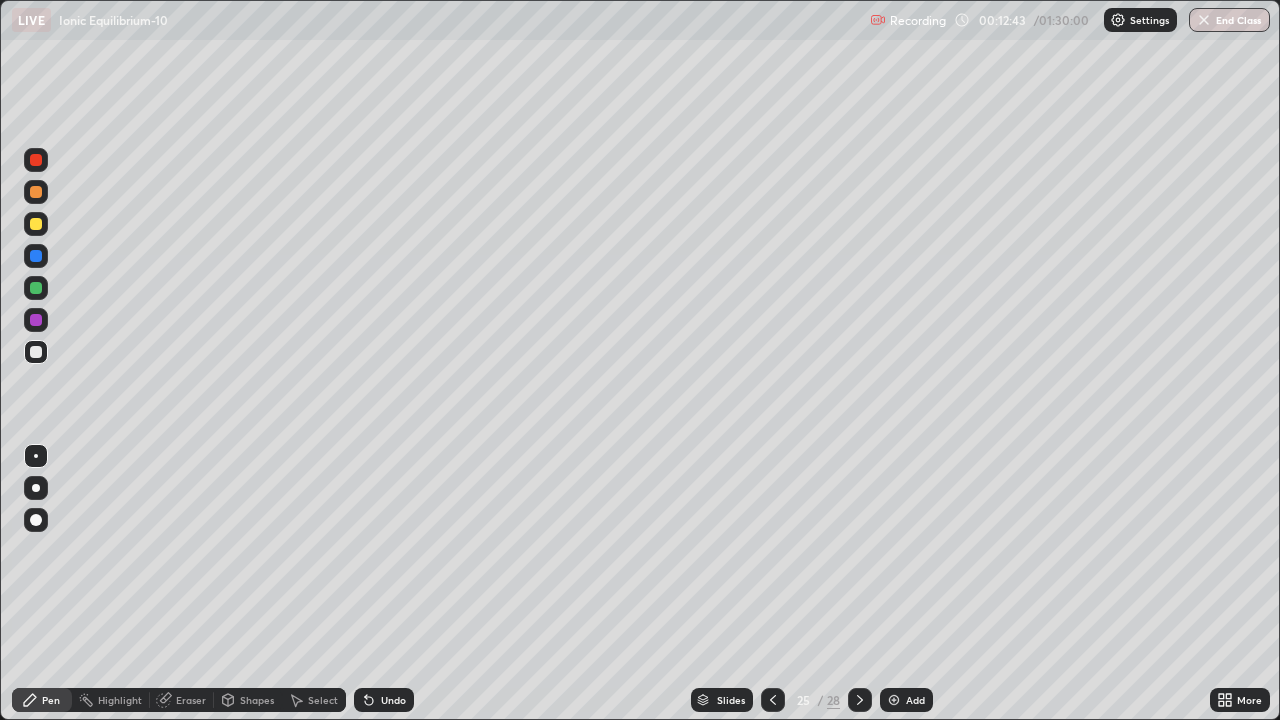 click on "Undo" at bounding box center [393, 700] 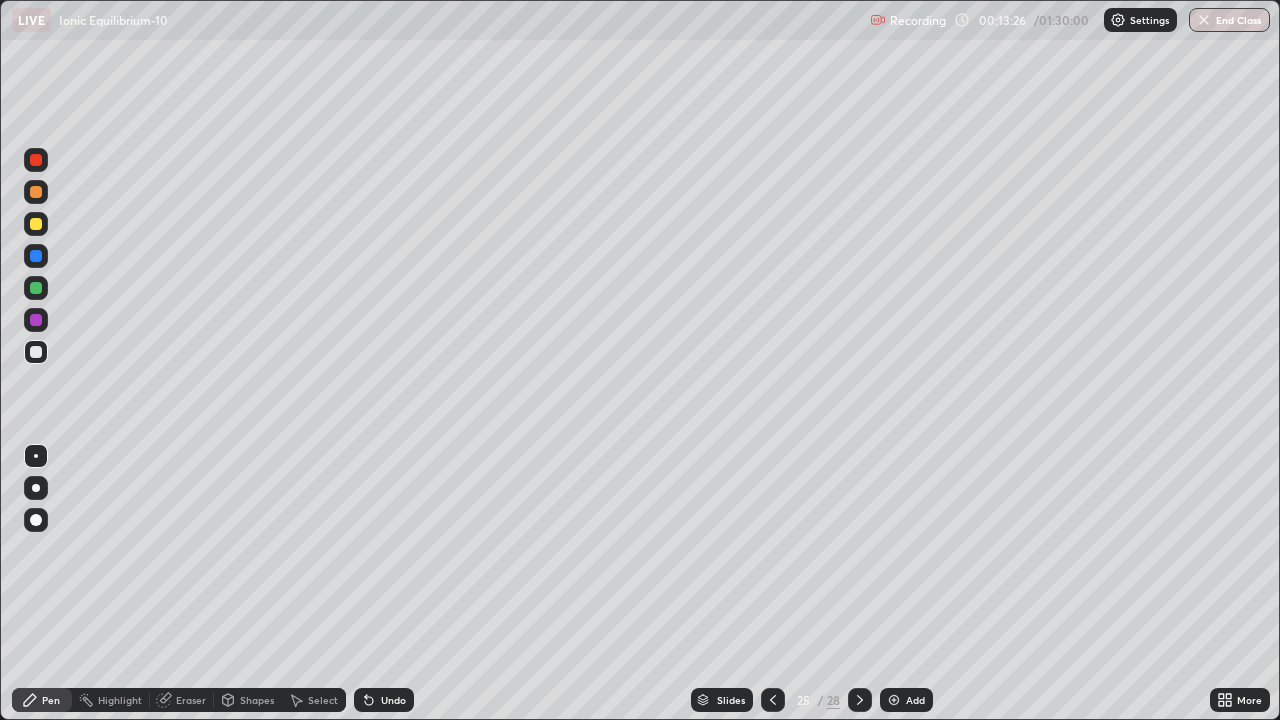 click at bounding box center (36, 224) 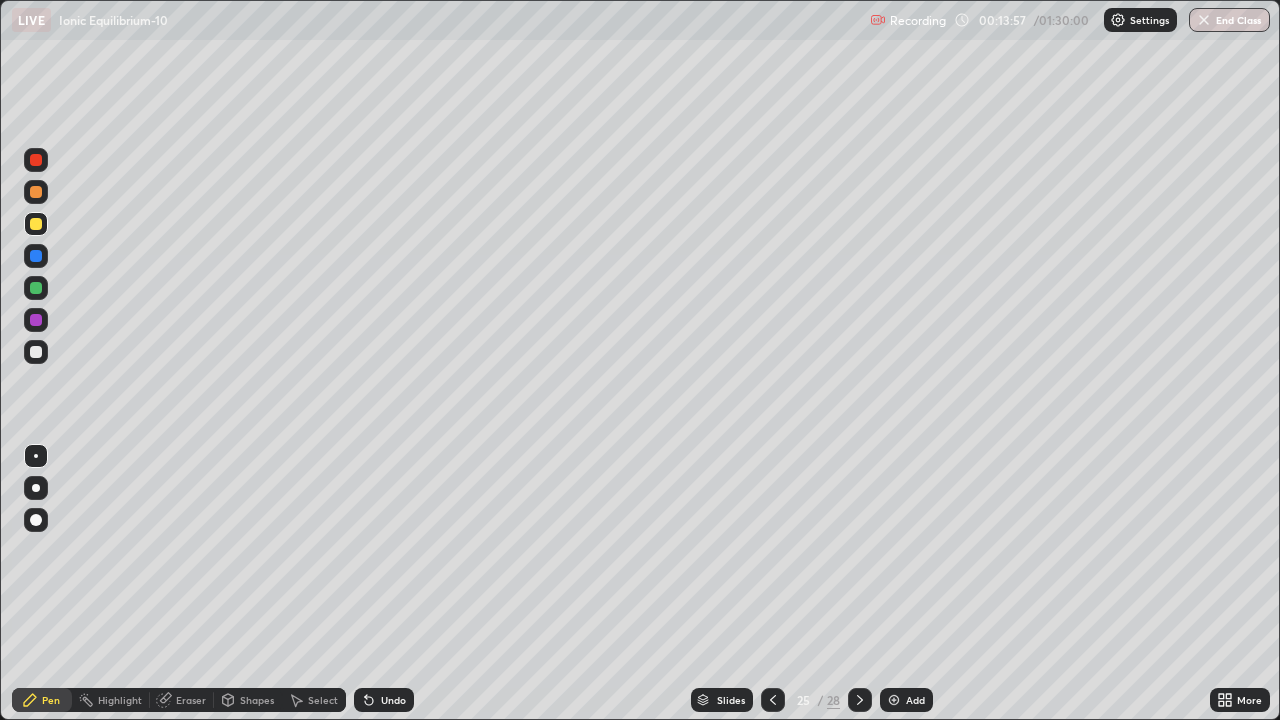 click on "Eraser" at bounding box center (191, 700) 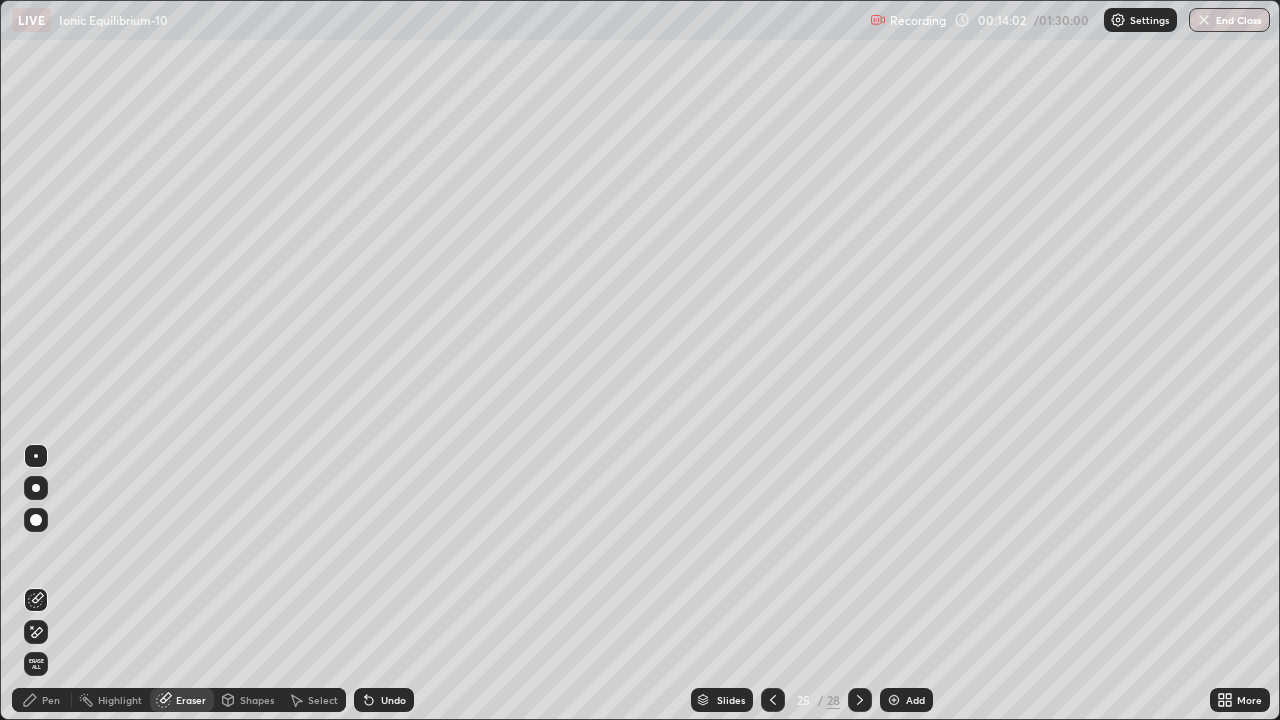 click on "Pen" at bounding box center [51, 700] 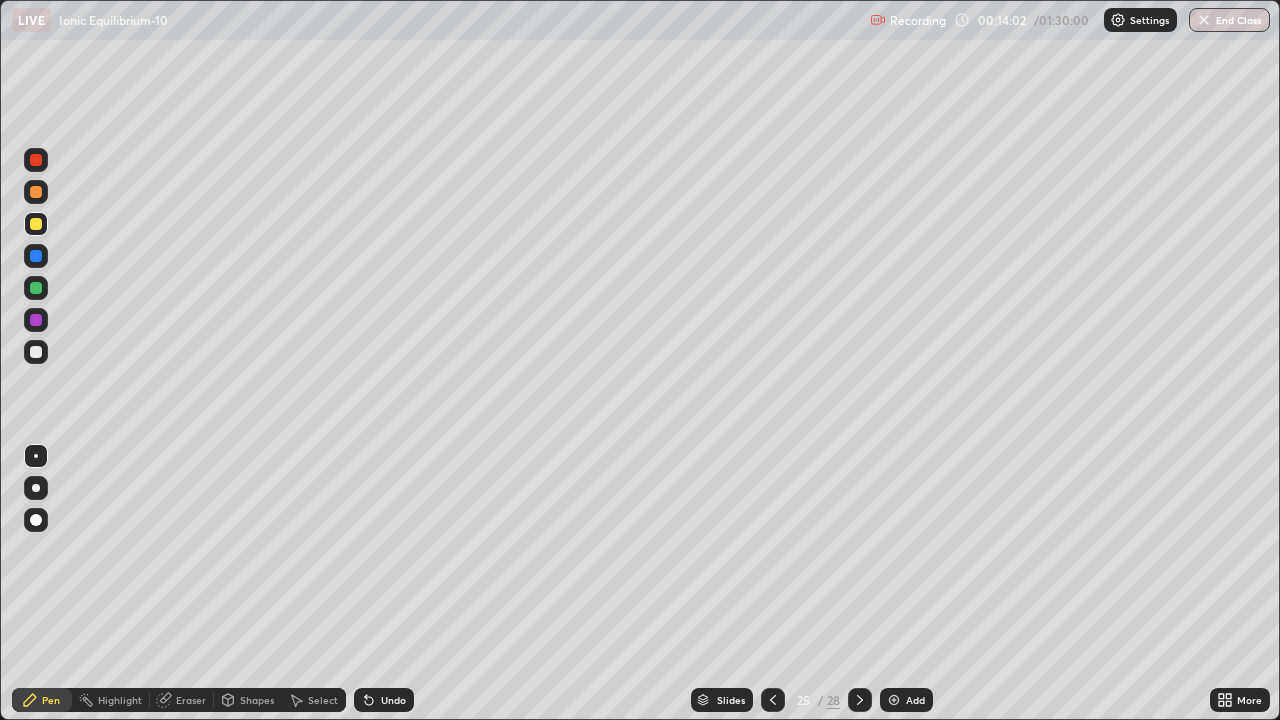 click at bounding box center (36, 352) 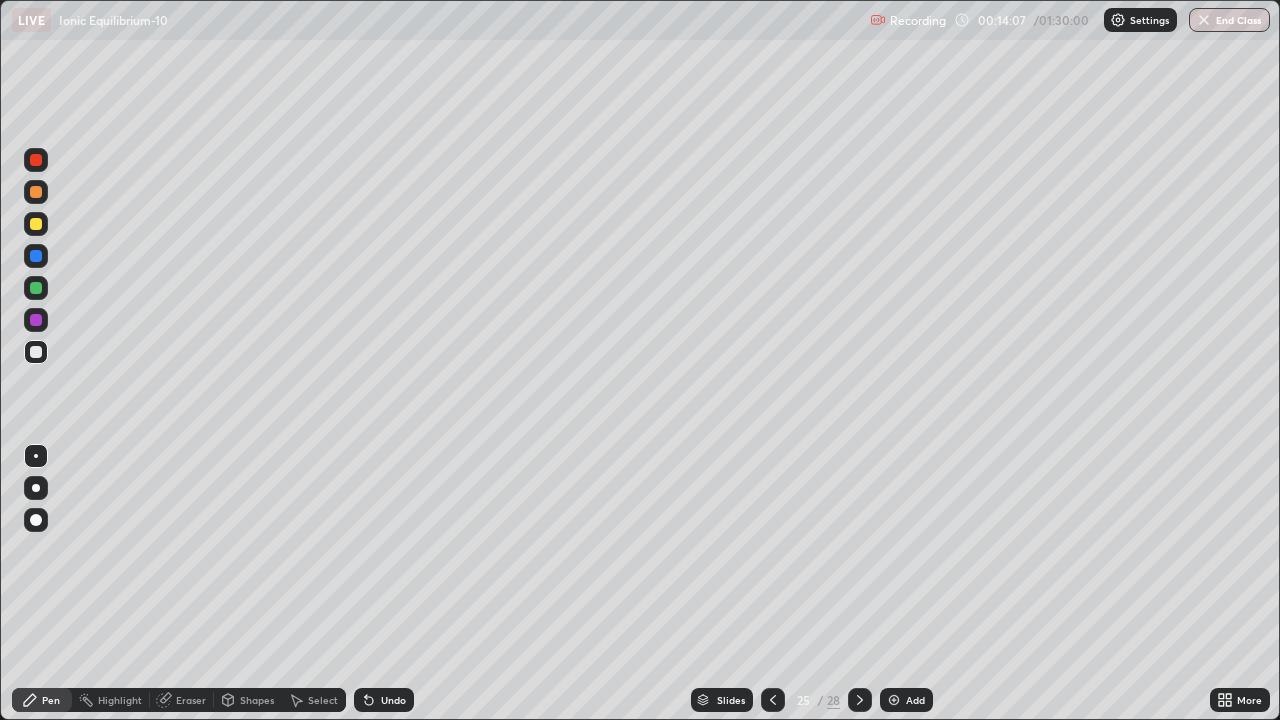 click on "Pen" at bounding box center [51, 700] 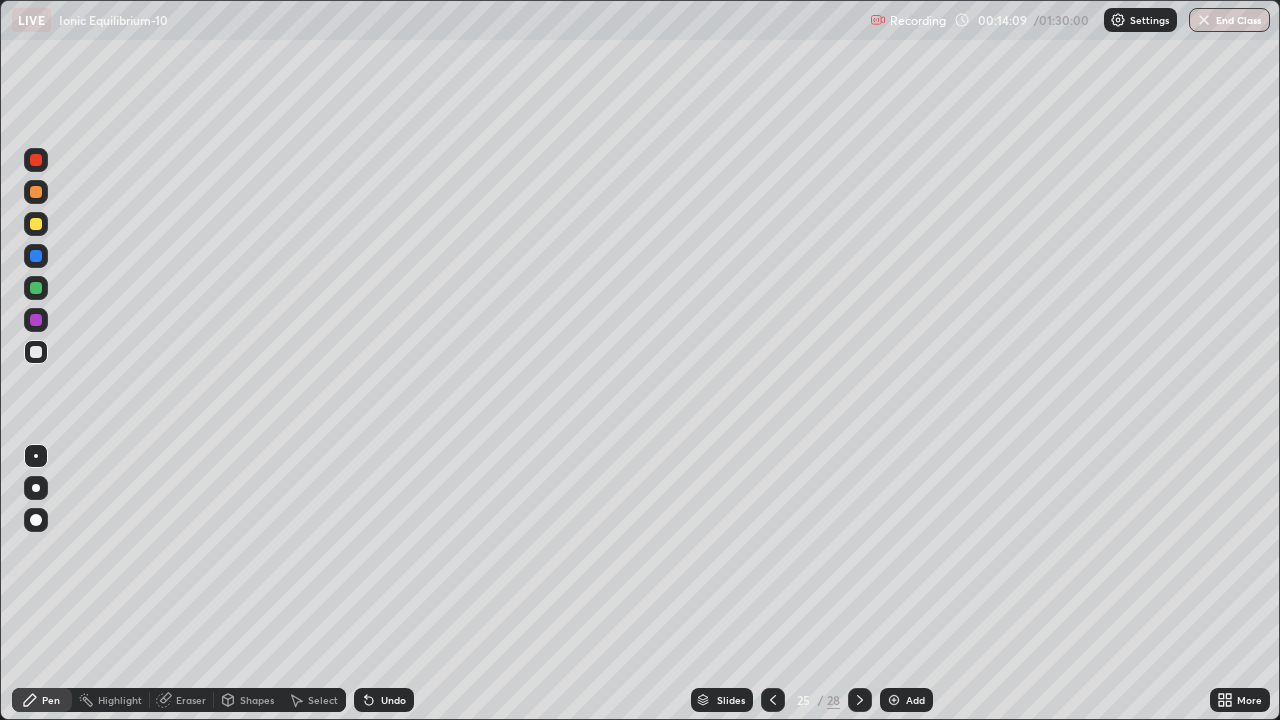 click at bounding box center (36, 224) 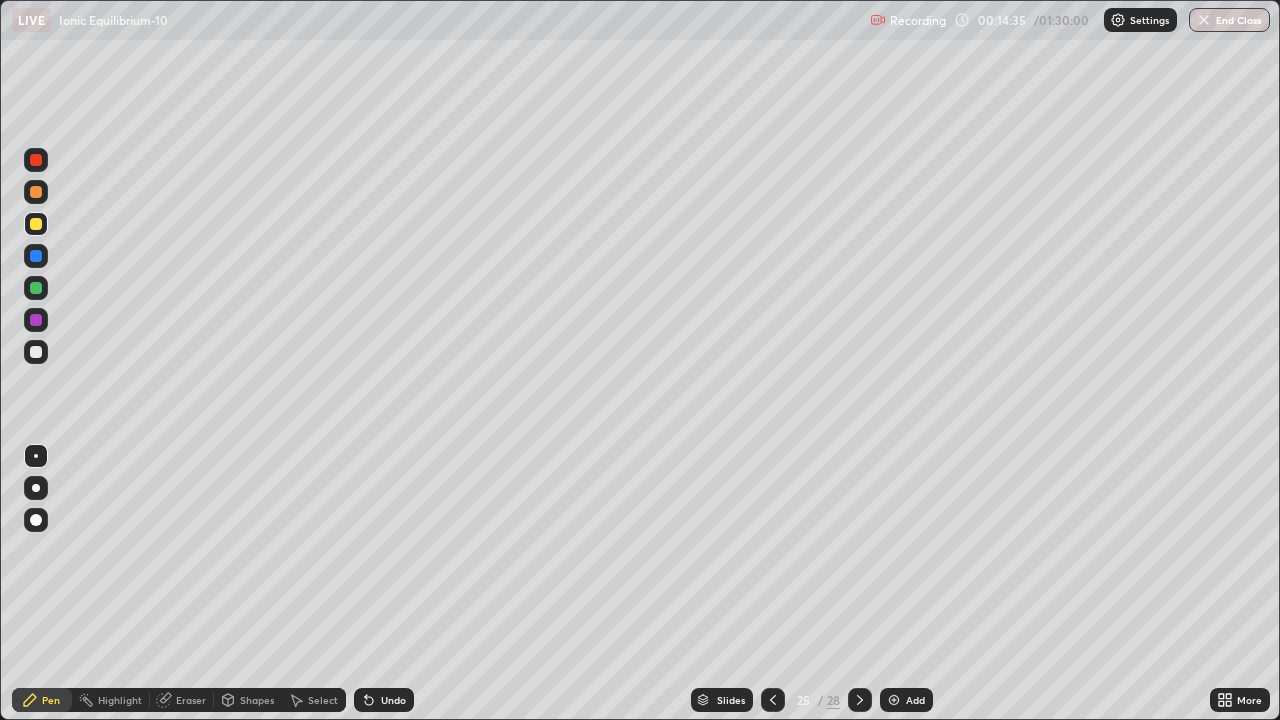 click on "Undo" at bounding box center (393, 700) 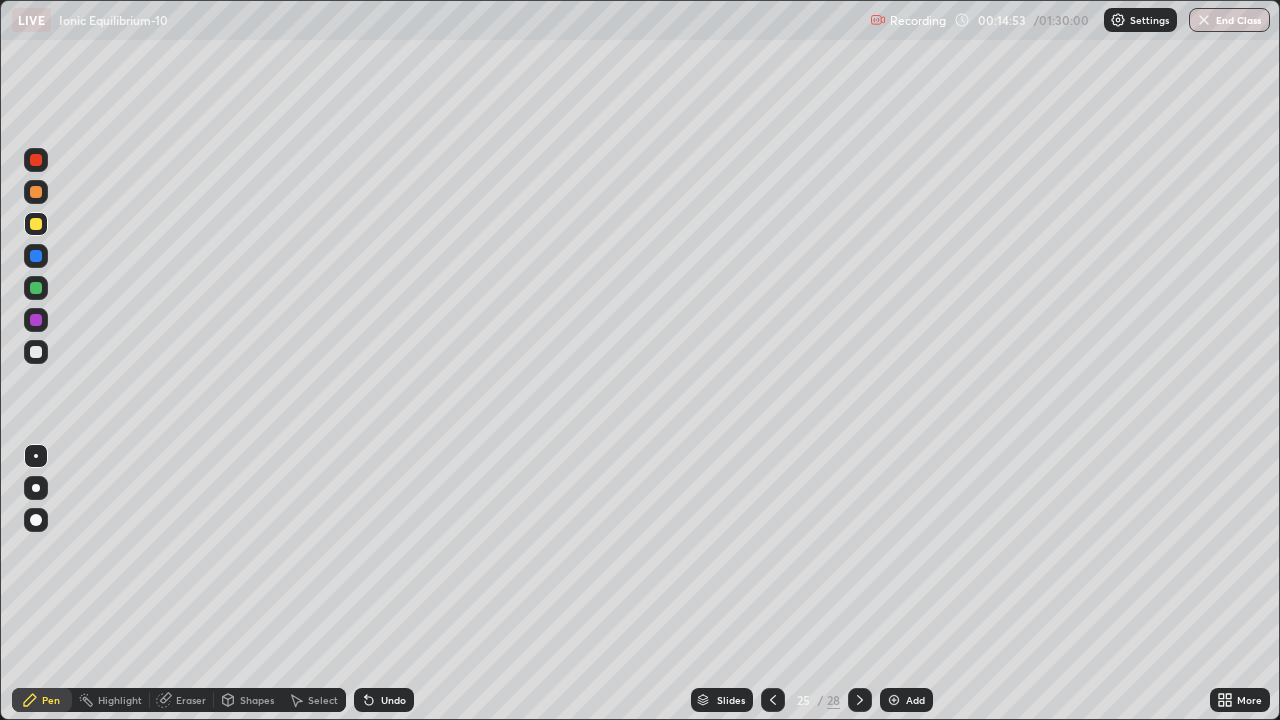 click at bounding box center (36, 352) 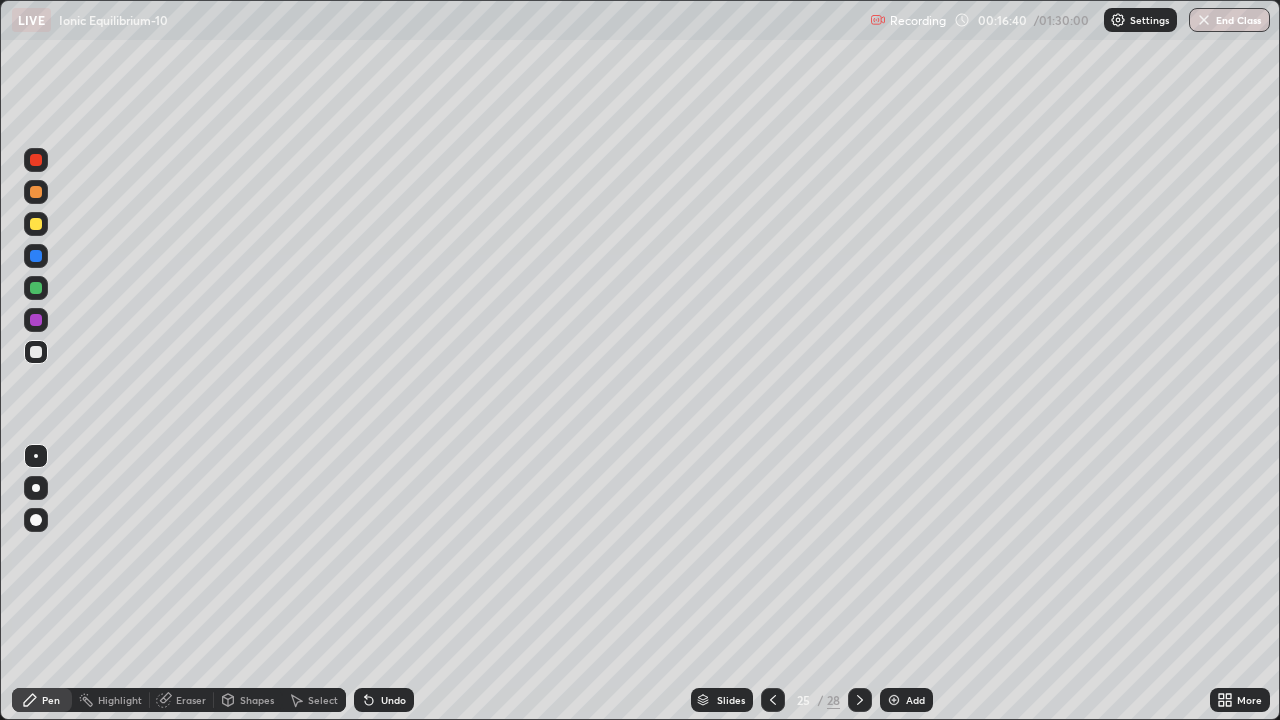 click at bounding box center [36, 352] 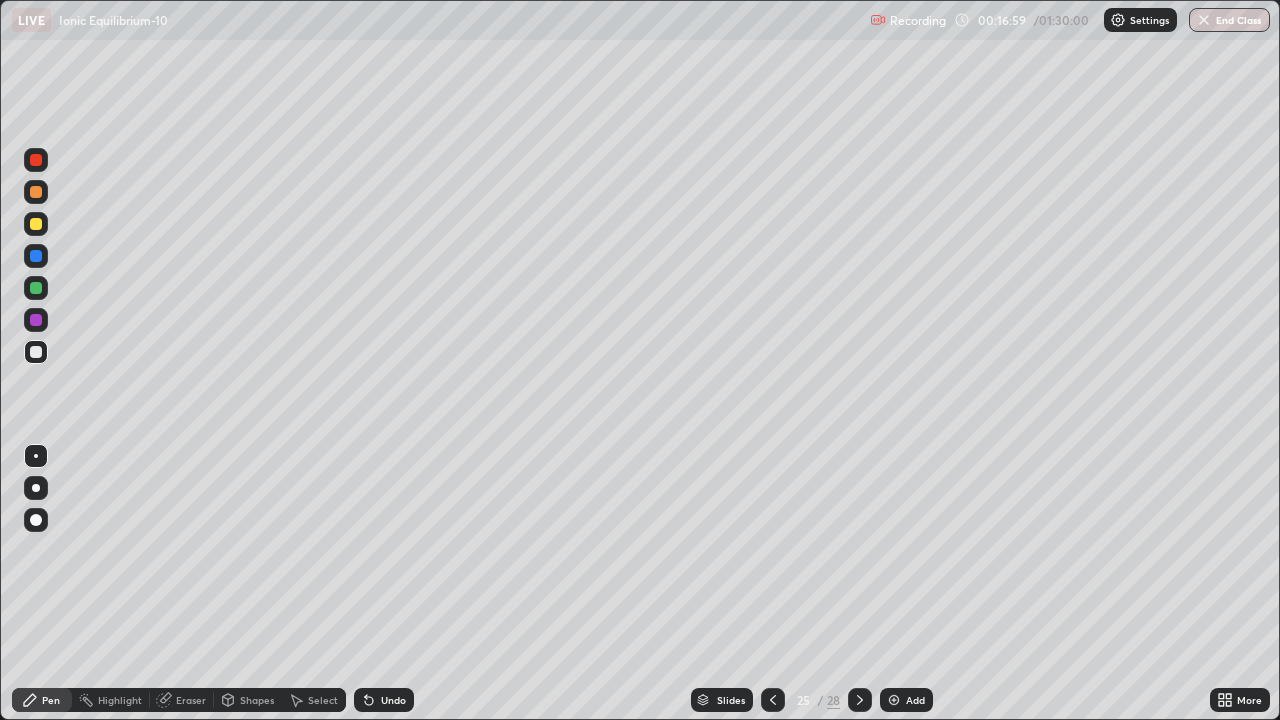 click at bounding box center [894, 700] 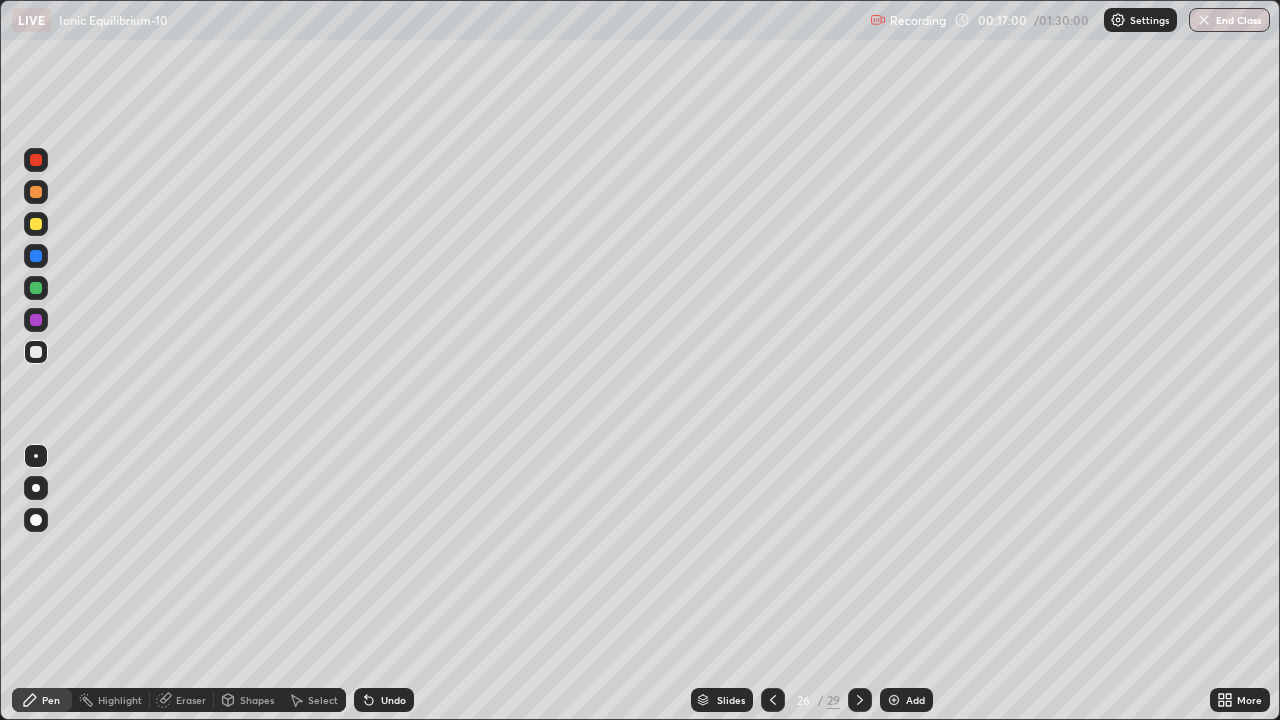 click at bounding box center [36, 352] 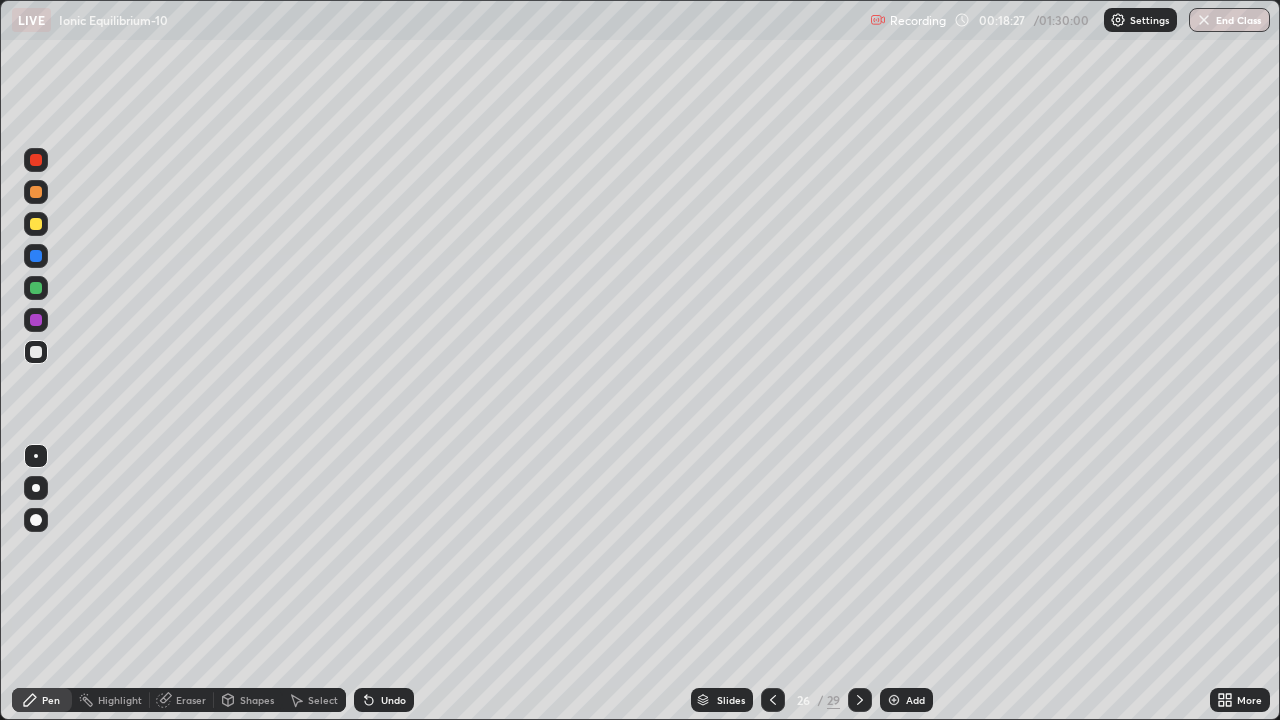 click 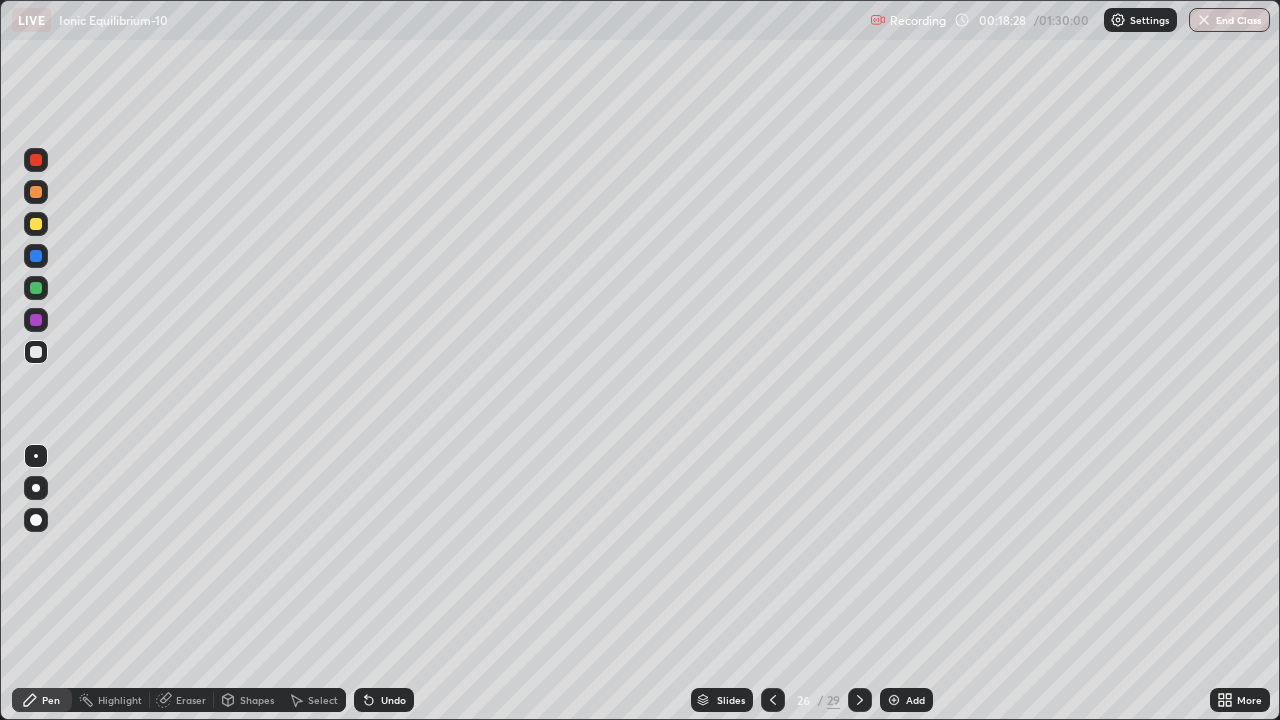 click 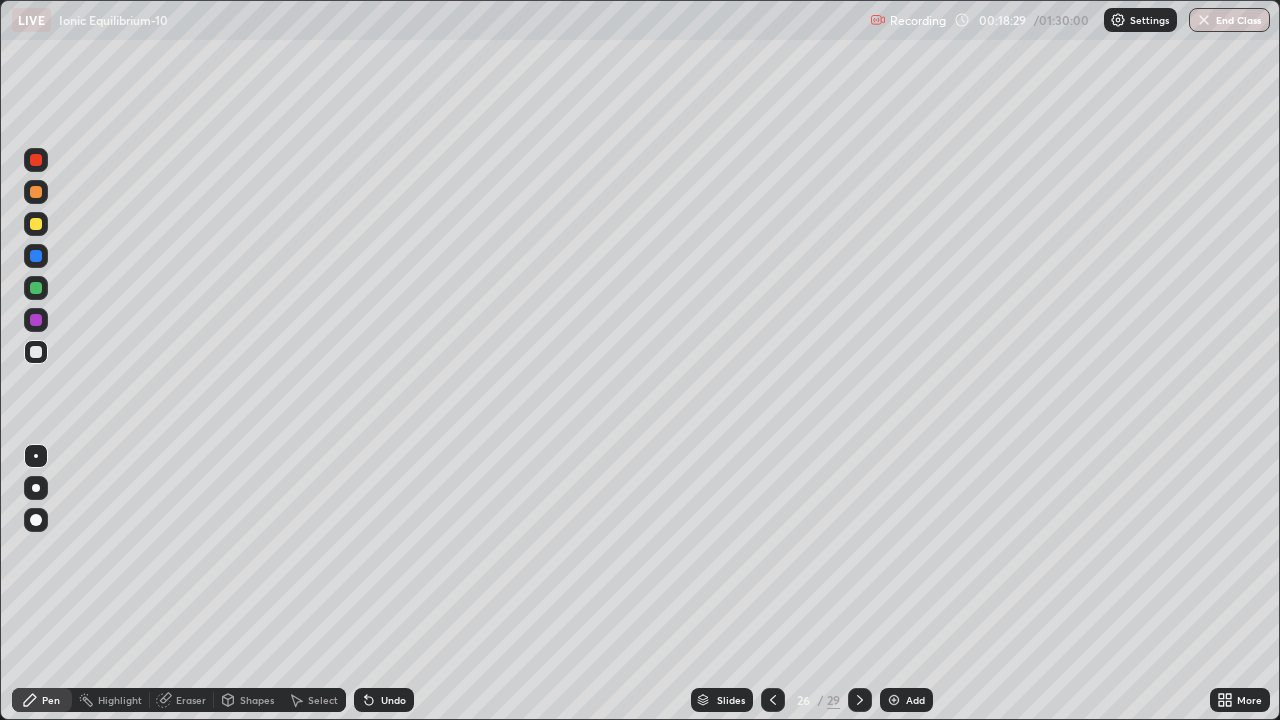 click 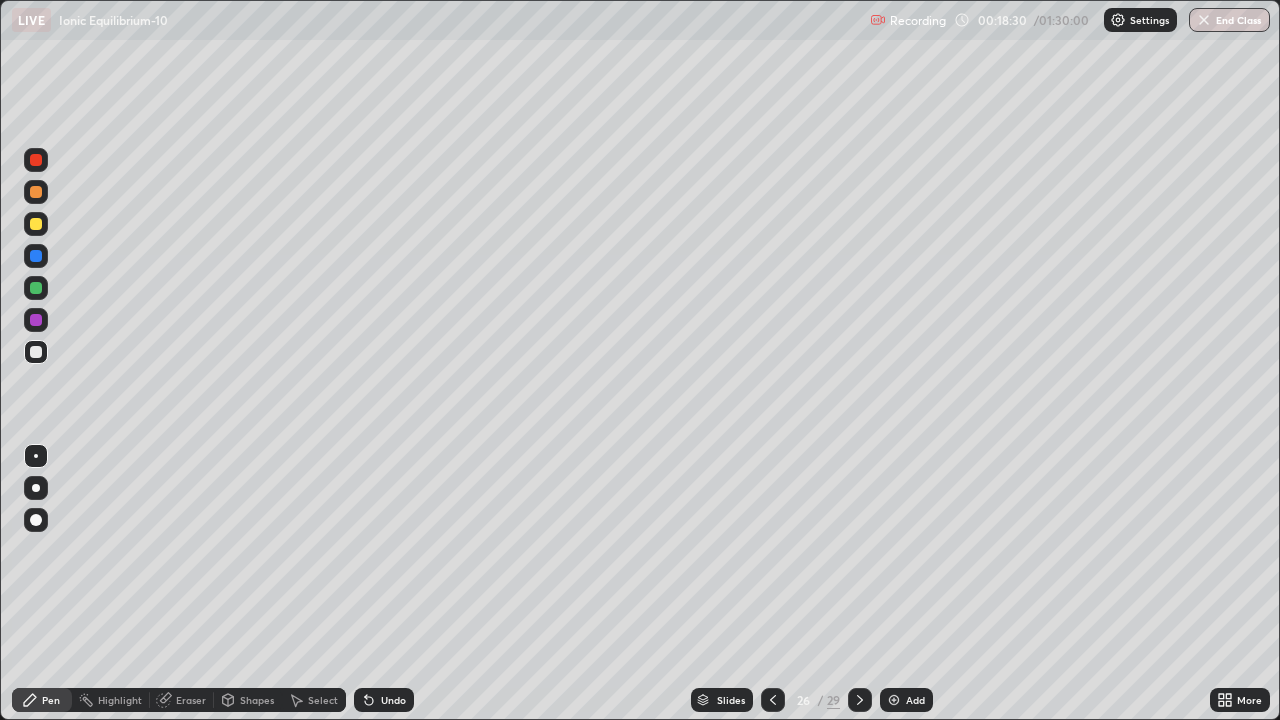 click 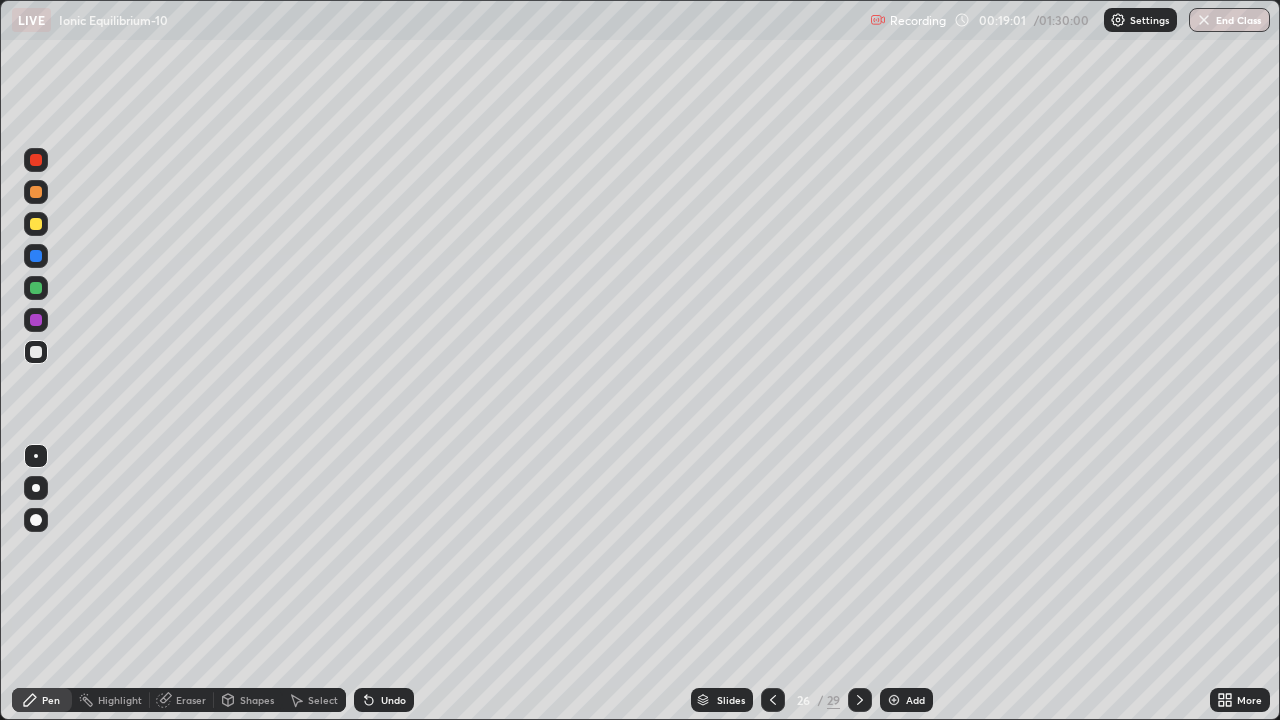 click 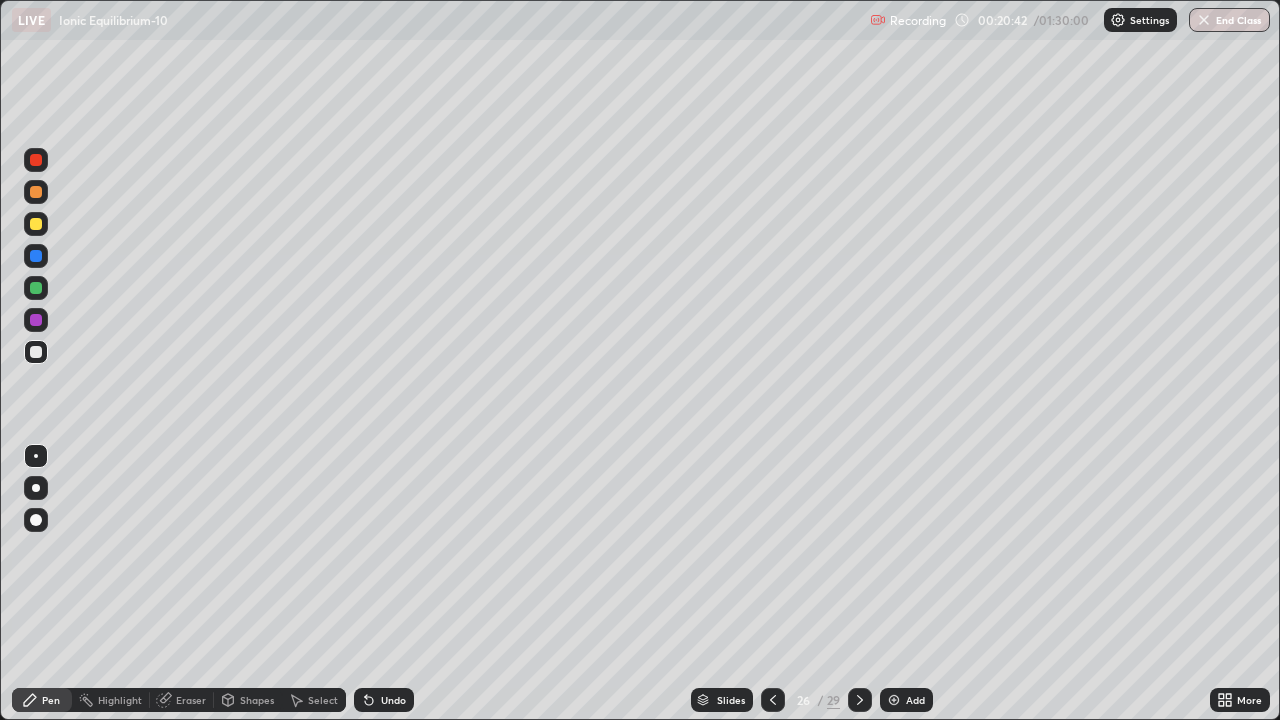 click on "Undo" at bounding box center [393, 700] 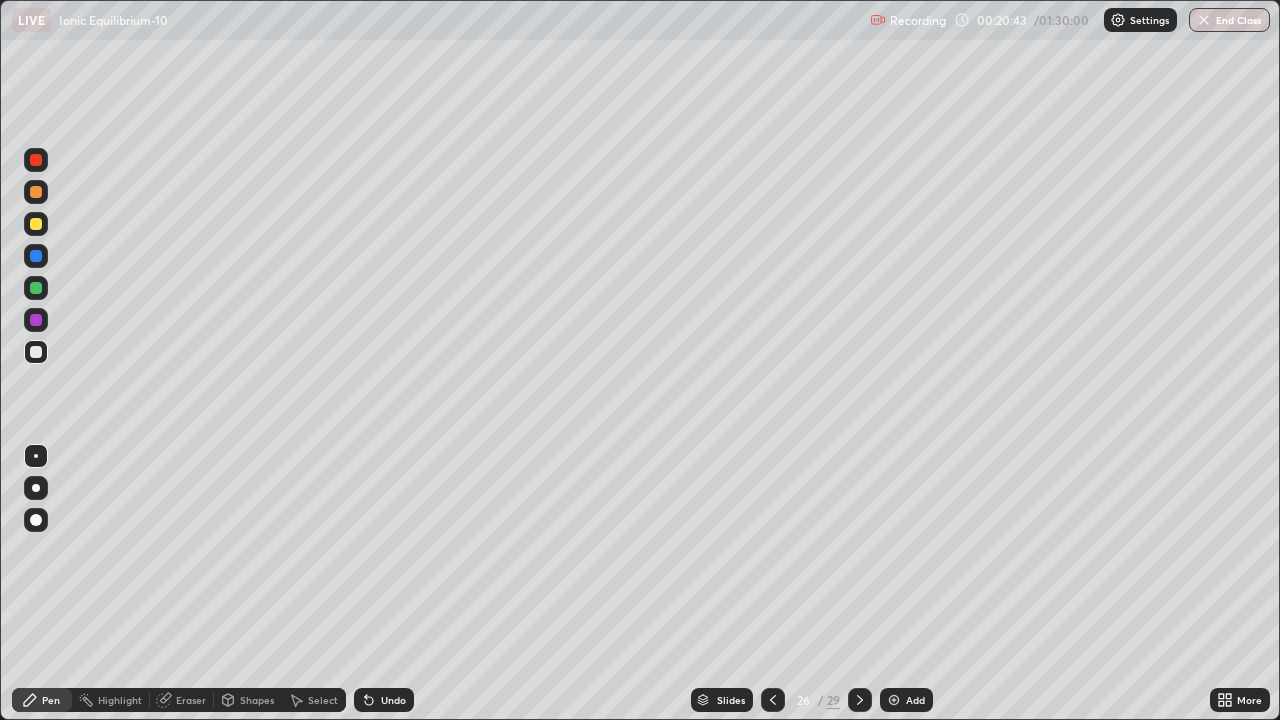 click on "Undo" at bounding box center (393, 700) 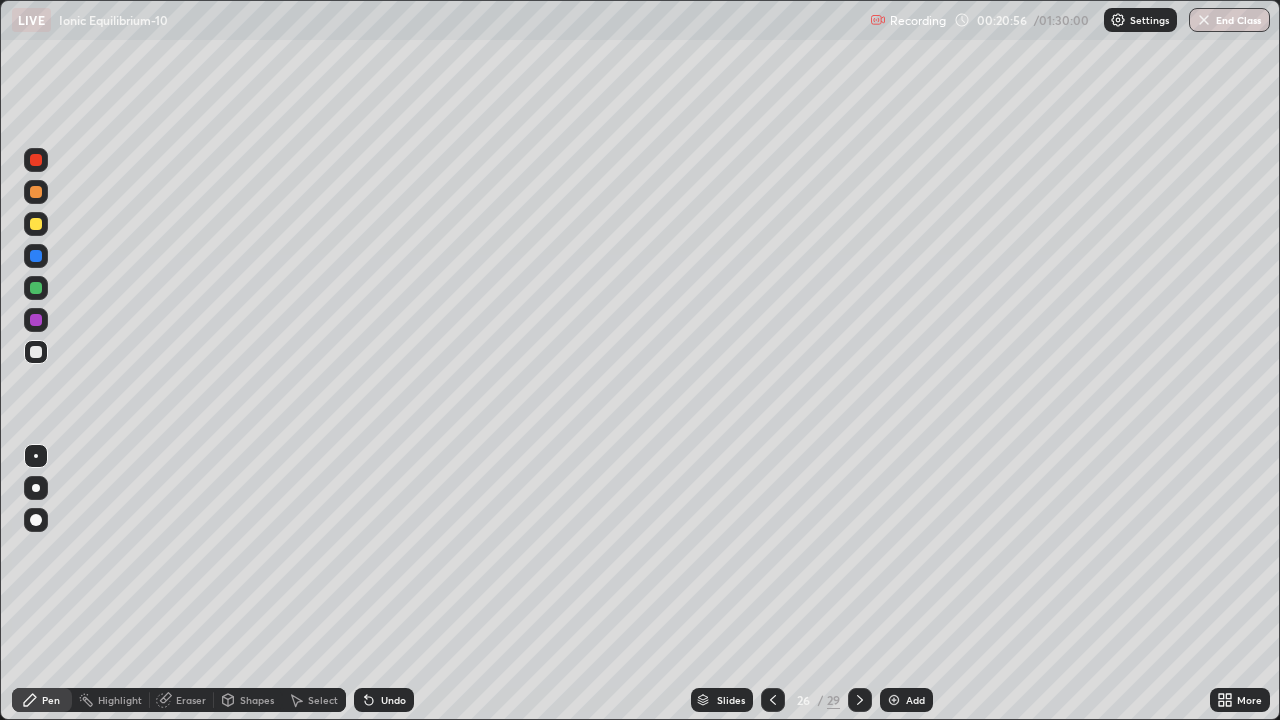 click on "Undo" at bounding box center (393, 700) 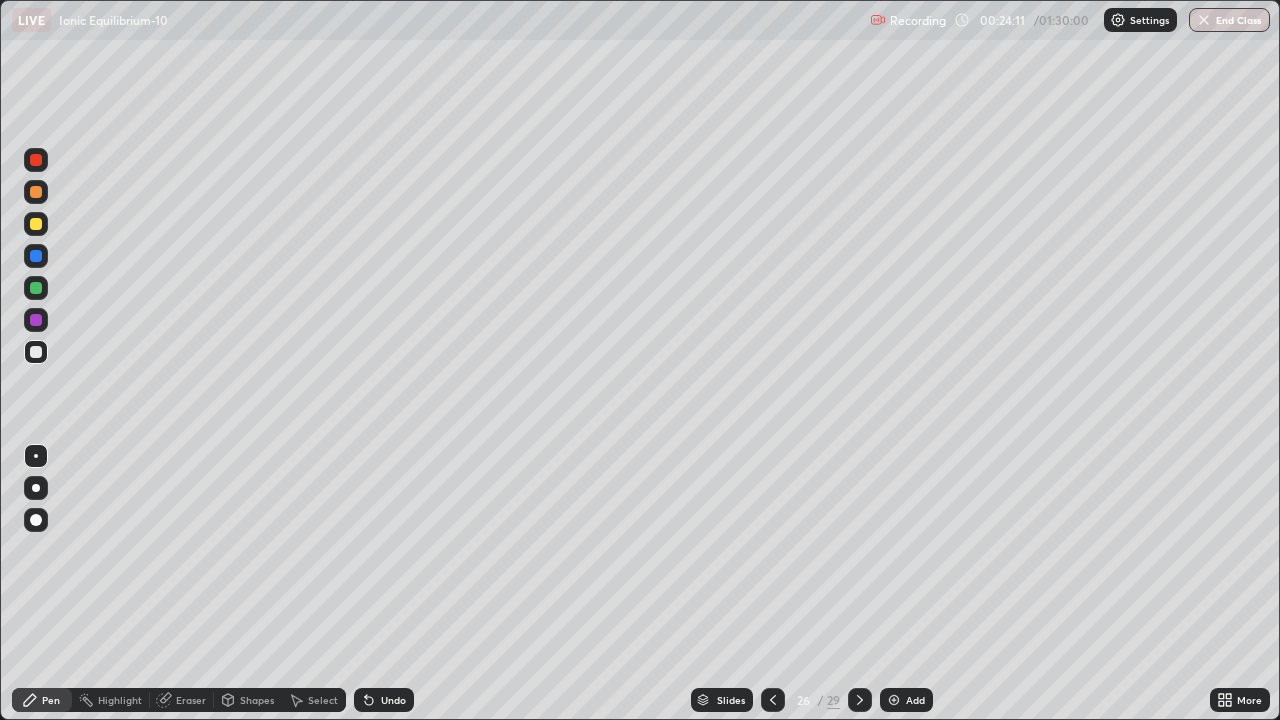 click on "Eraser" at bounding box center (191, 700) 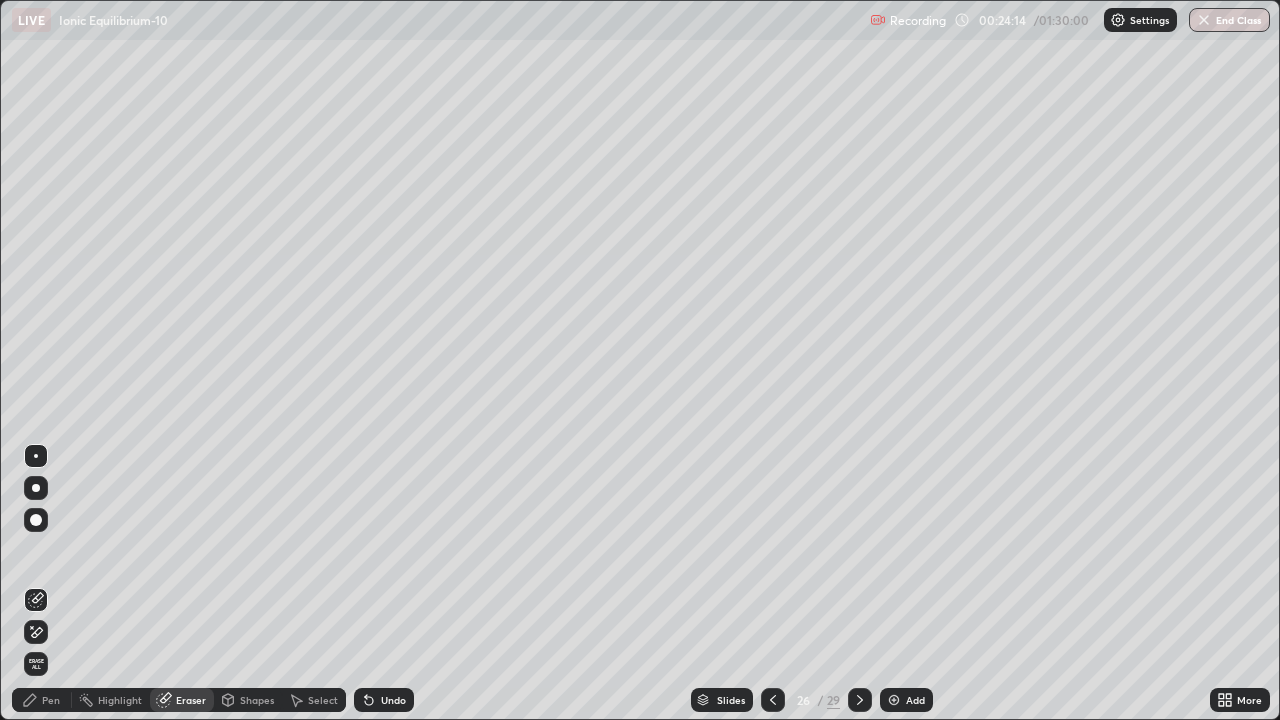 click on "Pen" at bounding box center (51, 700) 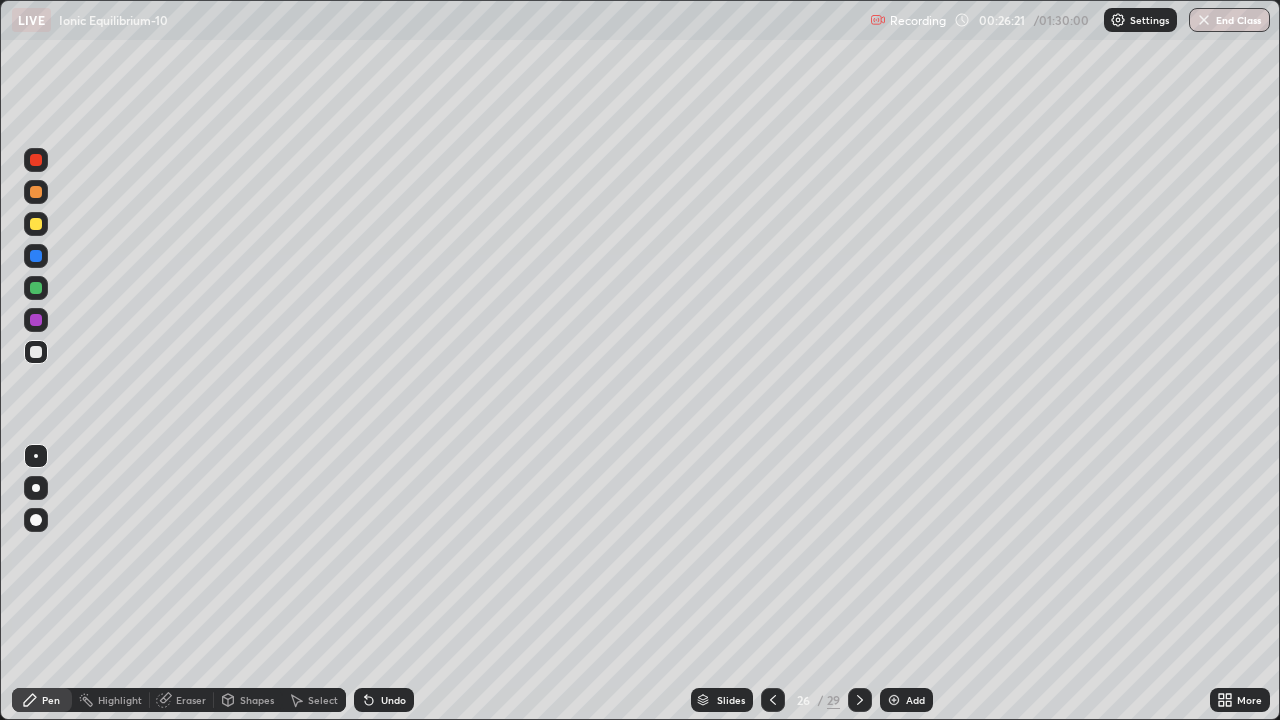 click at bounding box center [36, 224] 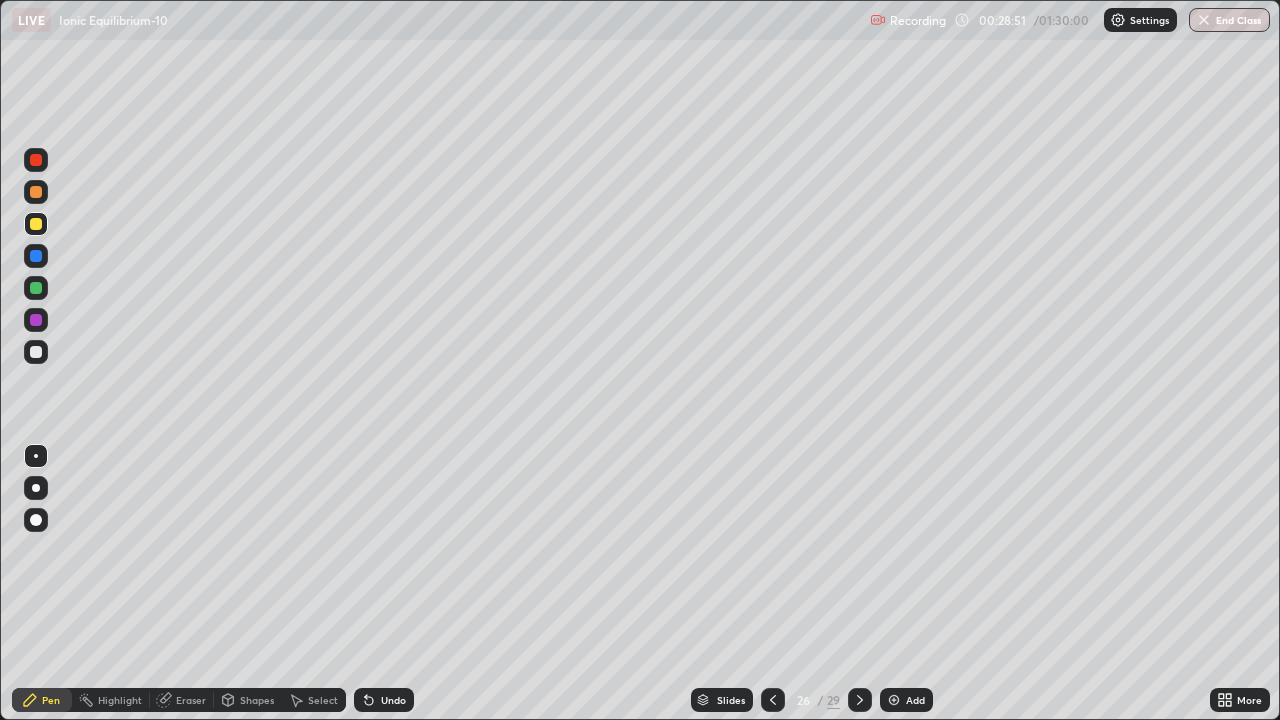 click on "Pen" at bounding box center [51, 700] 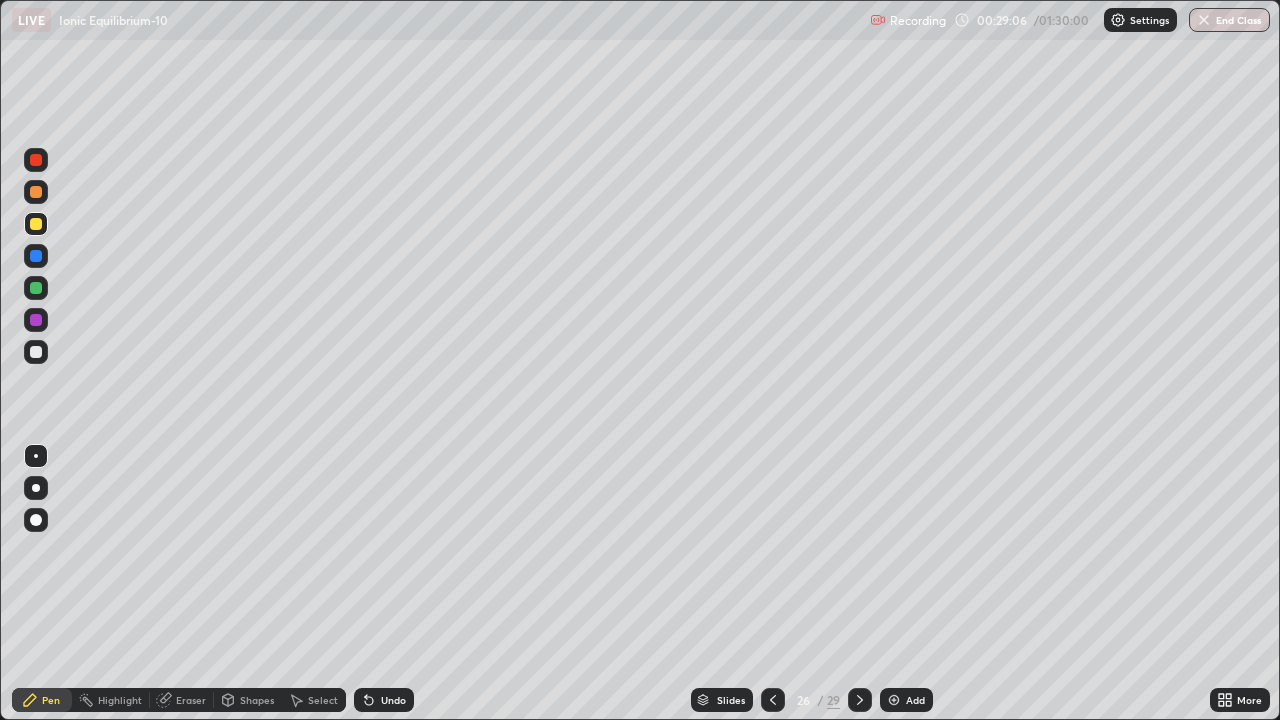 click at bounding box center [36, 456] 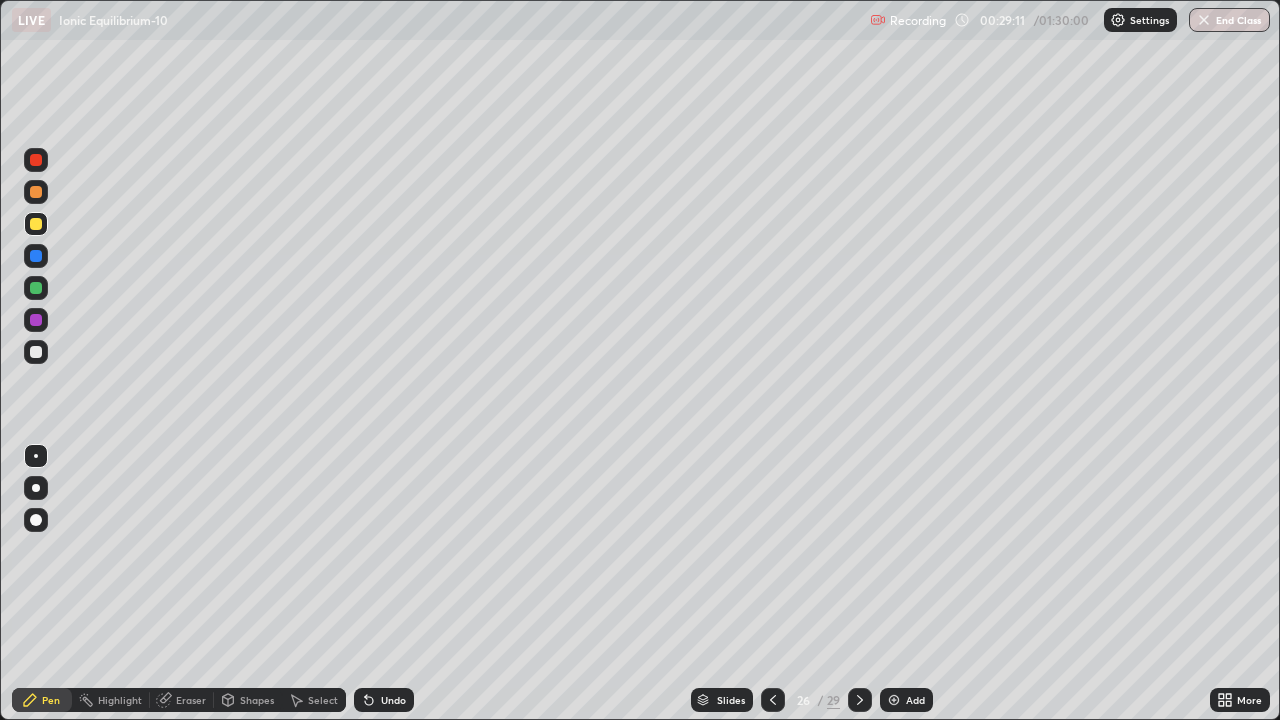 click at bounding box center [36, 352] 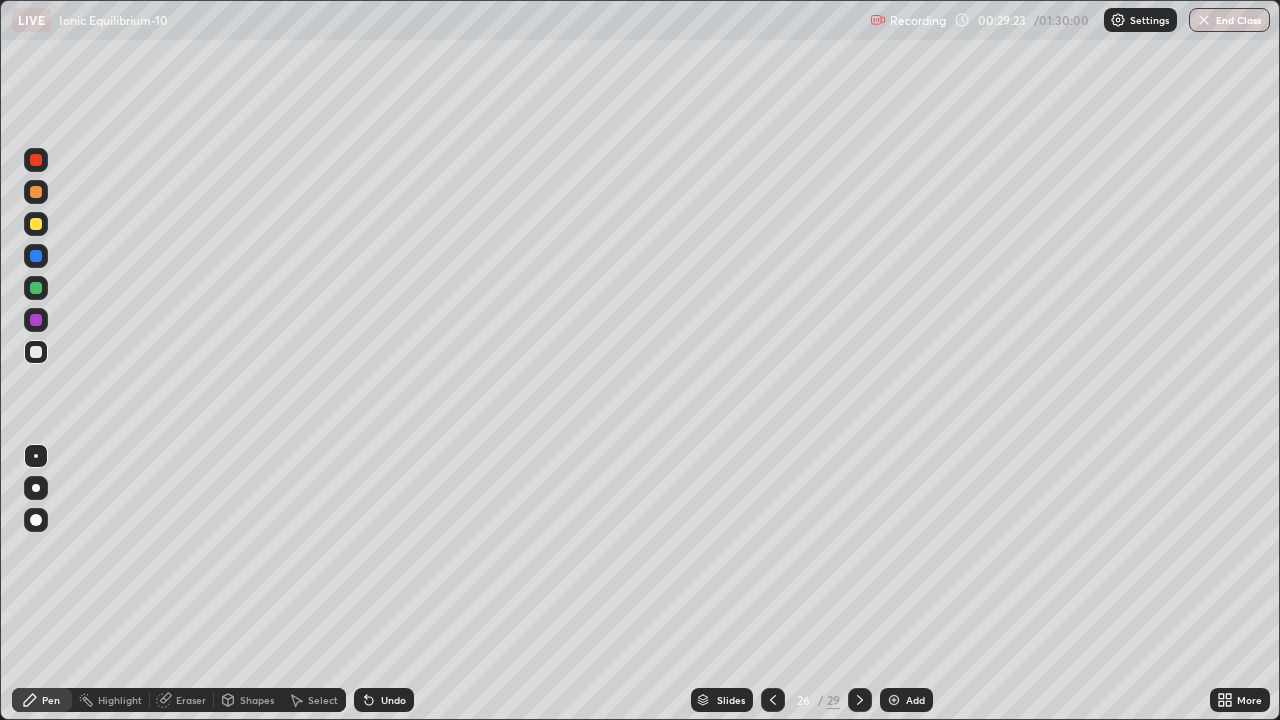 click on "Pen" at bounding box center (51, 700) 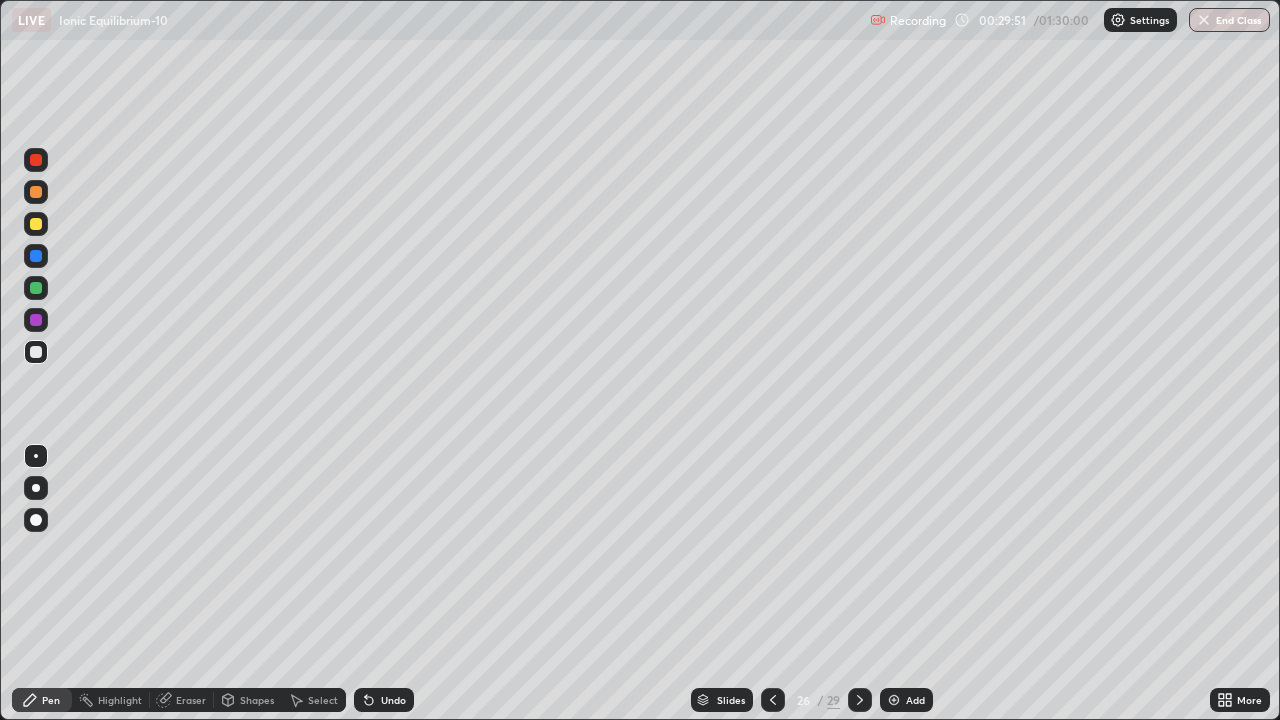 click on "Pen" at bounding box center [51, 700] 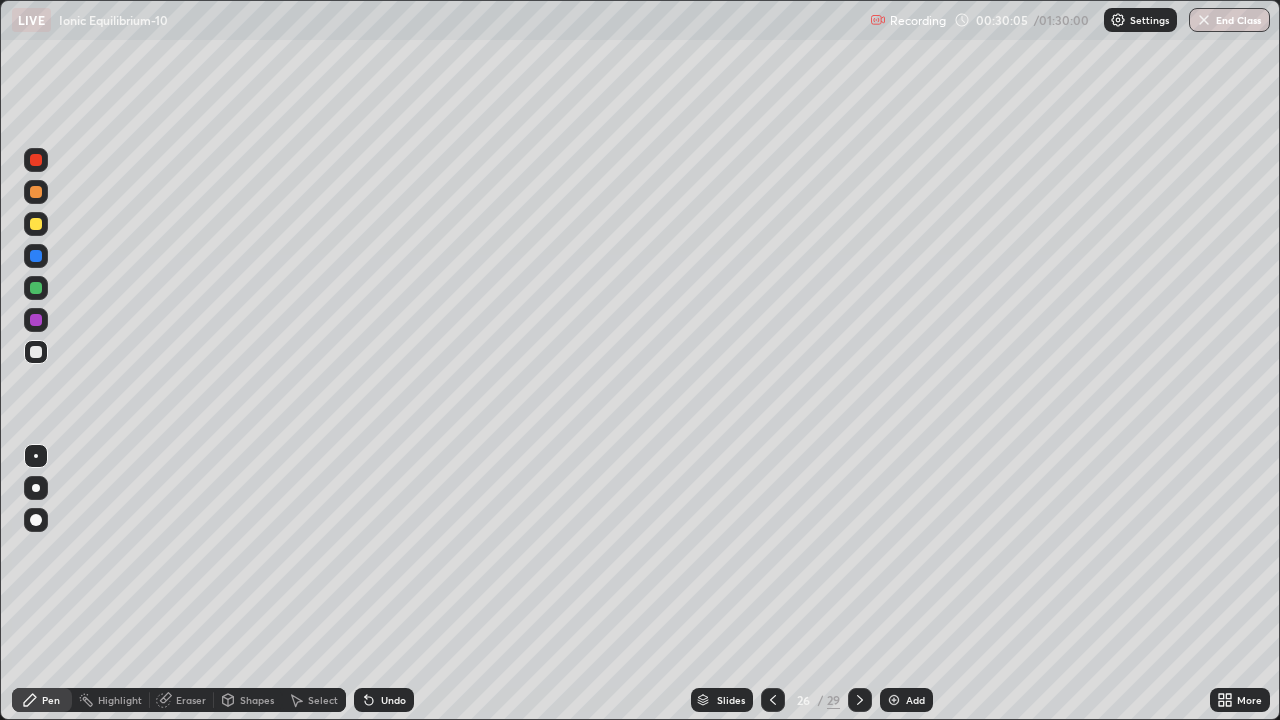 click 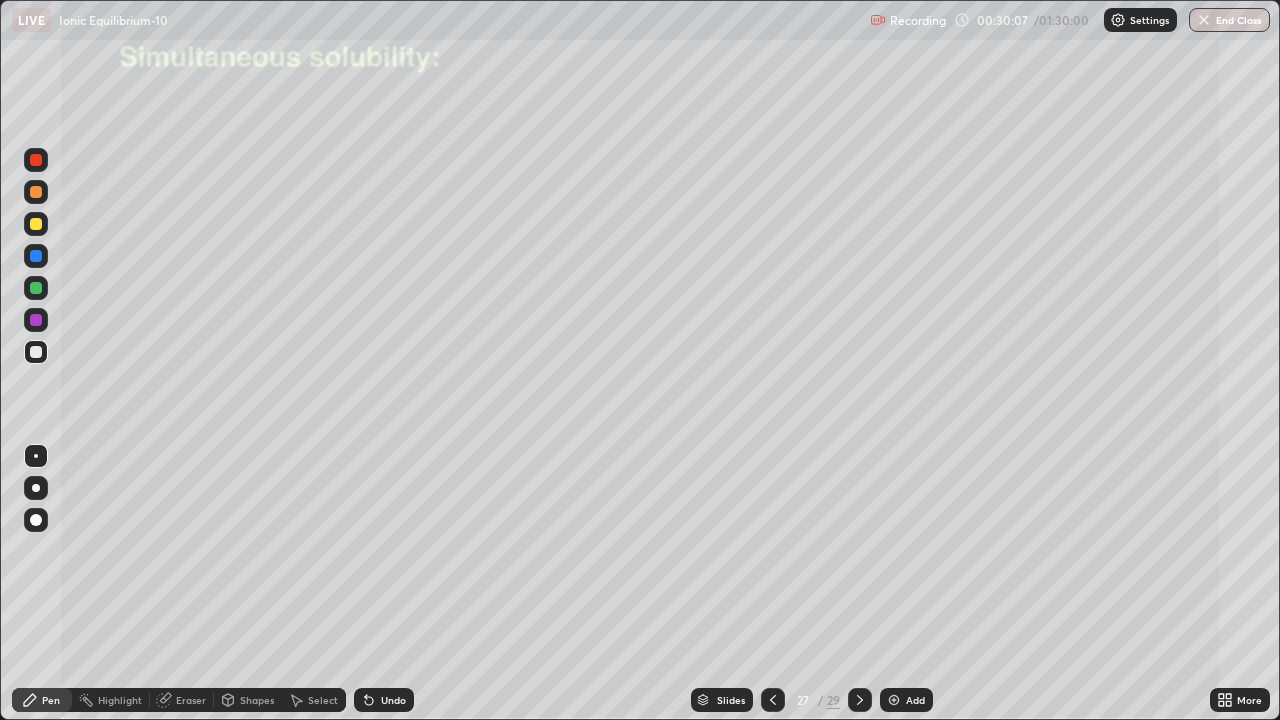 click 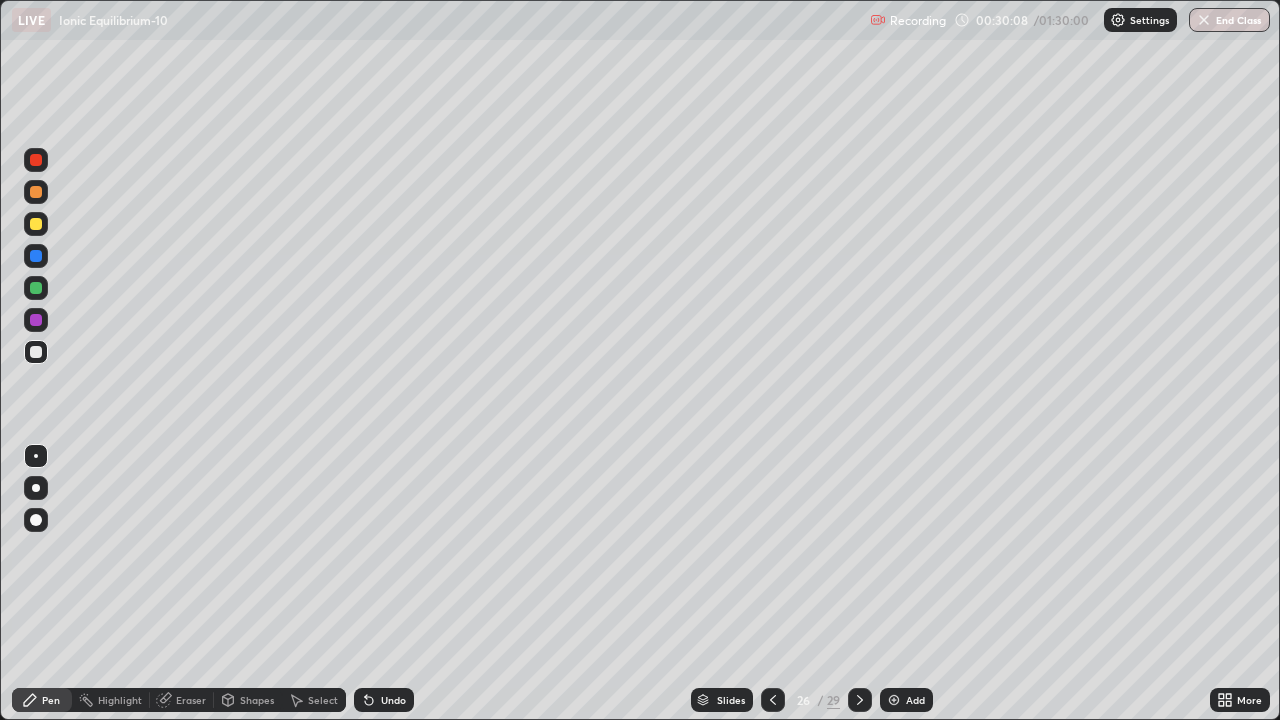 click at bounding box center [894, 700] 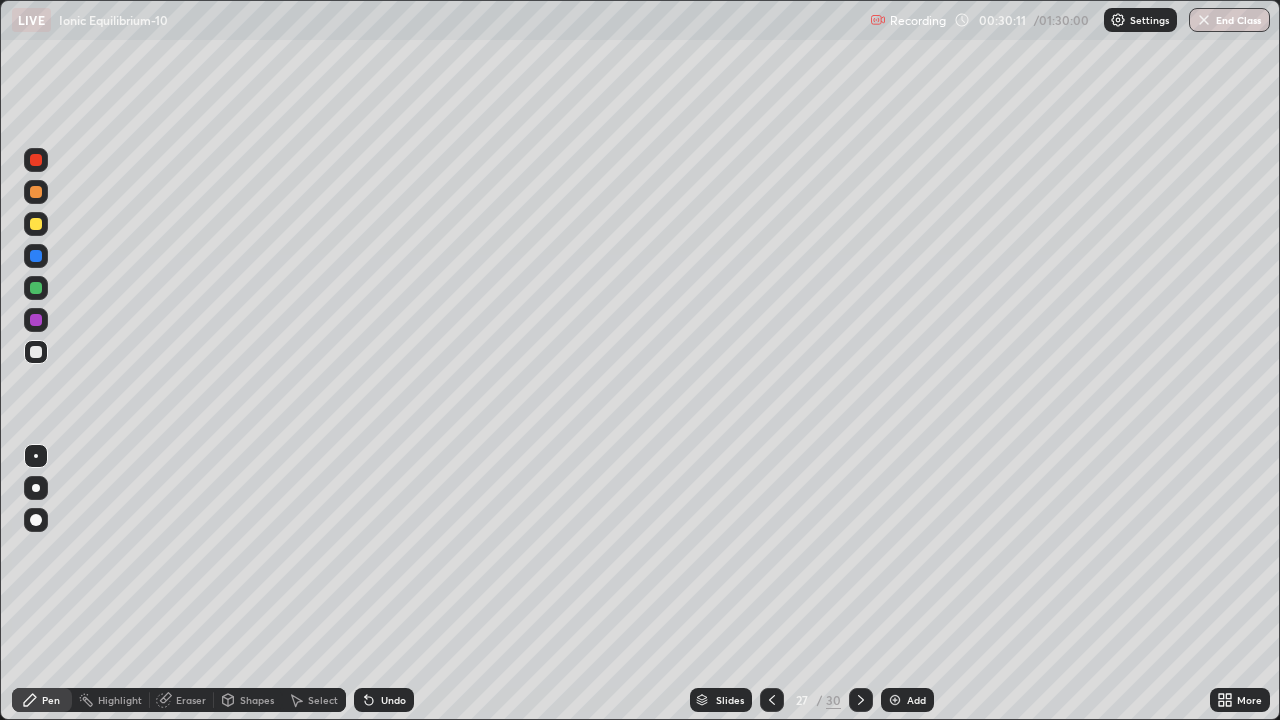 click at bounding box center (36, 352) 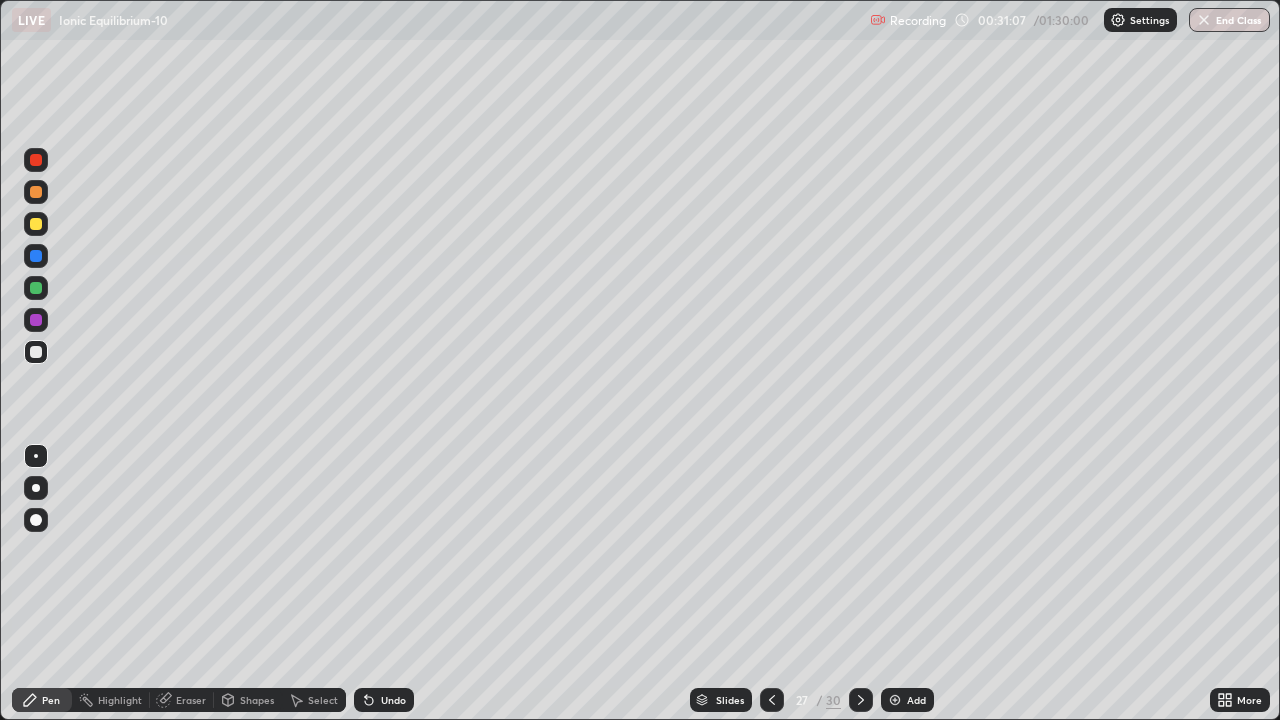 click 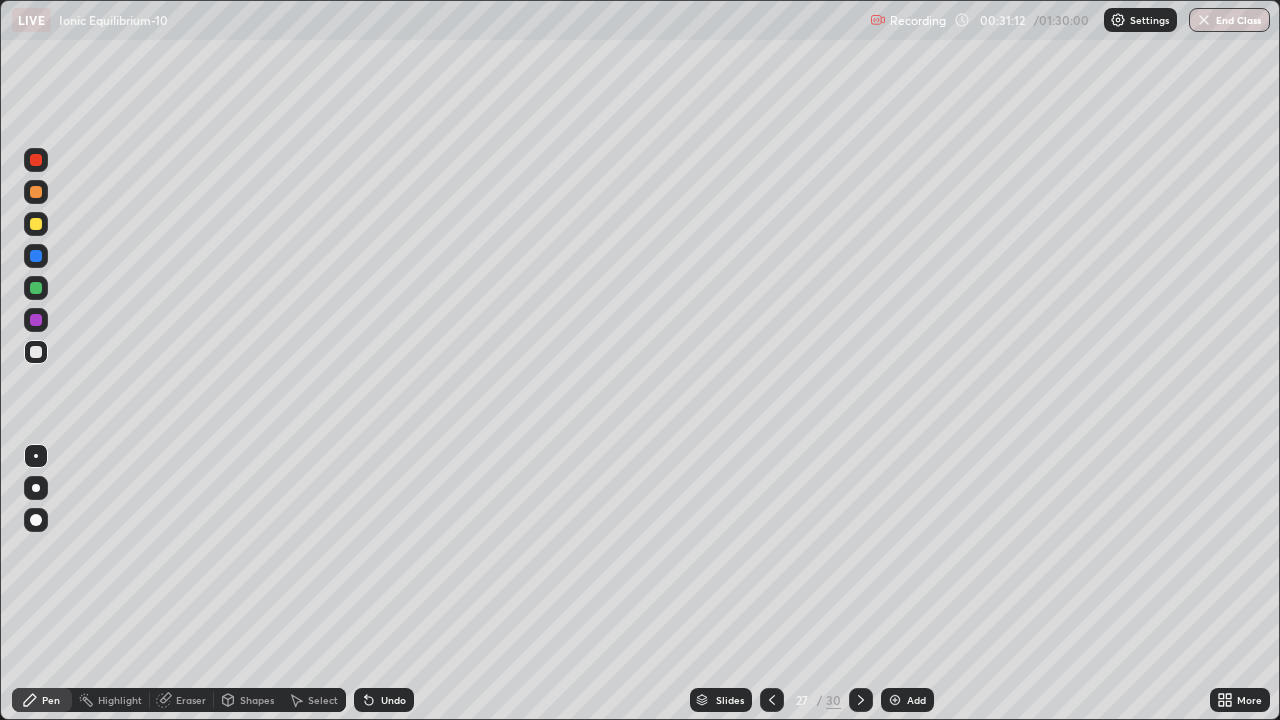 click on "Undo" at bounding box center (393, 700) 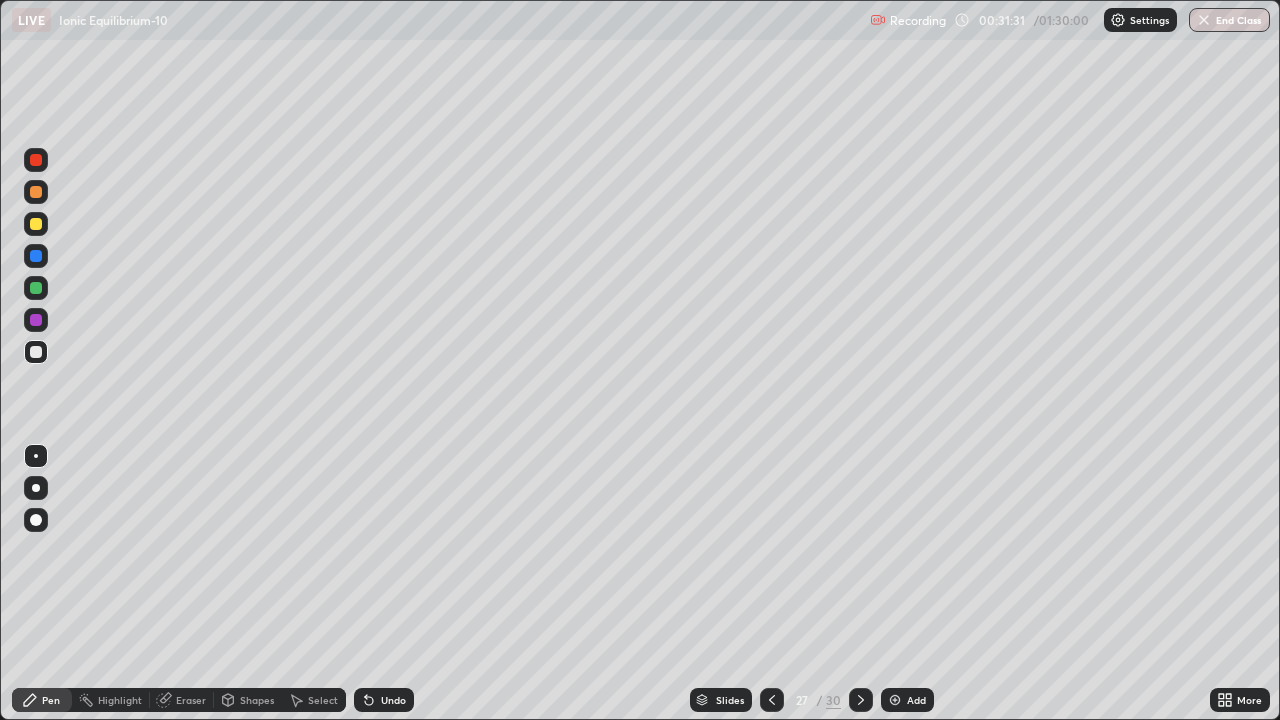 click on "Eraser" at bounding box center (191, 700) 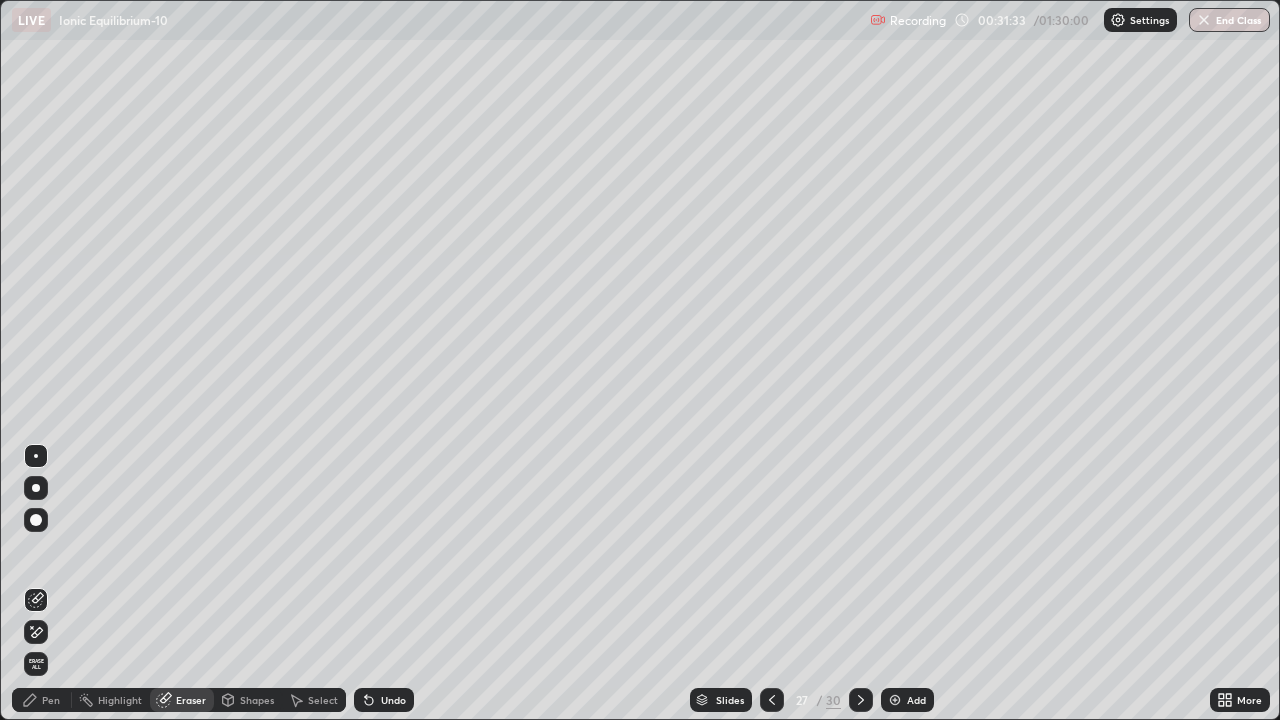 click on "Pen" at bounding box center [51, 700] 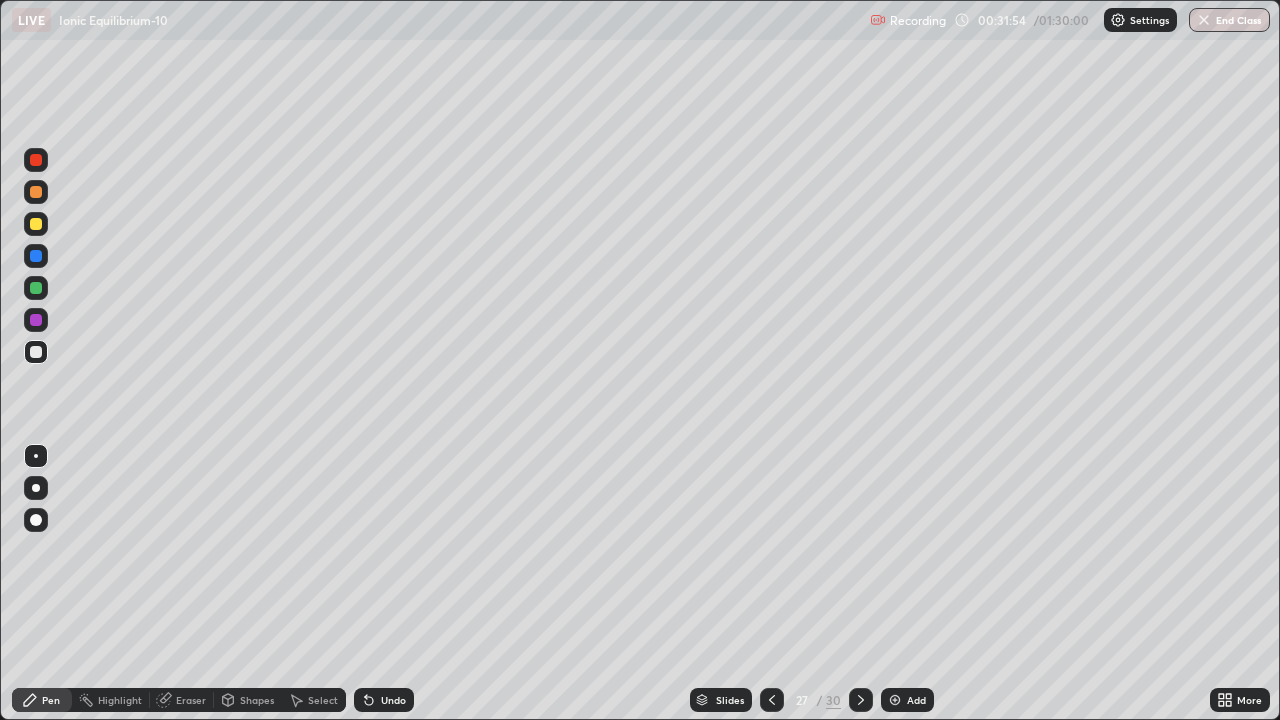 click 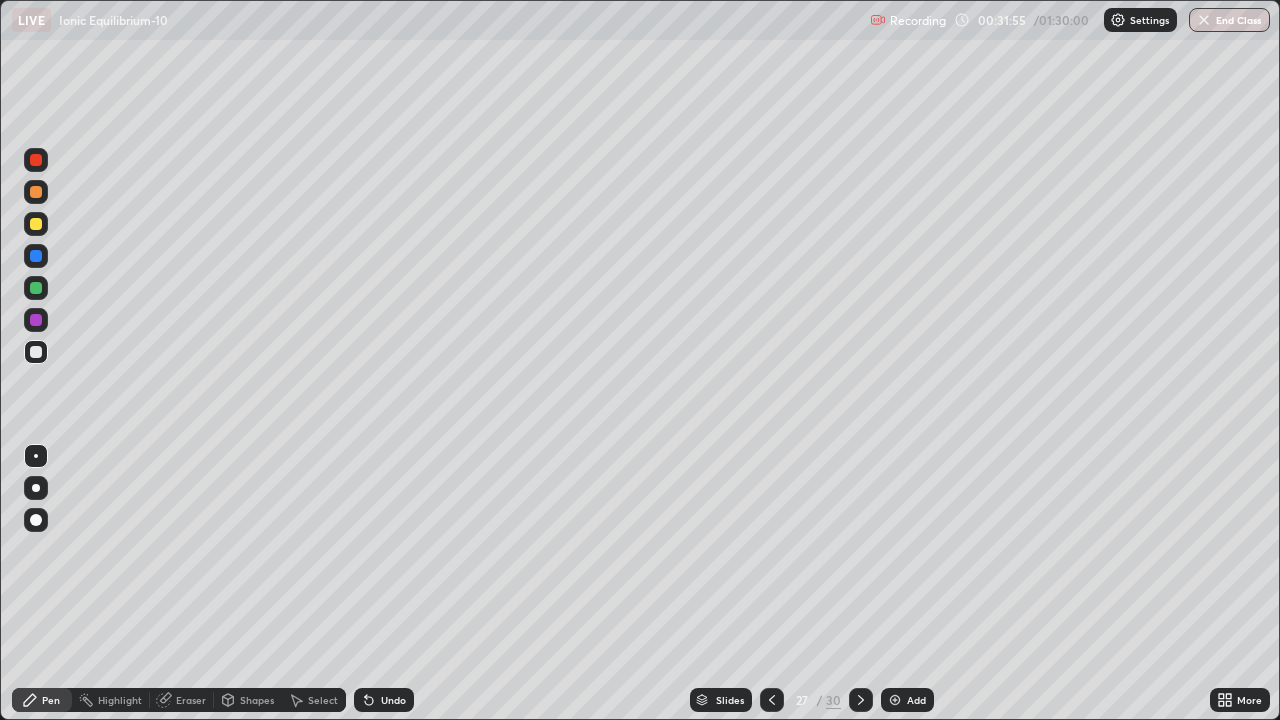 click 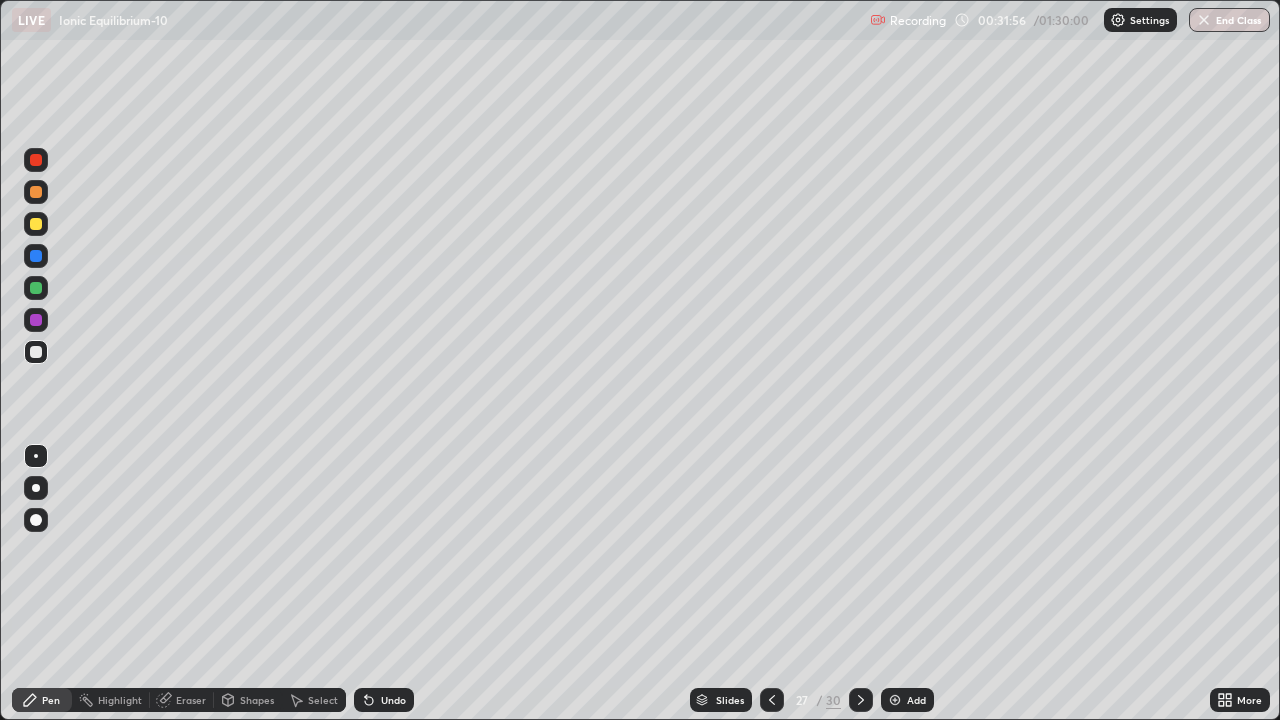 click 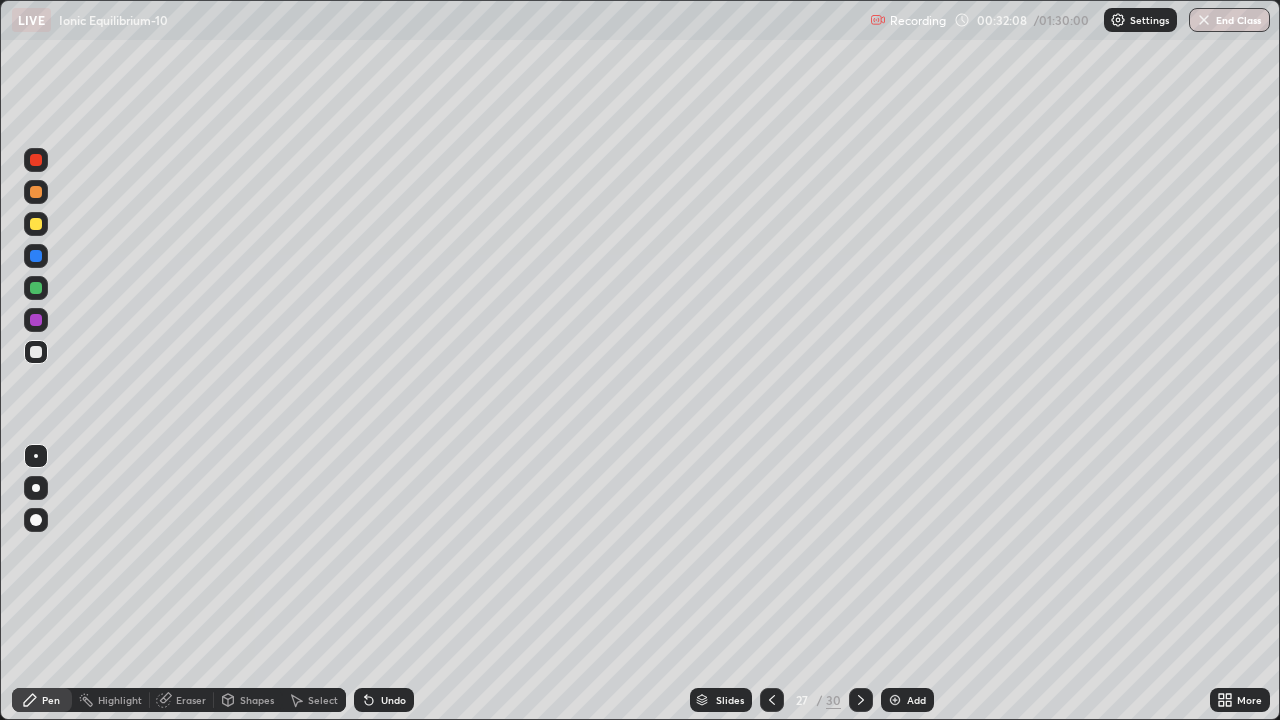 click at bounding box center [36, 224] 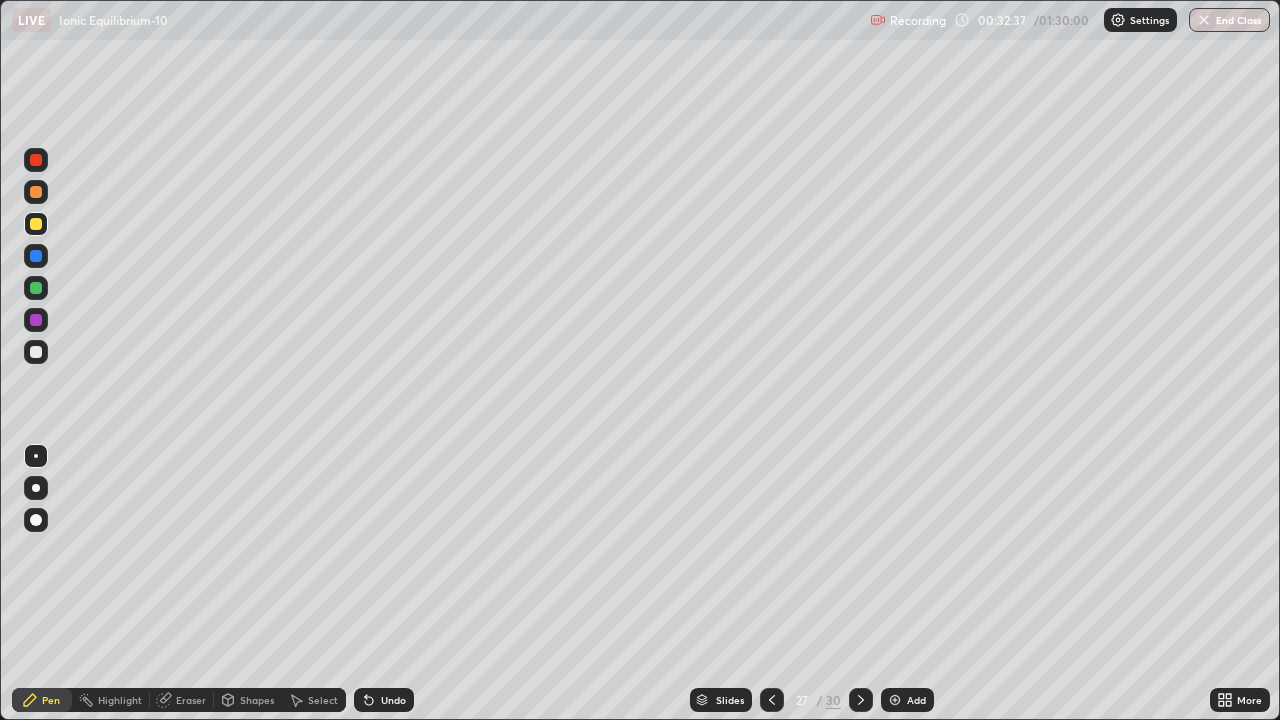 click on "Undo" at bounding box center (393, 700) 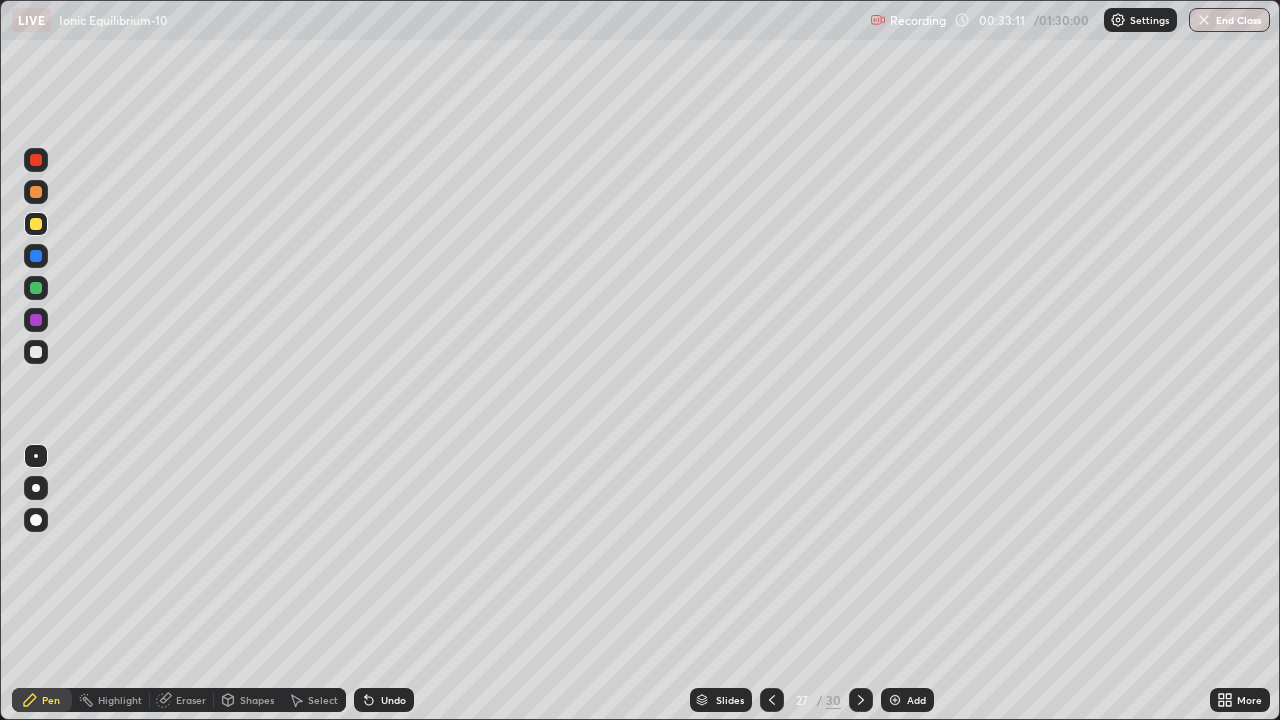 click at bounding box center [36, 352] 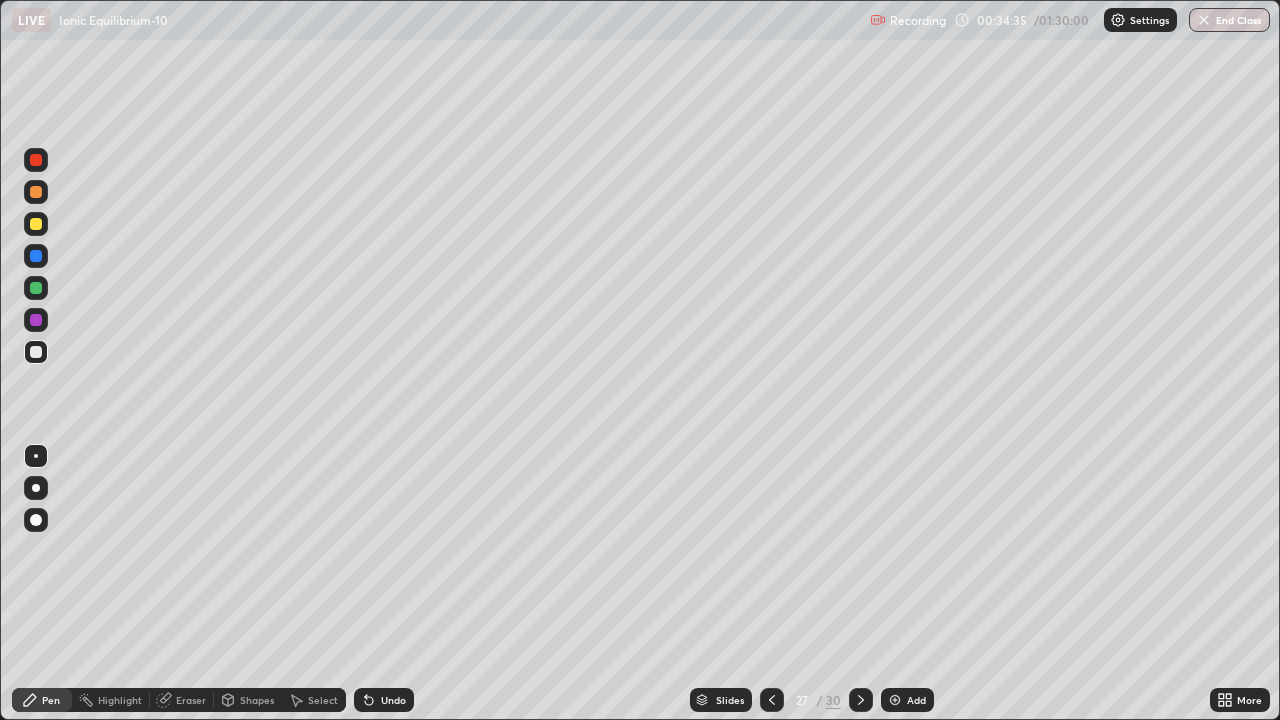 click at bounding box center (895, 700) 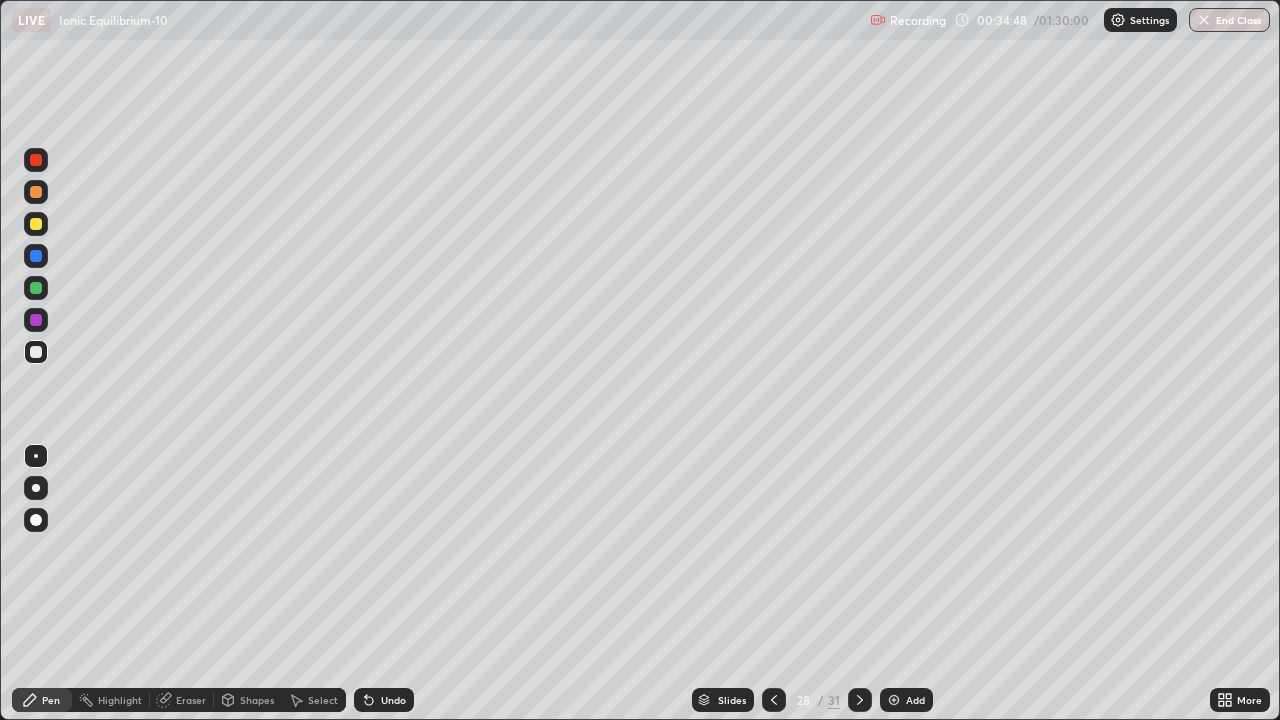click on "Shapes" at bounding box center [257, 700] 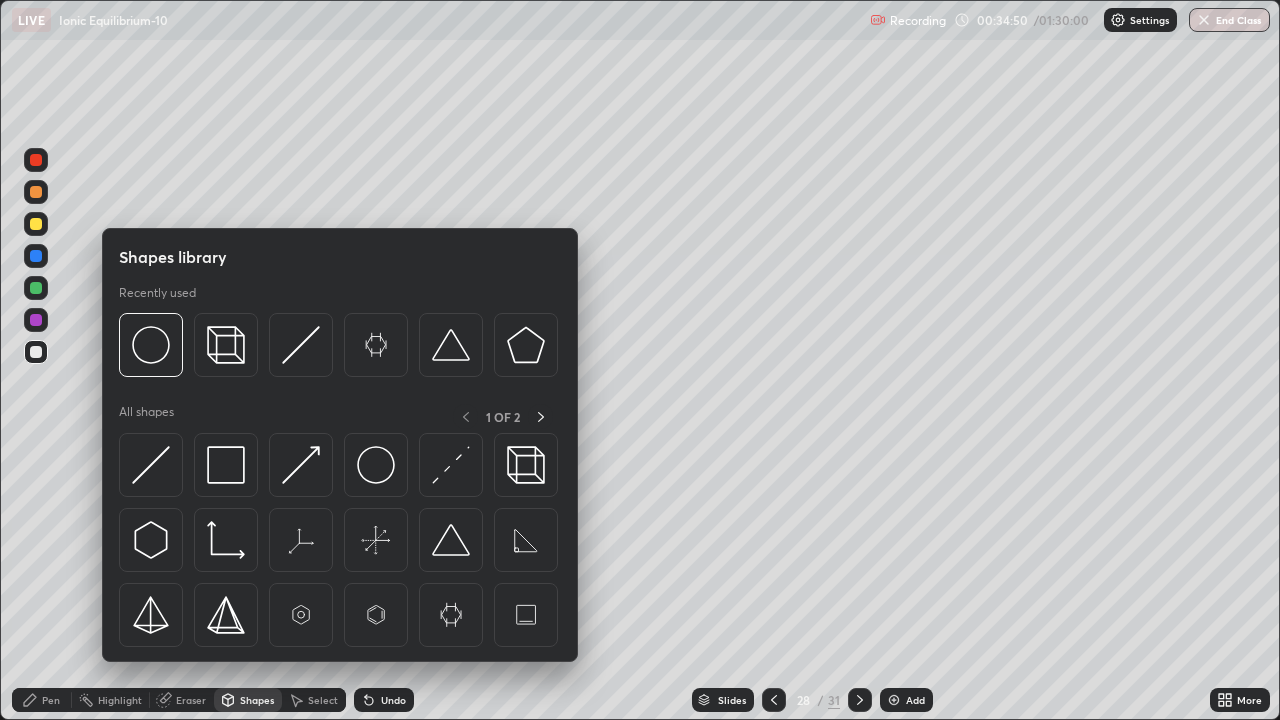 click on "Shapes" at bounding box center (257, 700) 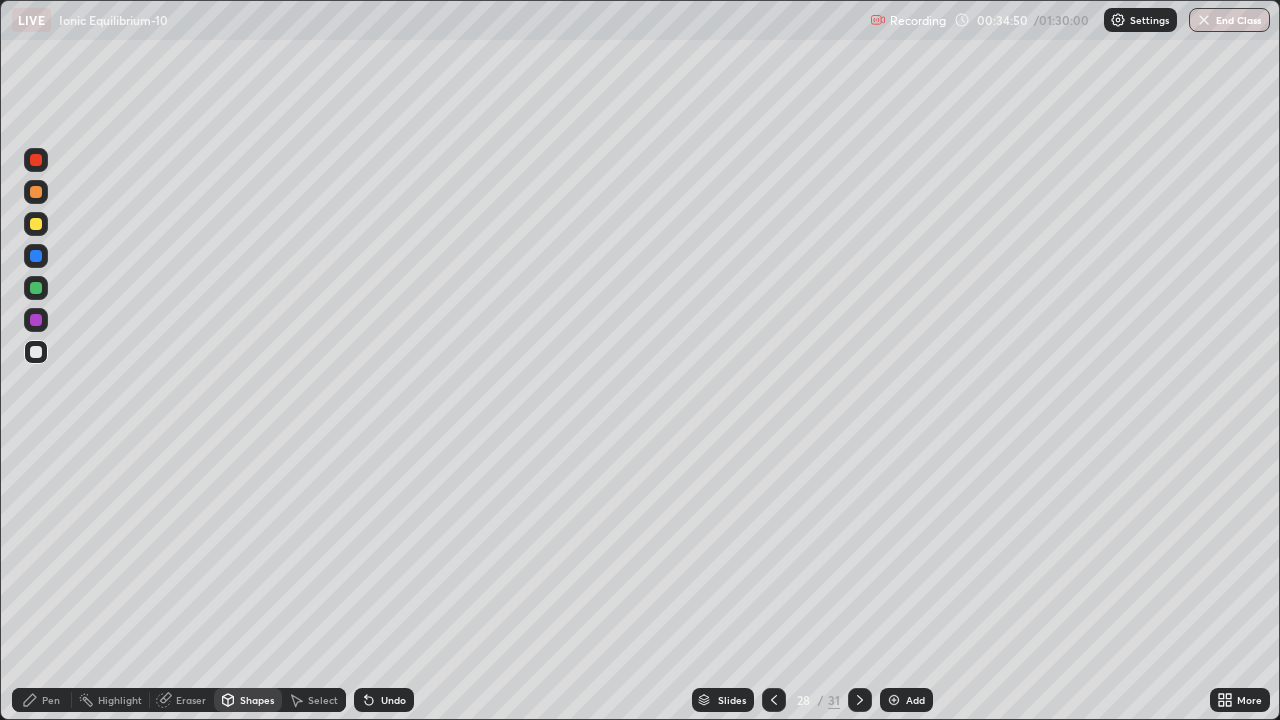 click on "Eraser" at bounding box center [191, 700] 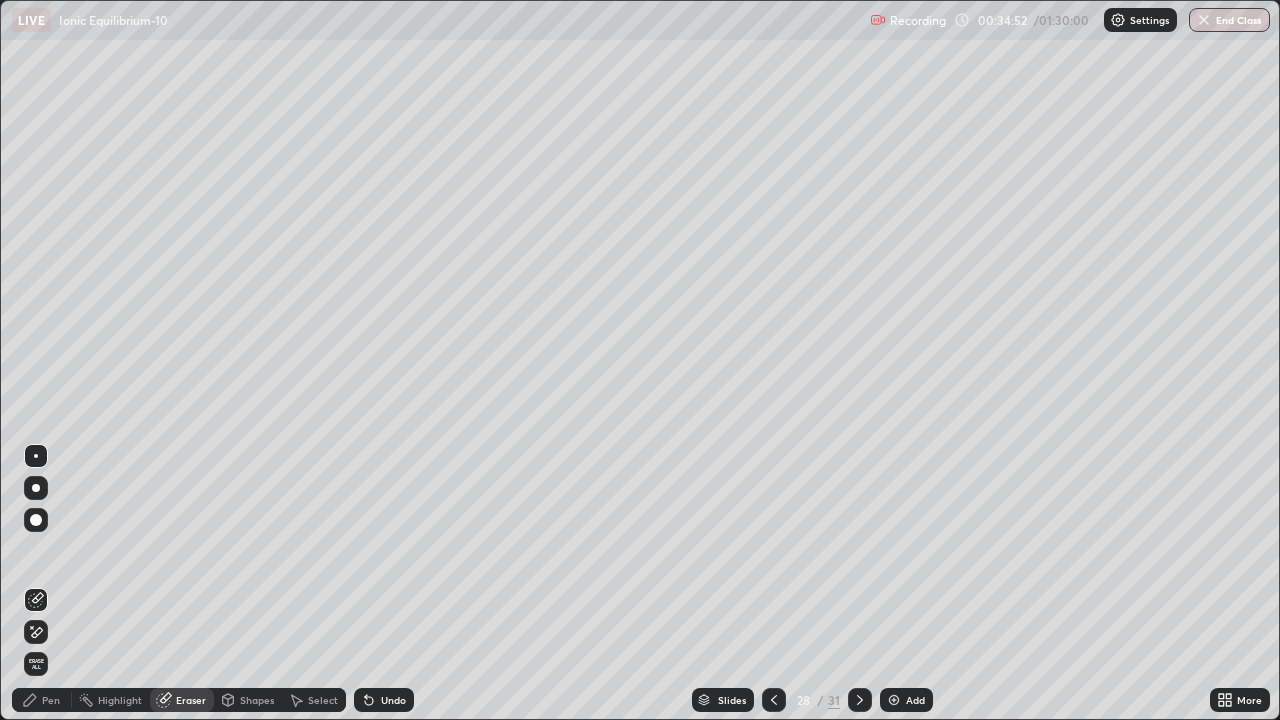 click on "Pen" at bounding box center (51, 700) 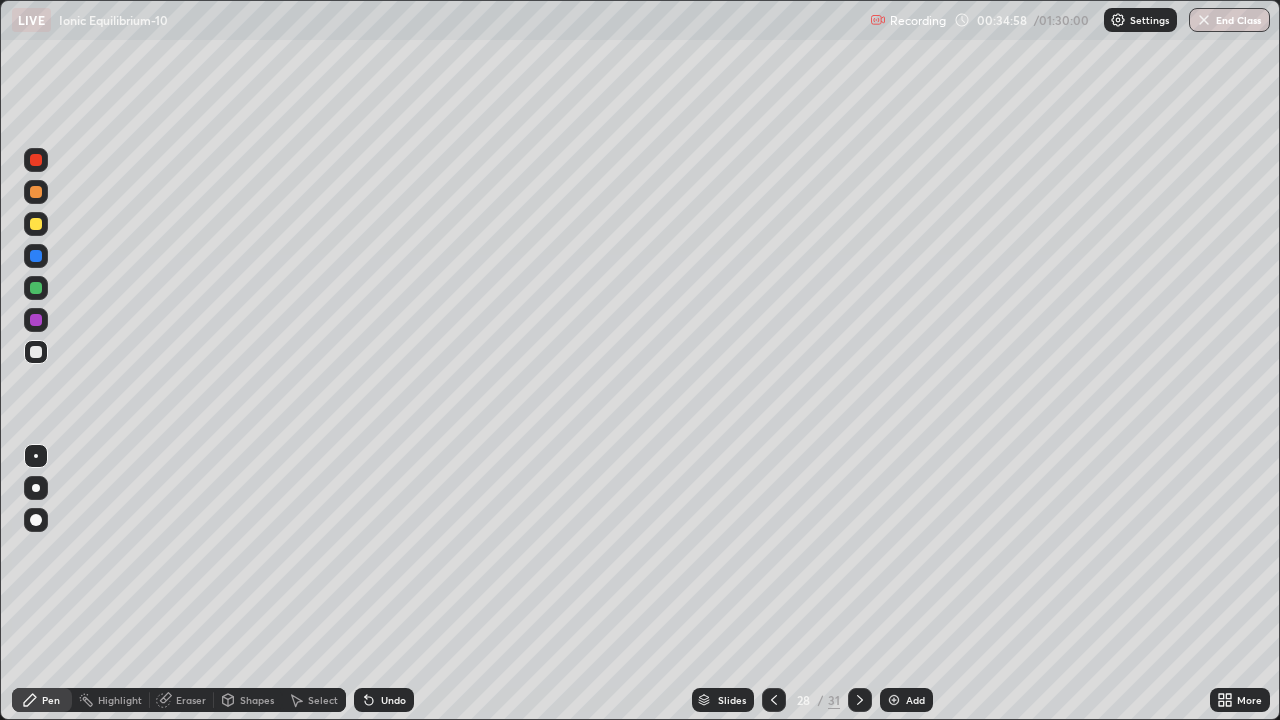click at bounding box center [36, 224] 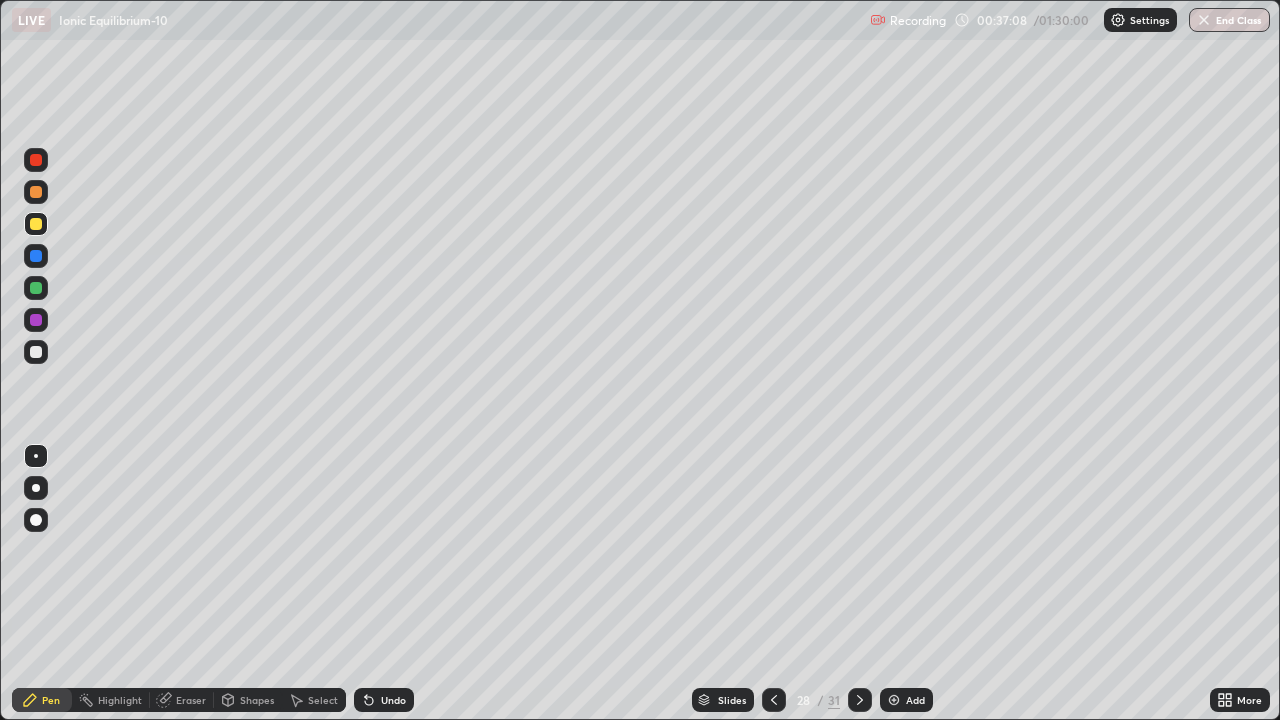 click on "Eraser" at bounding box center (191, 700) 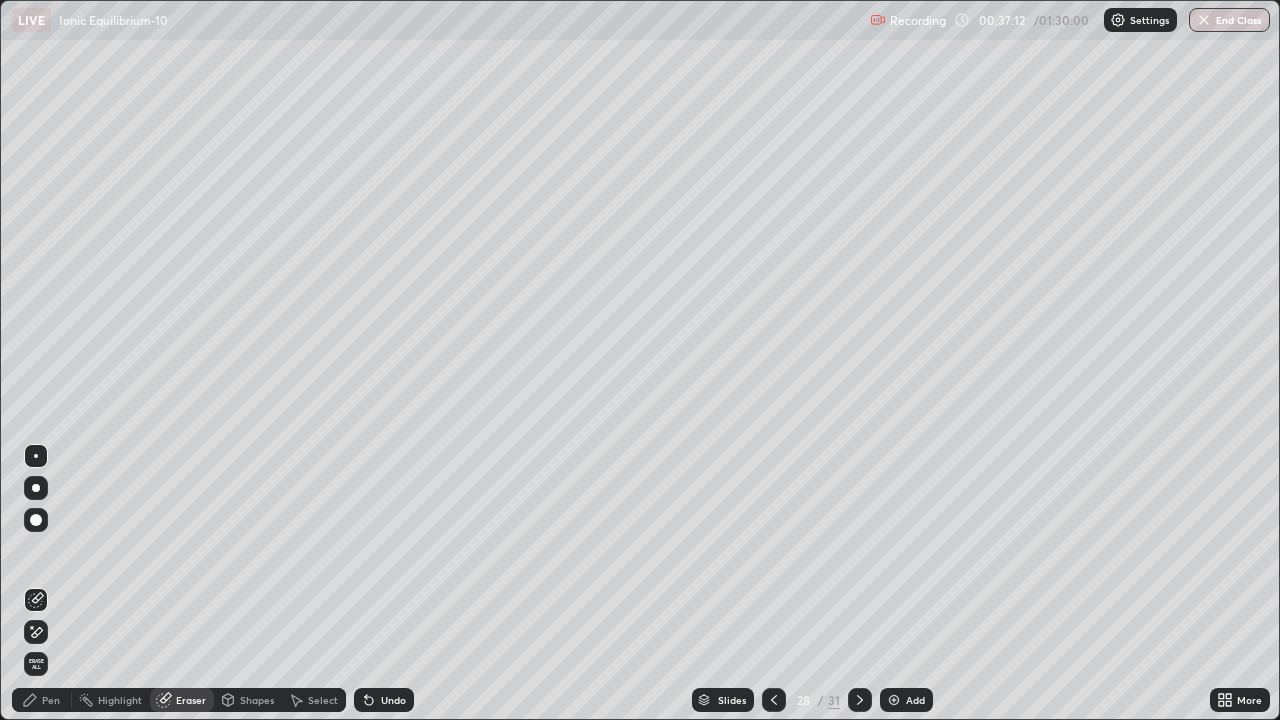 click 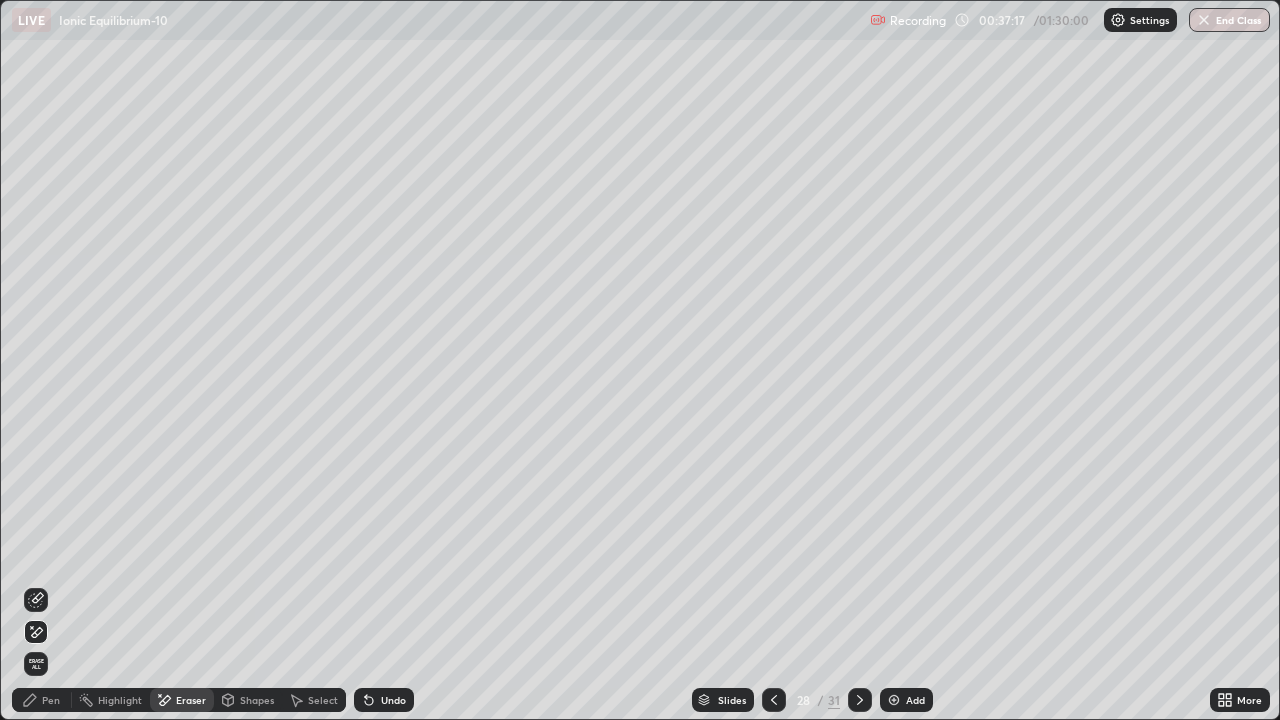 click on "Pen" at bounding box center [42, 700] 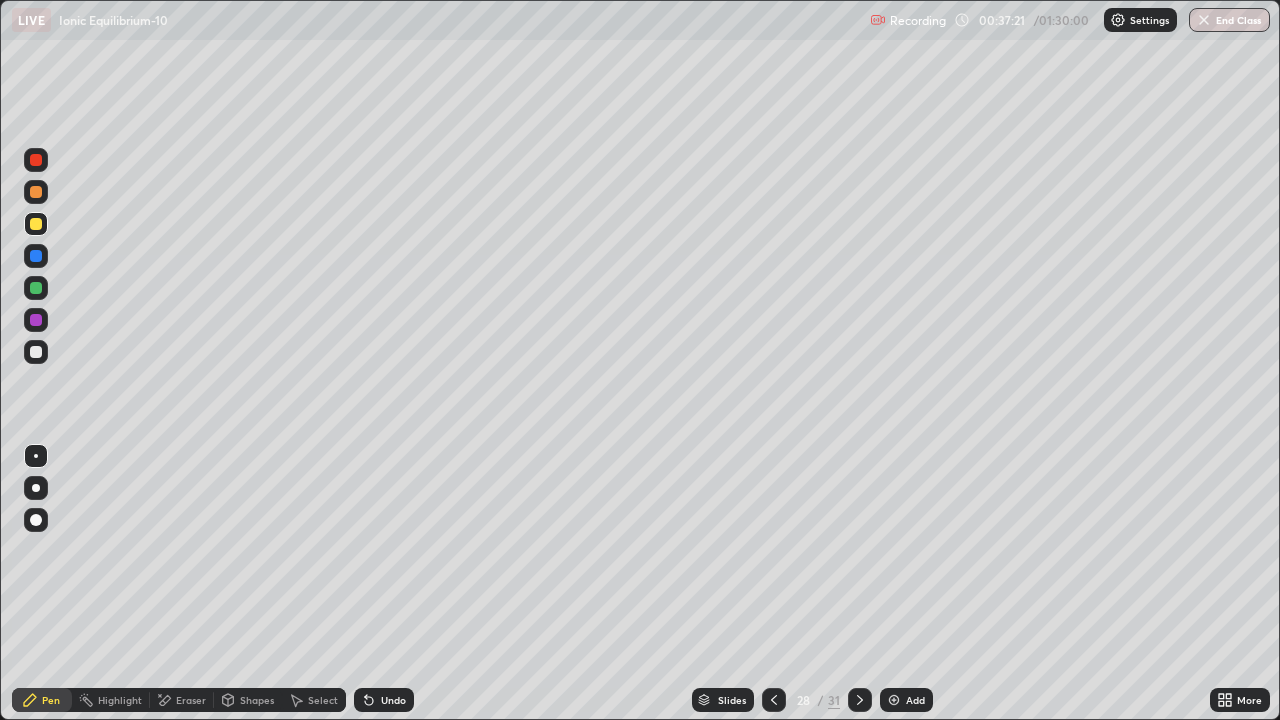 click at bounding box center (36, 352) 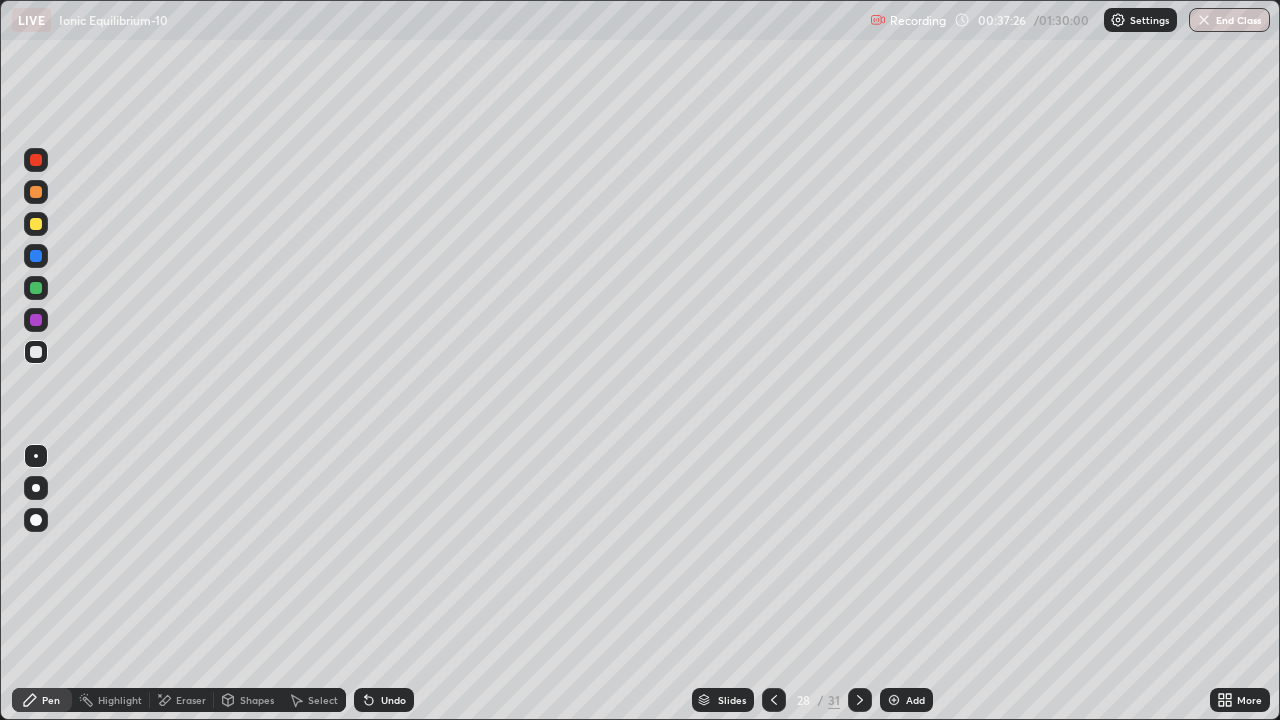 click on "Undo" at bounding box center (393, 700) 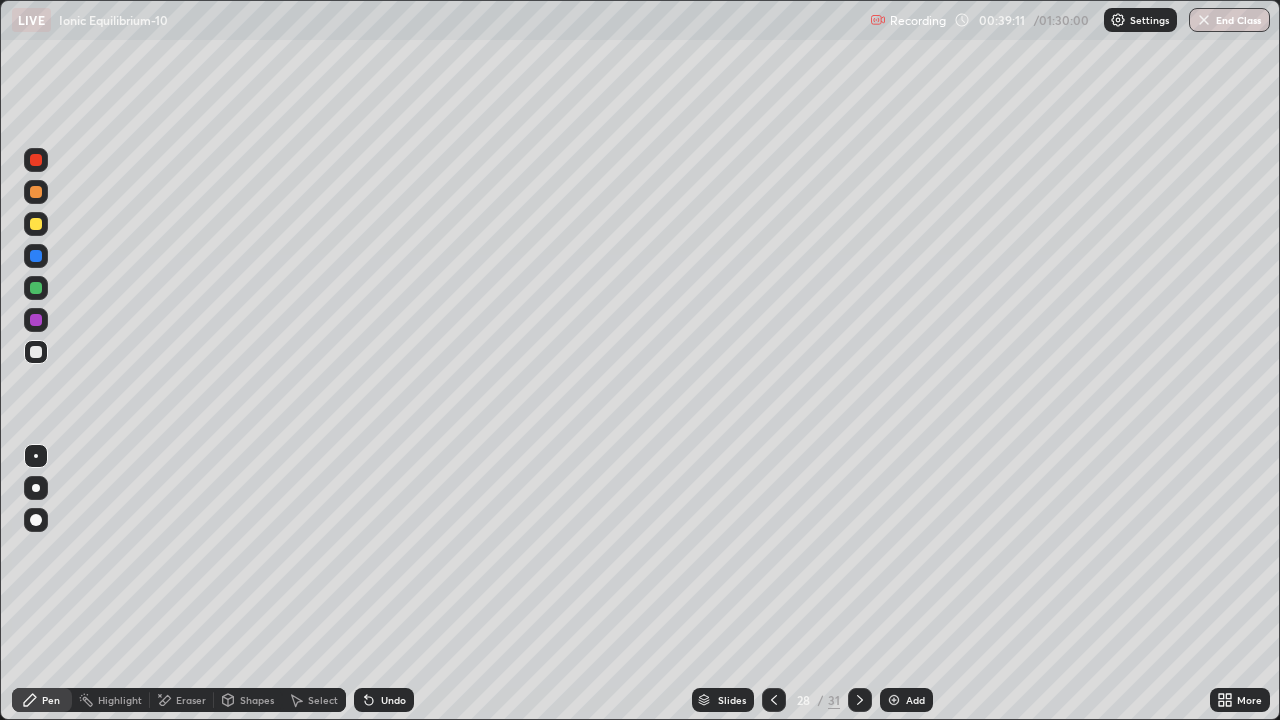 click on "Undo" at bounding box center (393, 700) 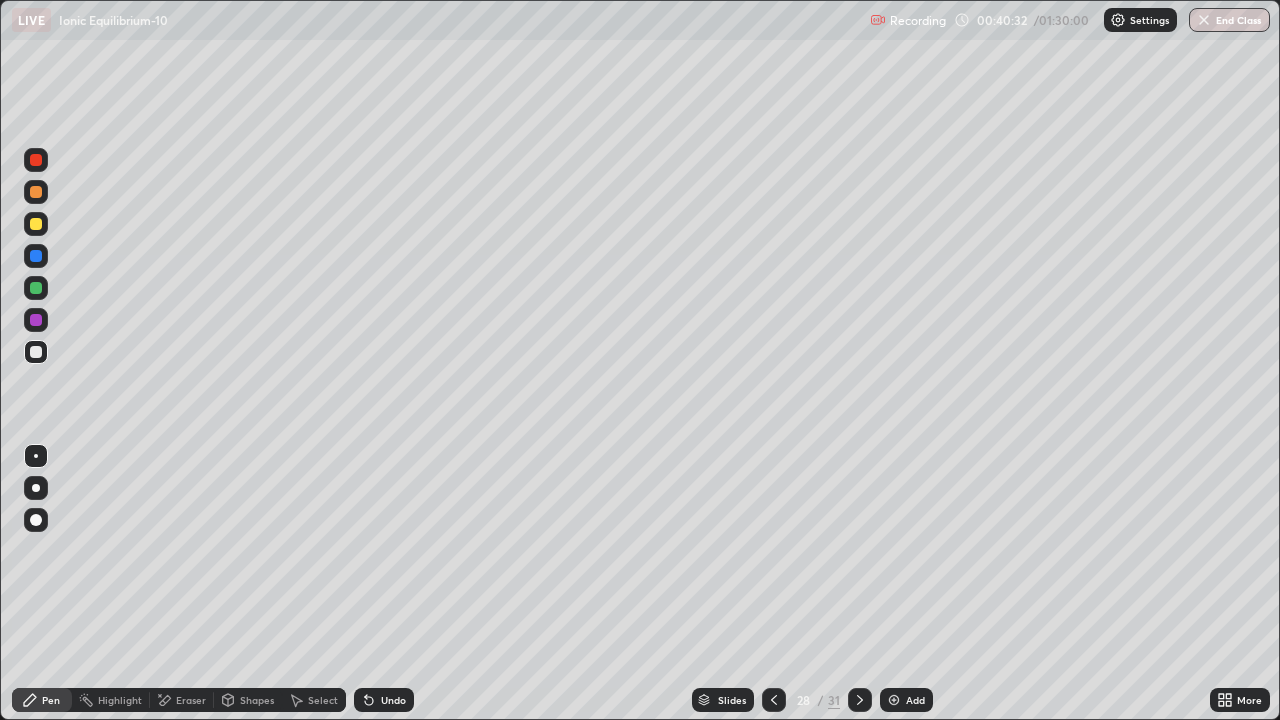 click 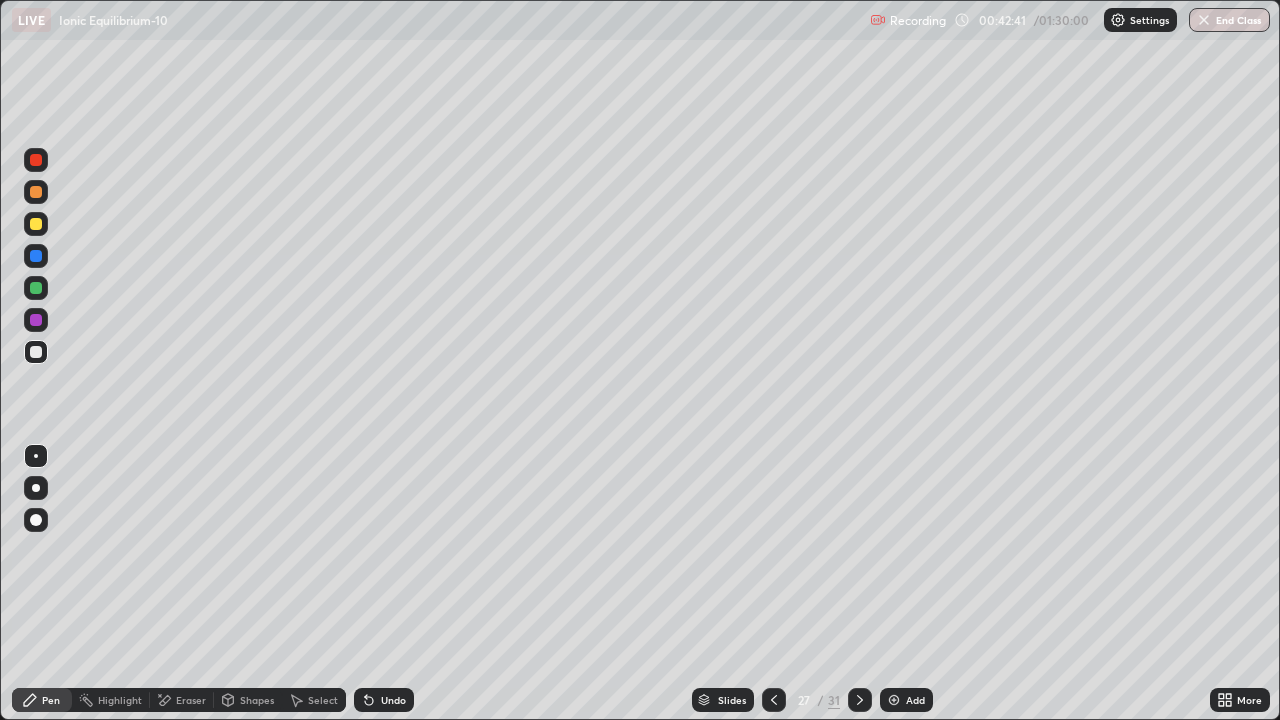 click 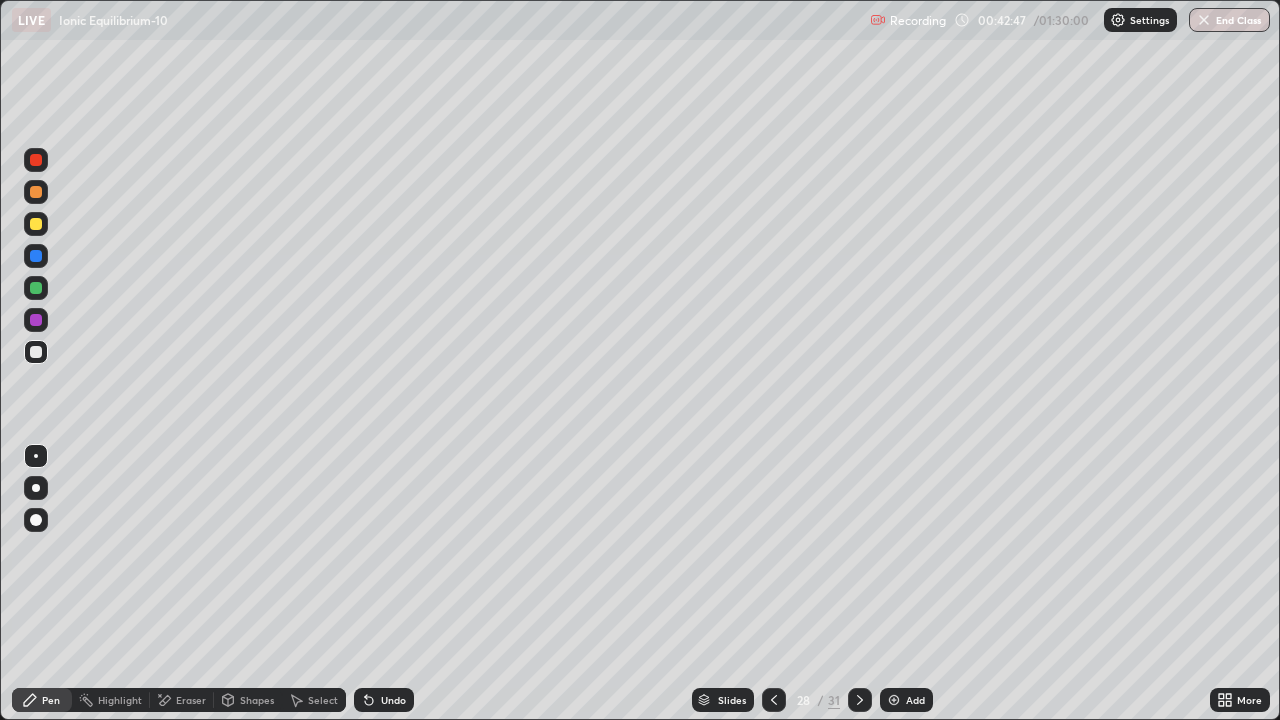 click on "Undo" at bounding box center (393, 700) 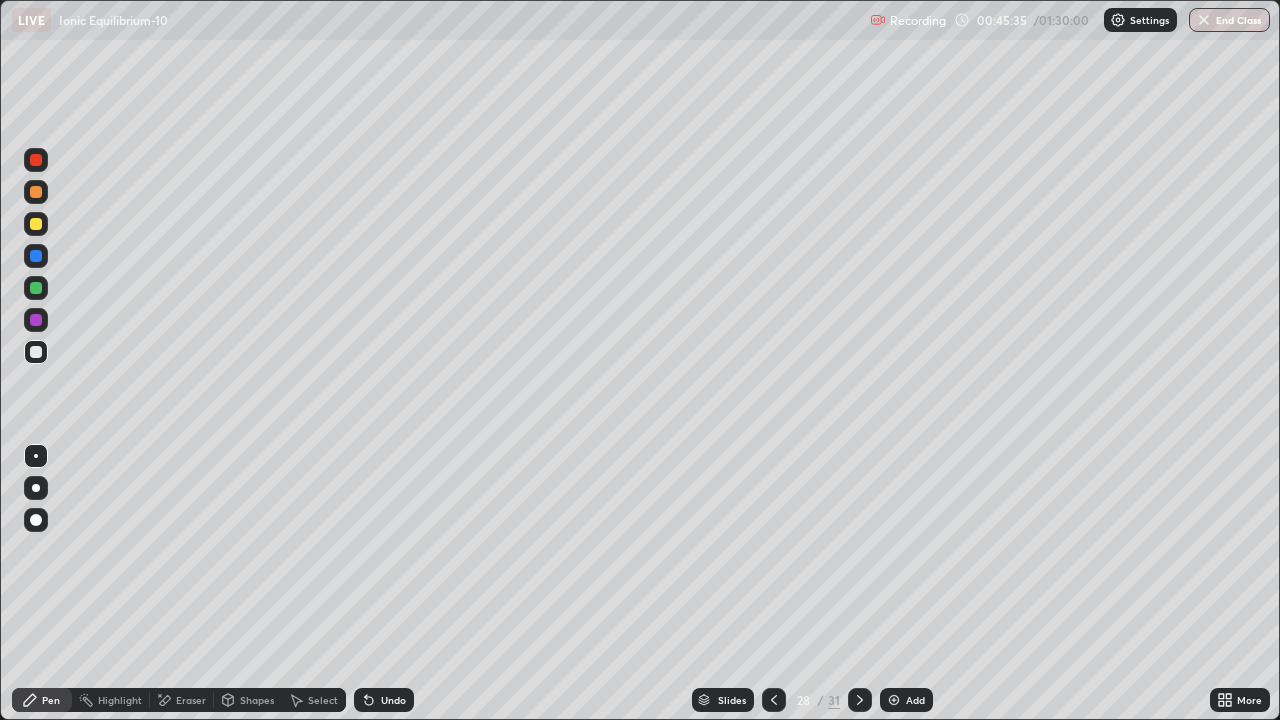 click at bounding box center (894, 700) 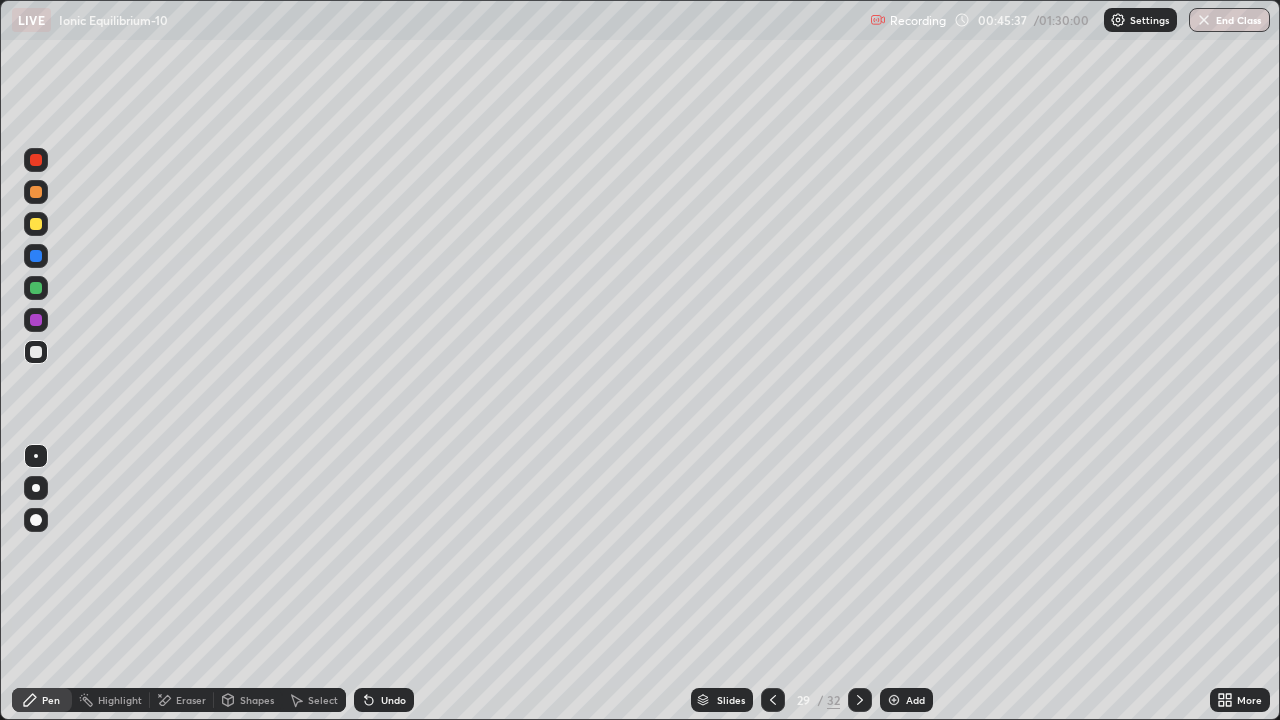 click at bounding box center [36, 224] 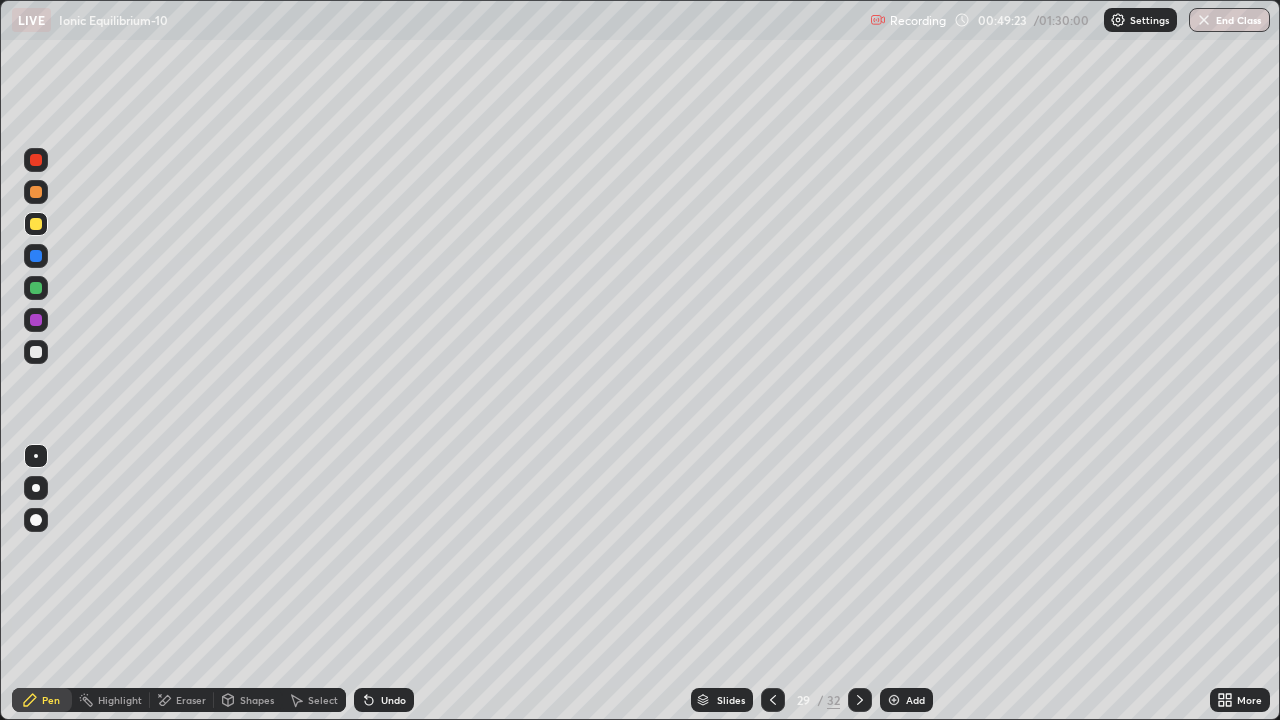 click at bounding box center [36, 192] 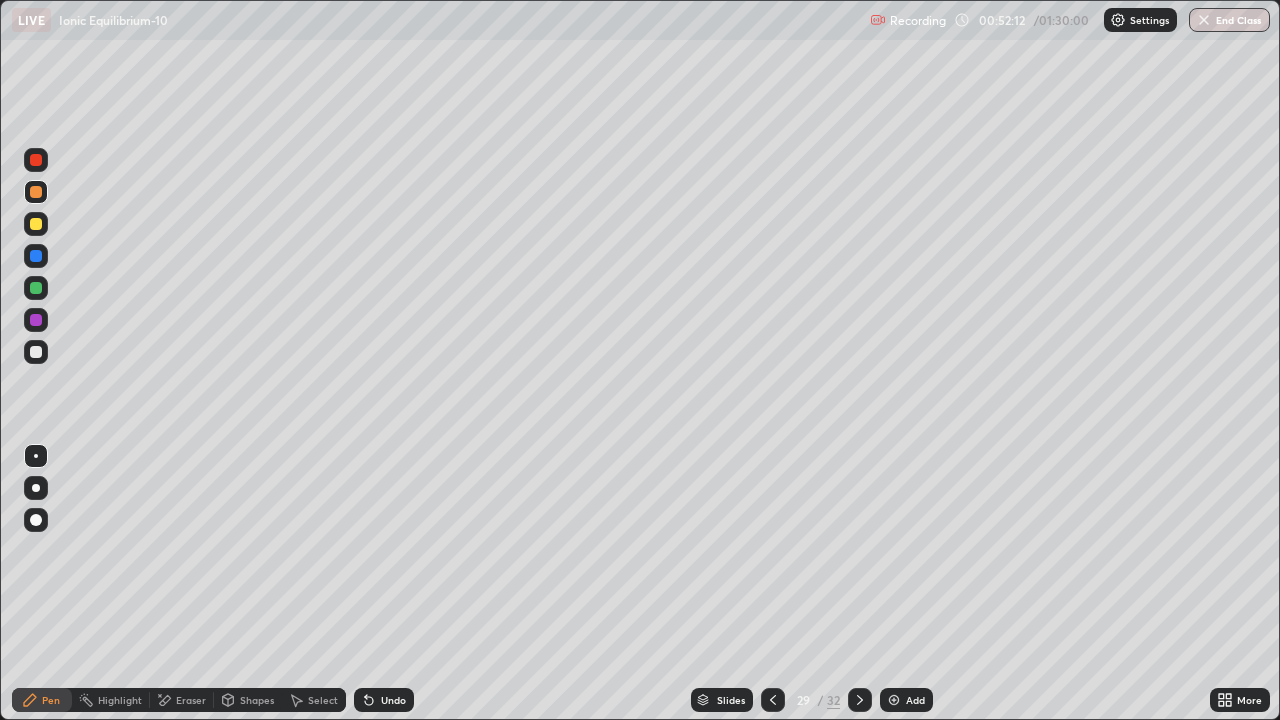 click on "Pen" at bounding box center (51, 700) 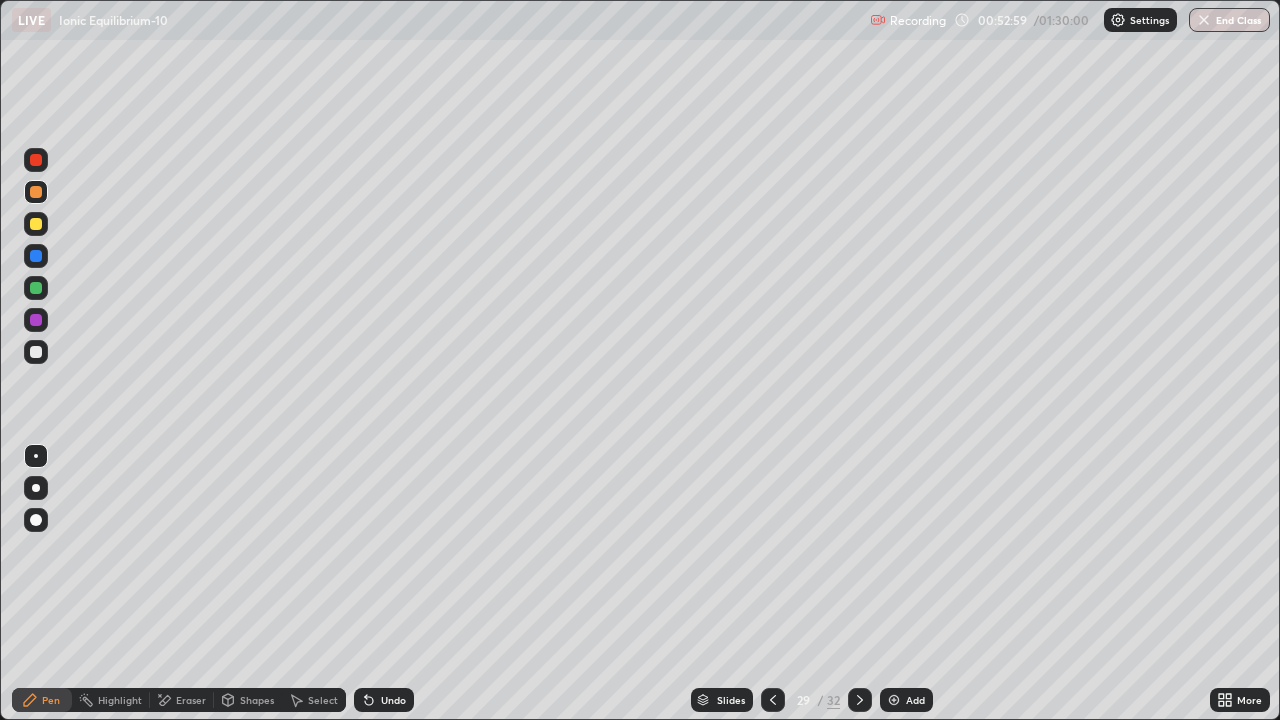 click on "Pen" at bounding box center [51, 700] 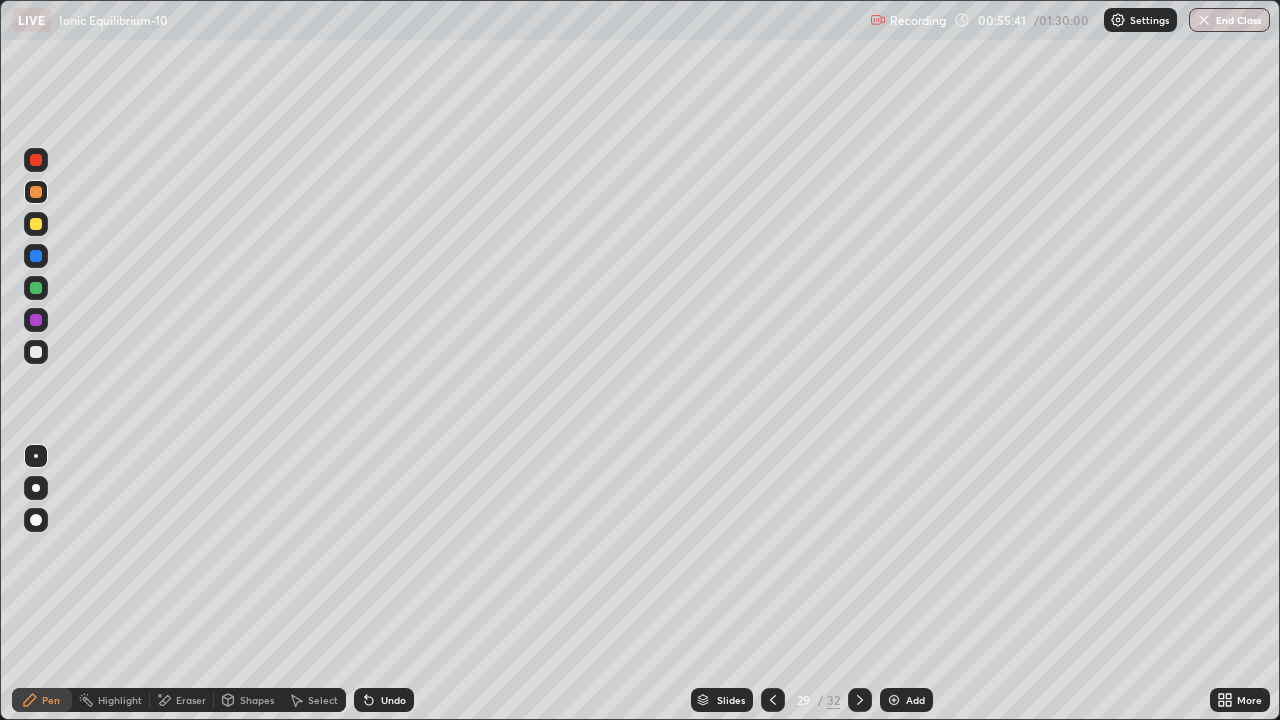 click on "Pen" at bounding box center [51, 700] 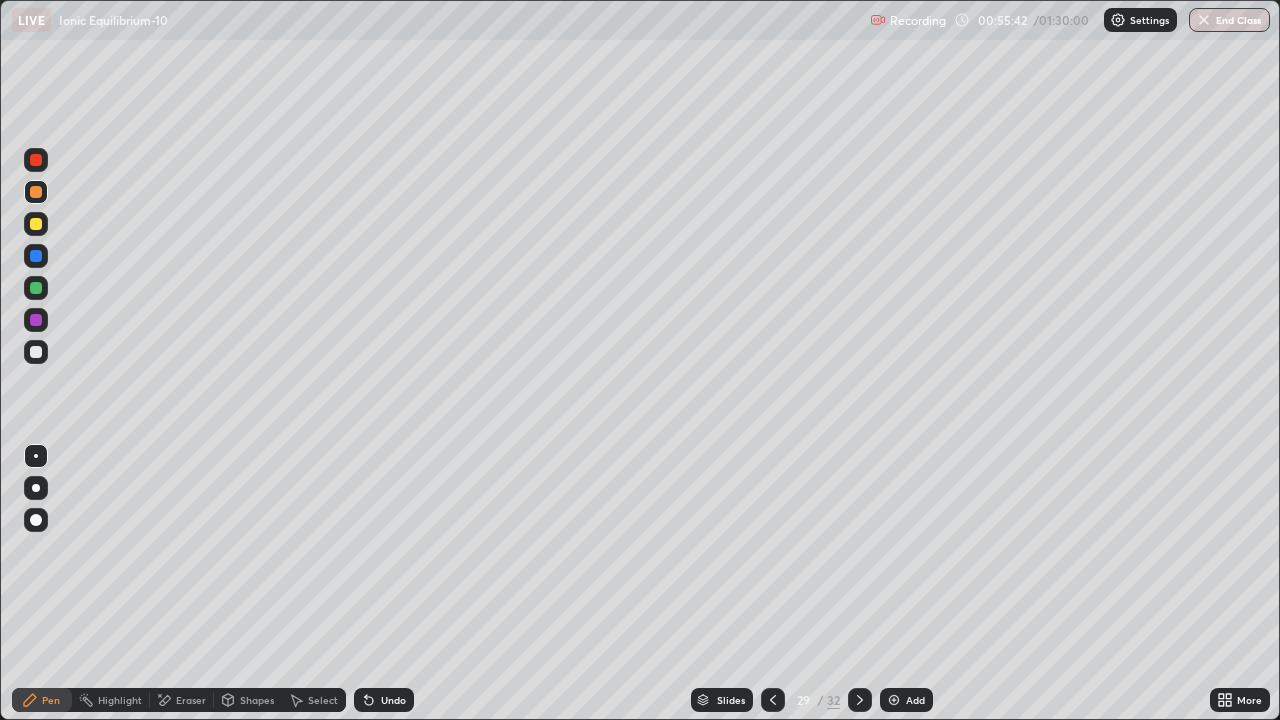 click at bounding box center (36, 456) 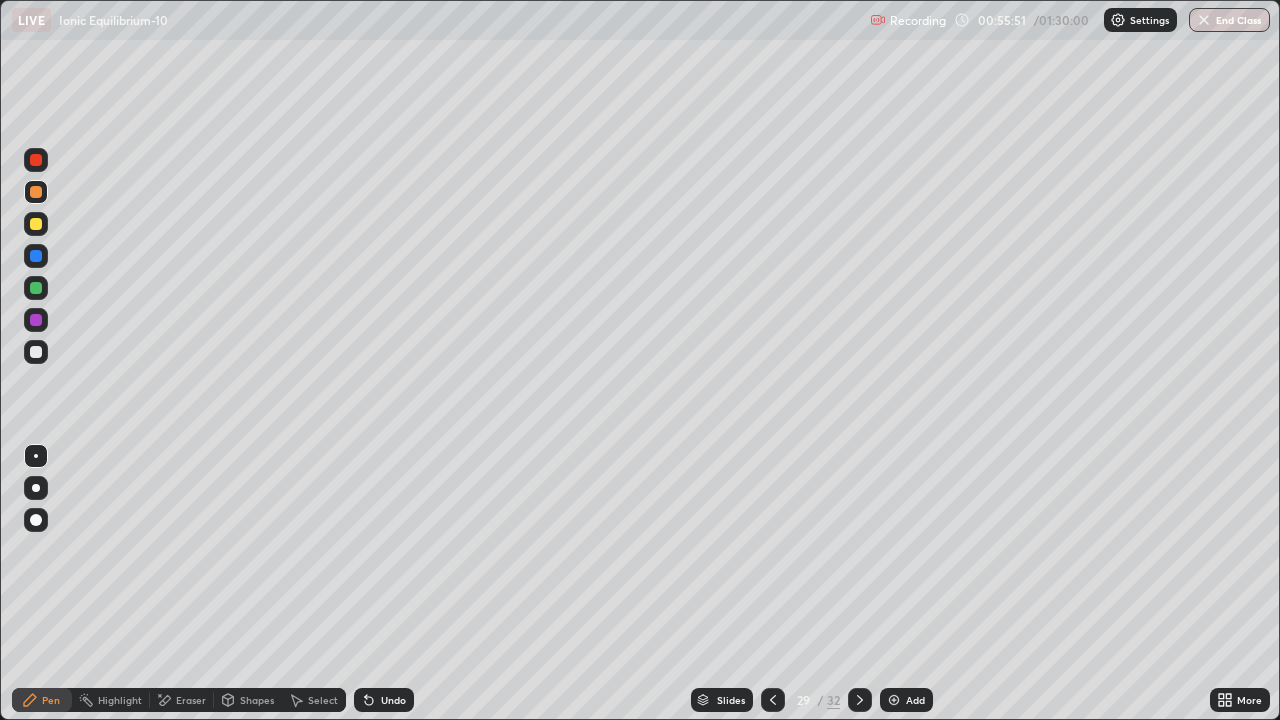click 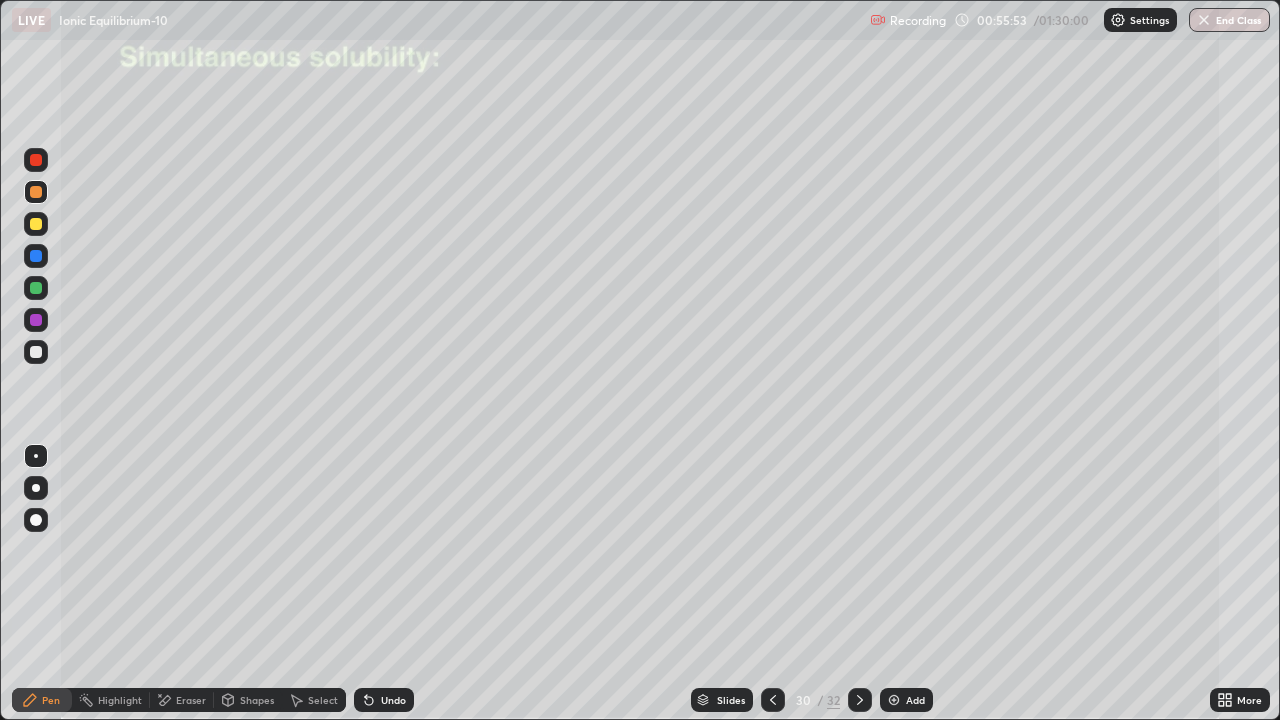 click 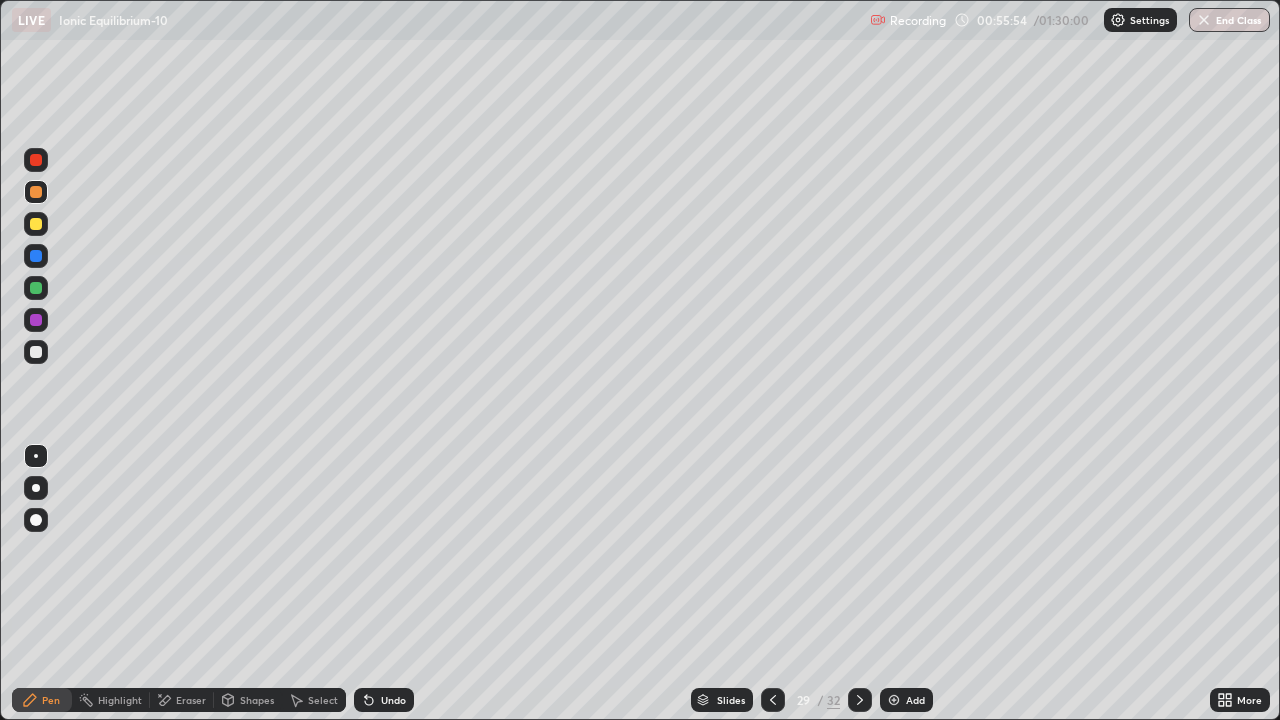 click at bounding box center [894, 700] 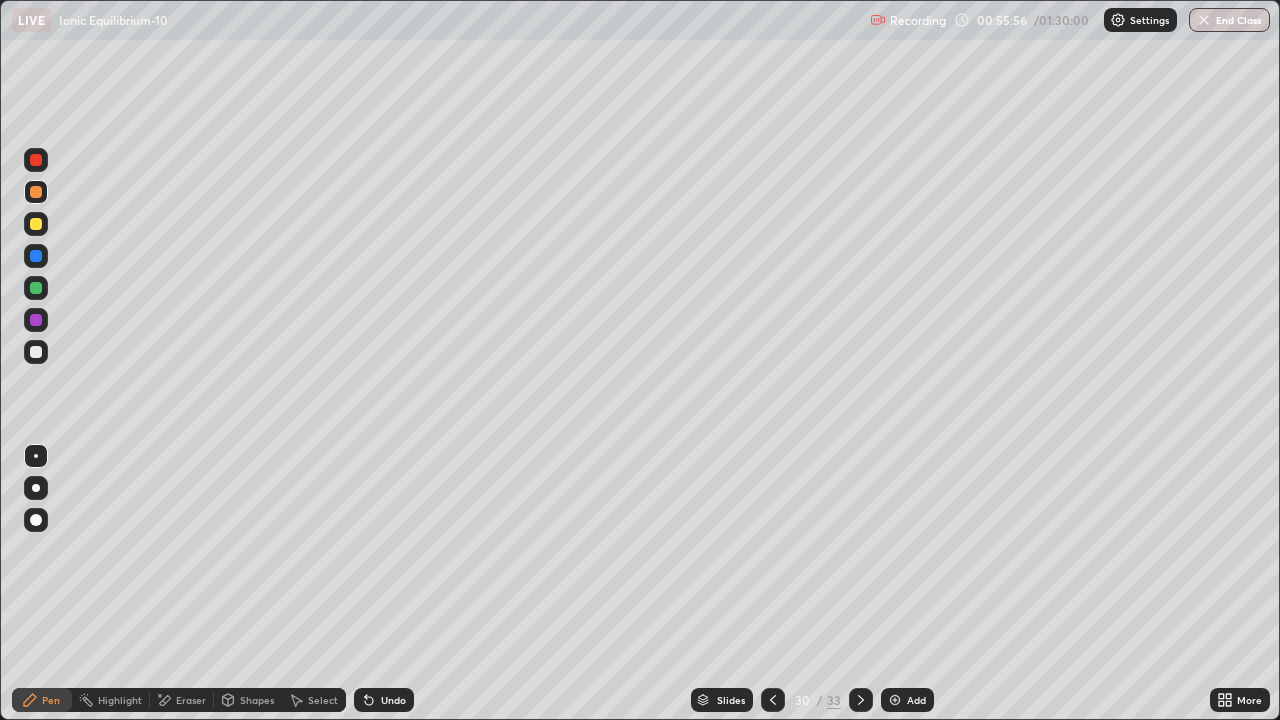 click at bounding box center [36, 352] 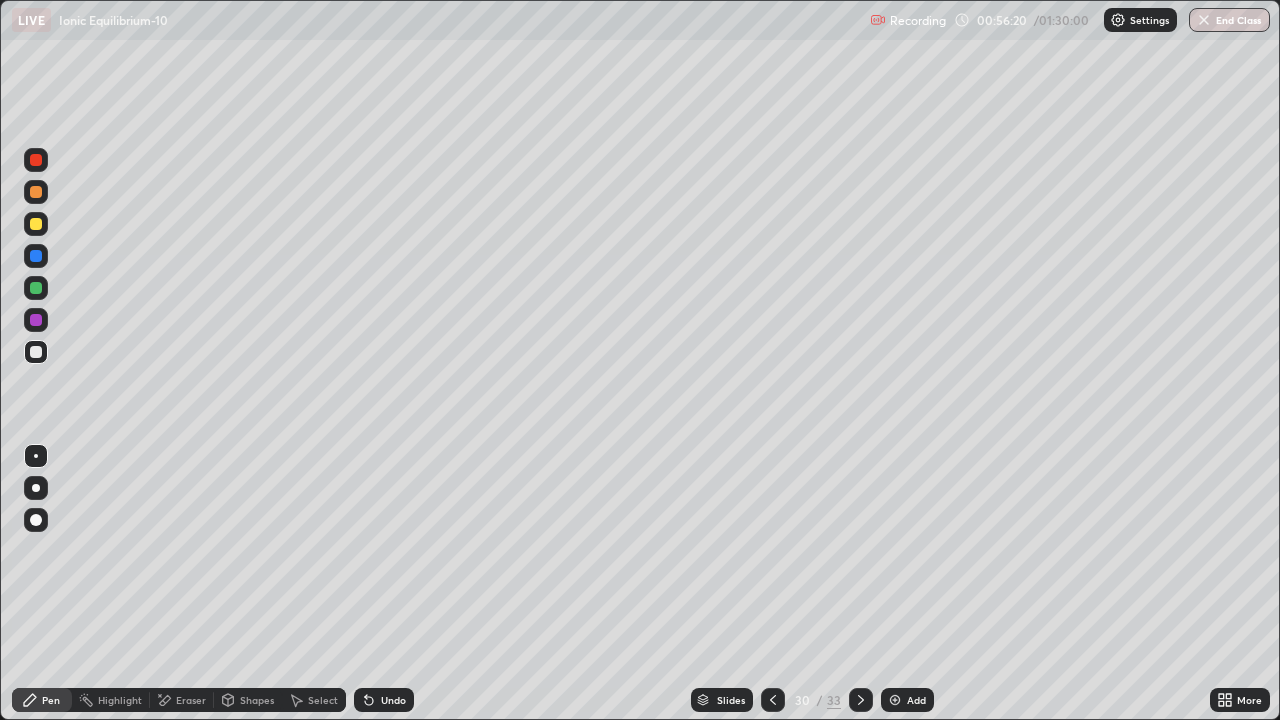 click at bounding box center [36, 352] 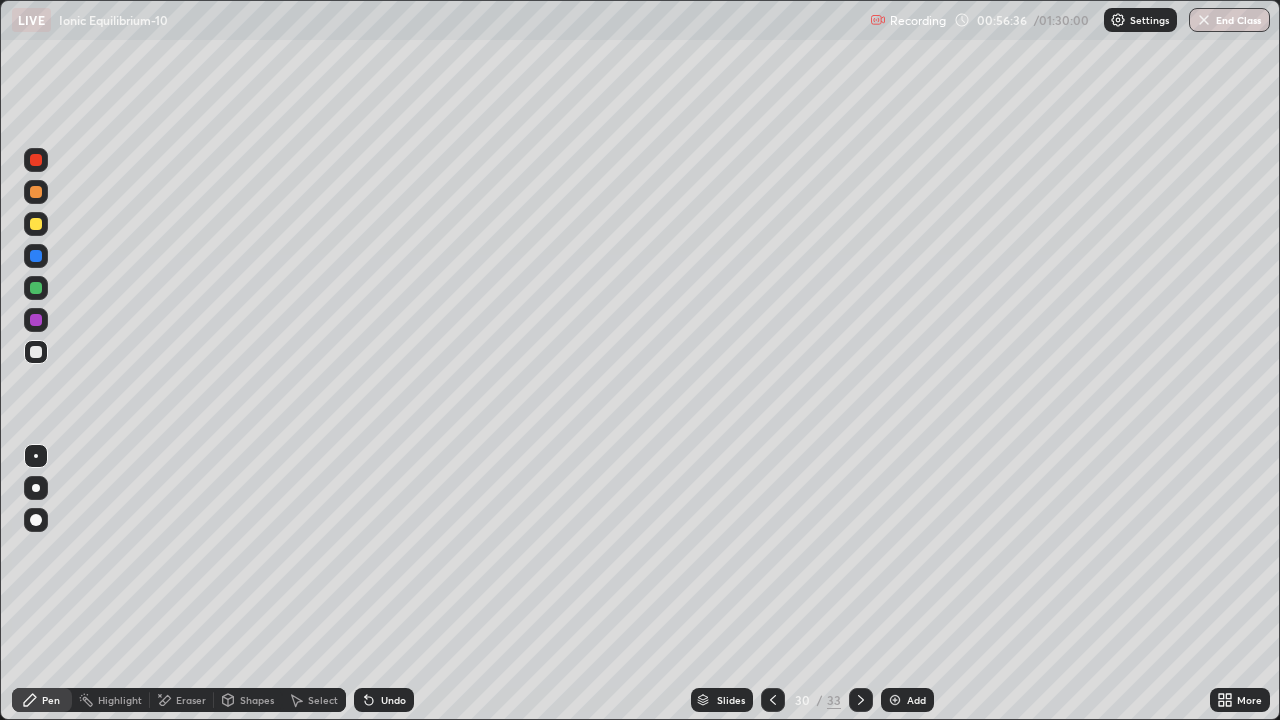 click on "Eraser" at bounding box center [191, 700] 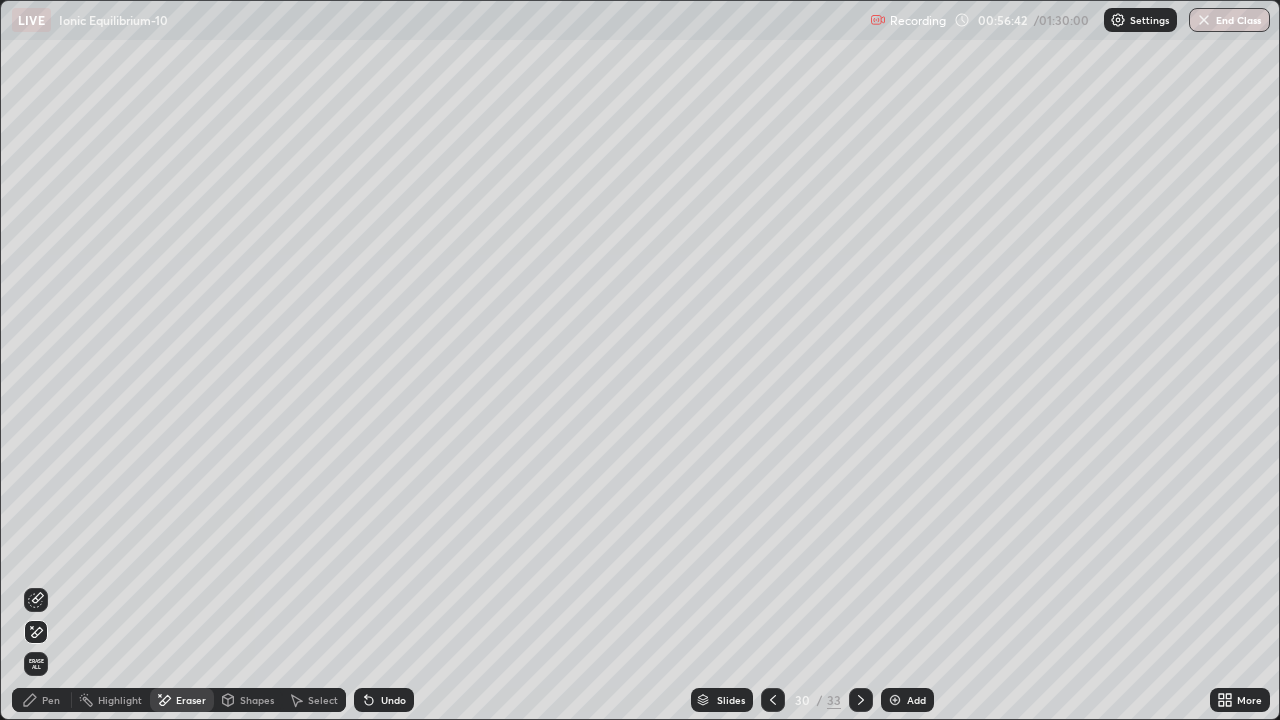 click on "Pen" at bounding box center (51, 700) 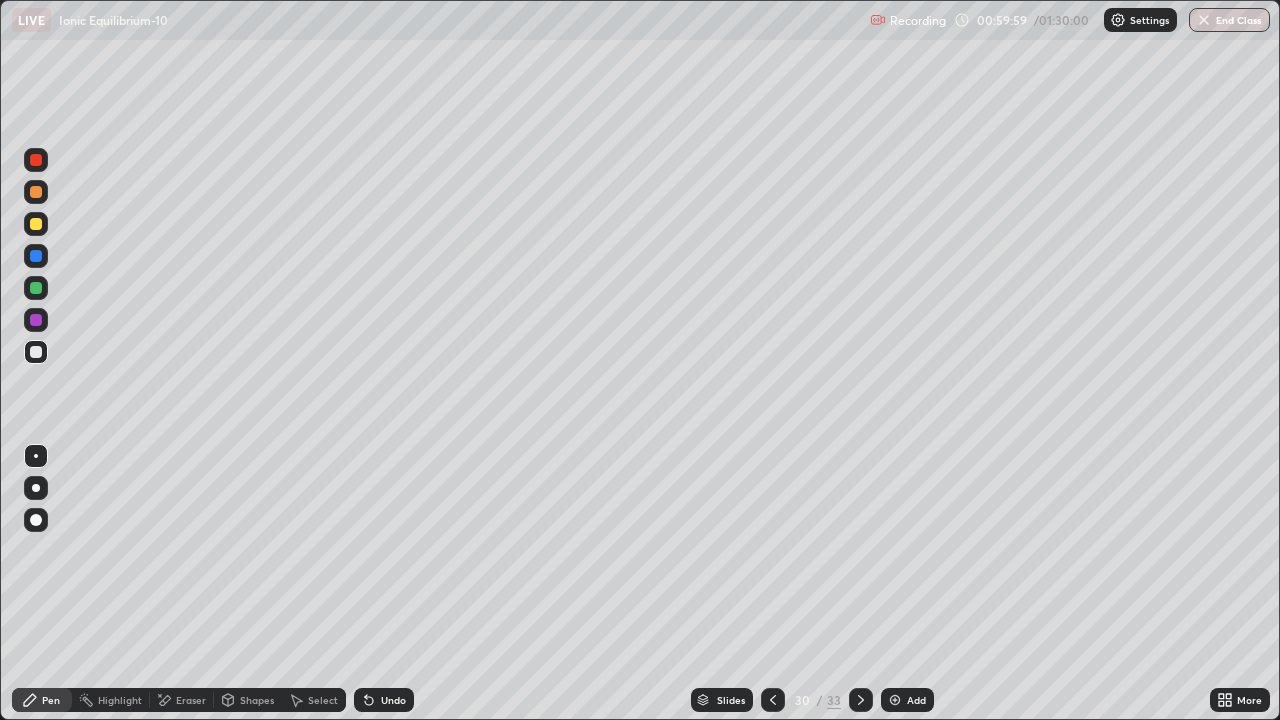 click on "Eraser" at bounding box center [191, 700] 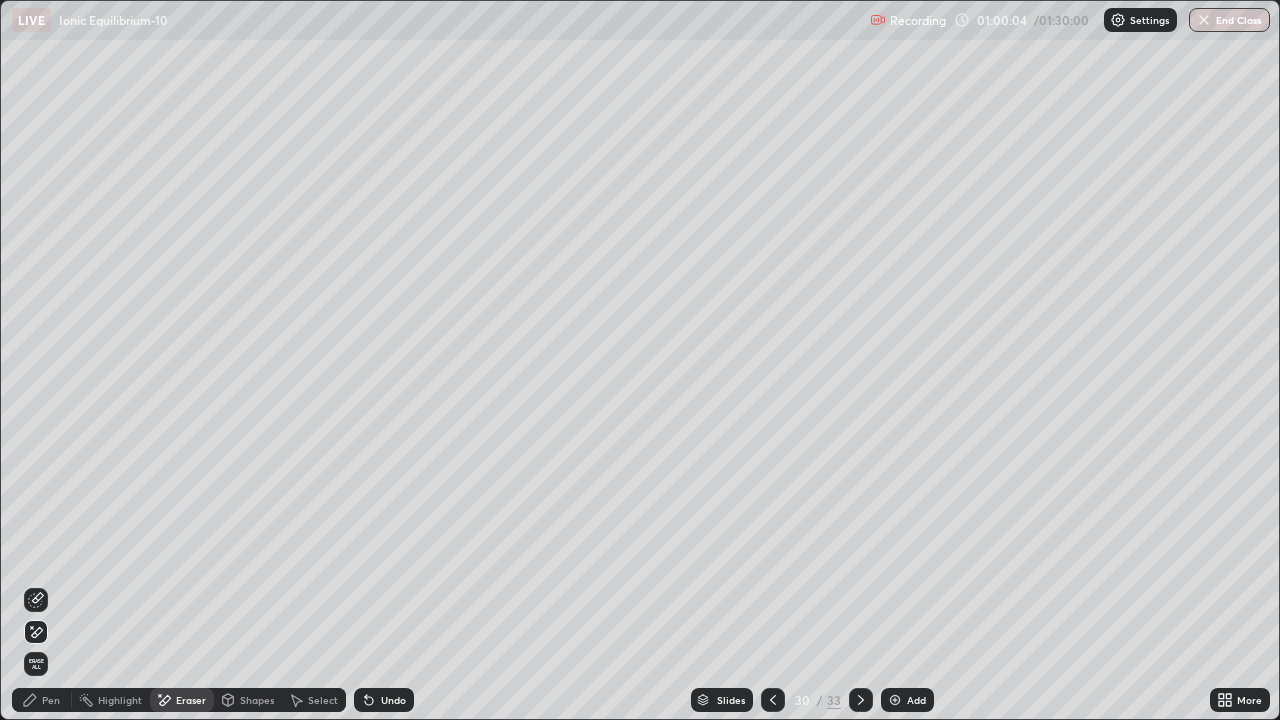 click on "Pen" at bounding box center [42, 700] 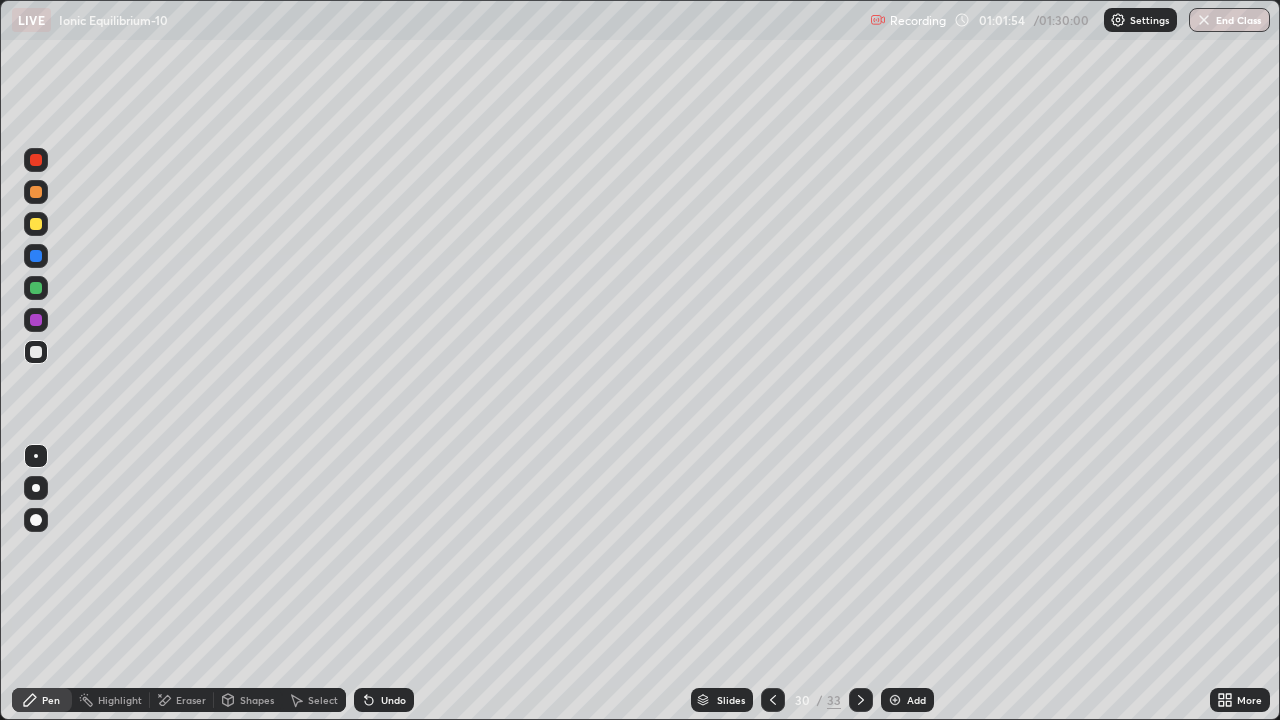 click 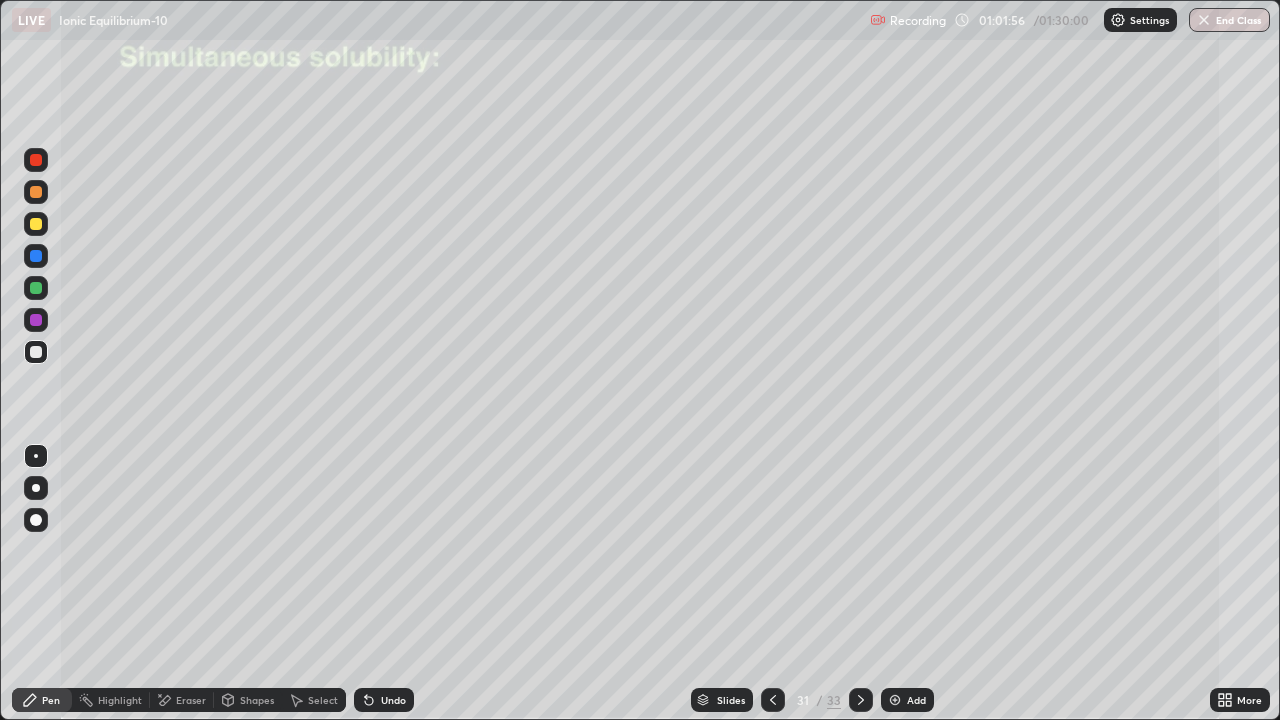 click 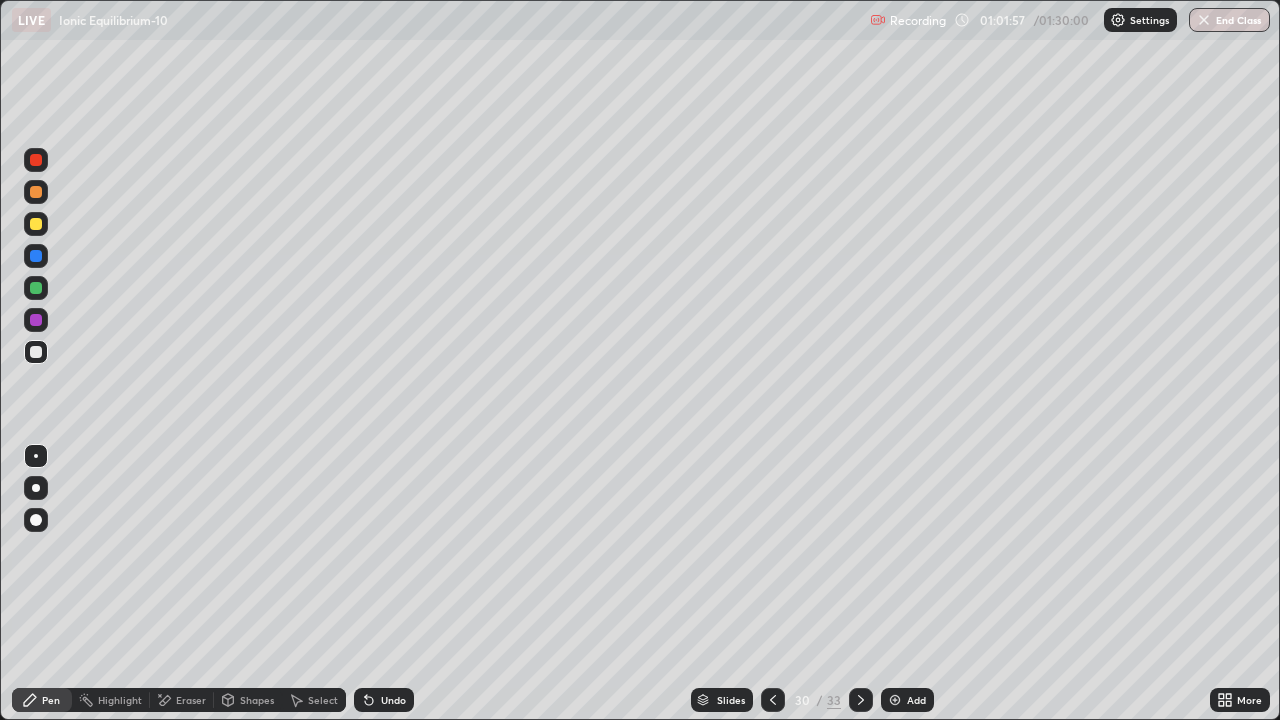 click at bounding box center (895, 700) 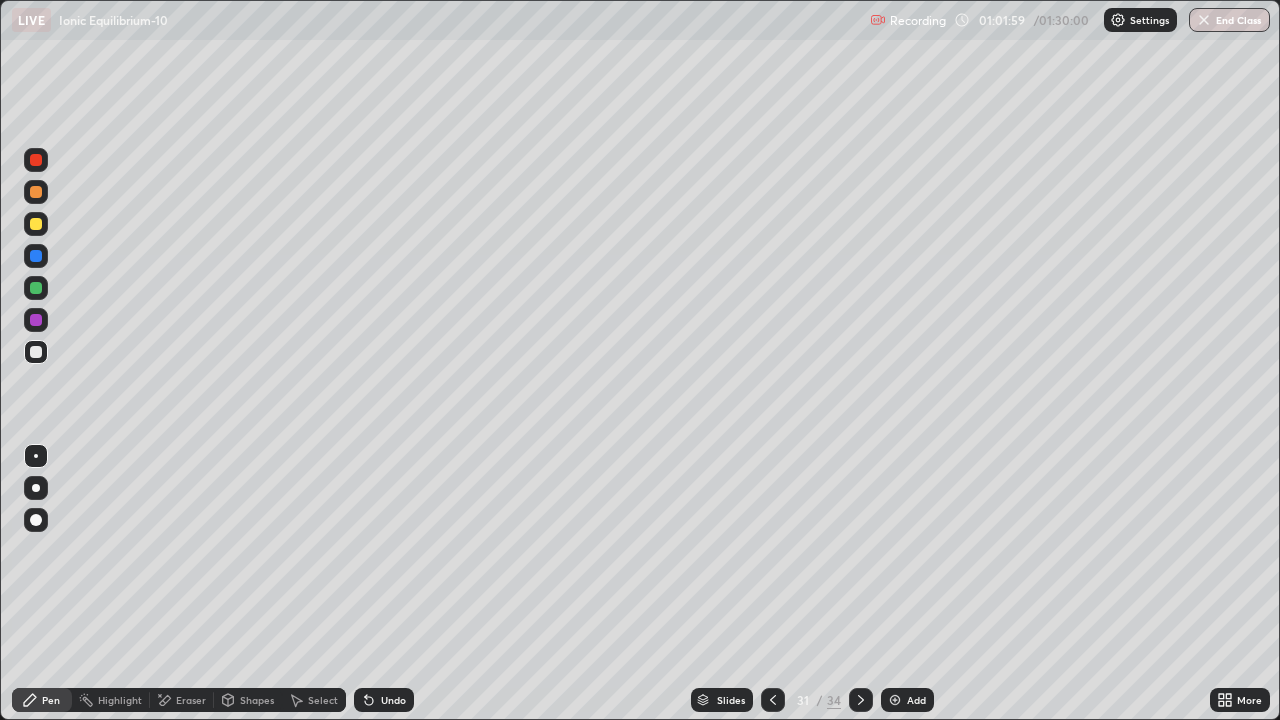 click at bounding box center (36, 352) 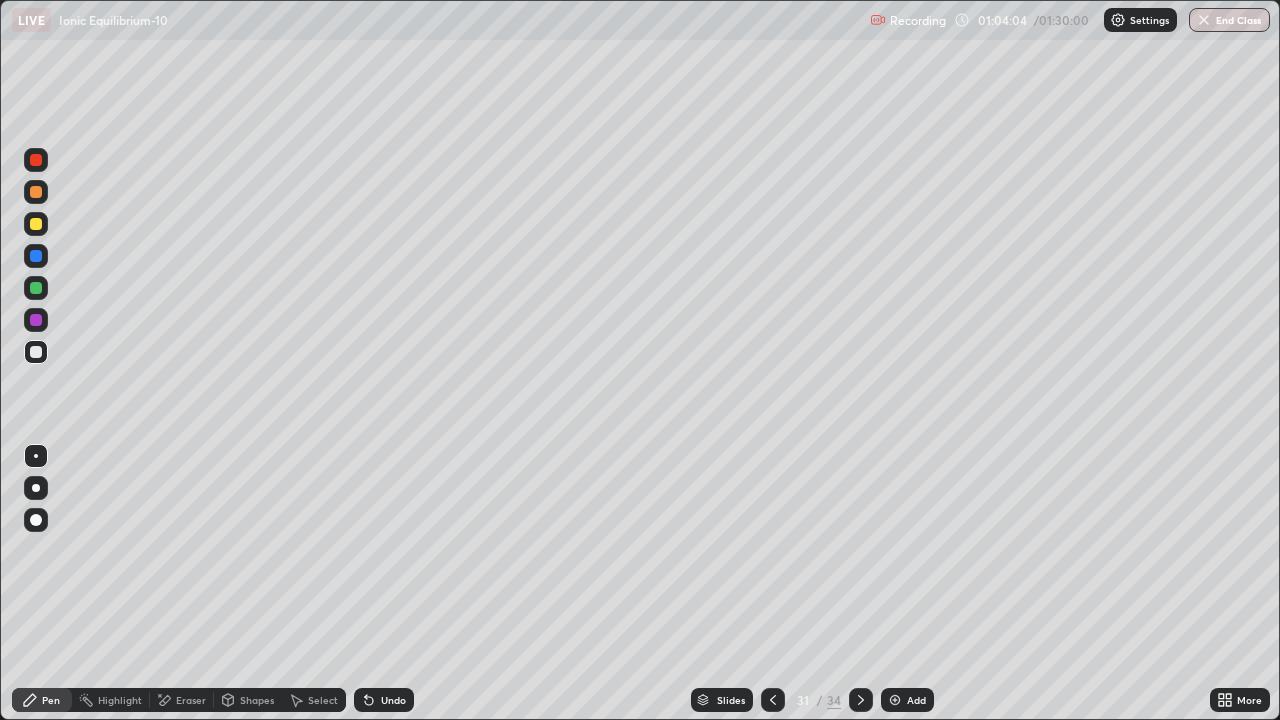 click on "Undo" at bounding box center (384, 700) 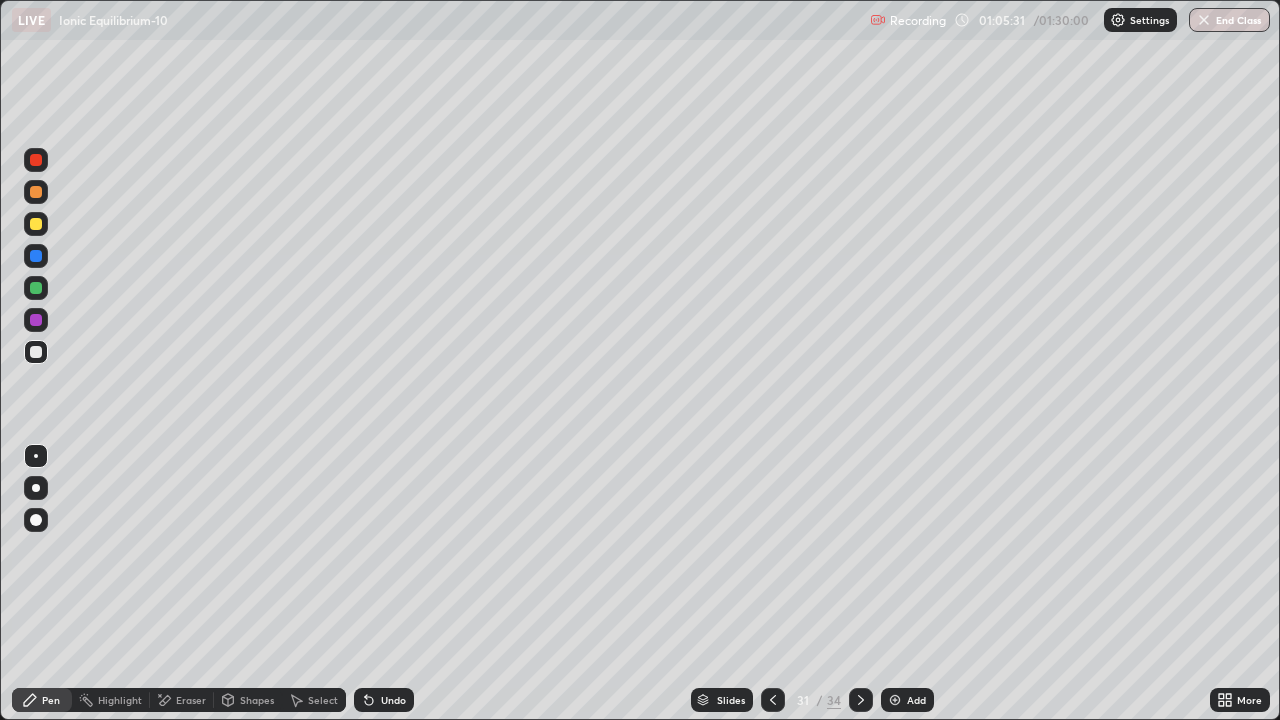 click on "Undo" at bounding box center [393, 700] 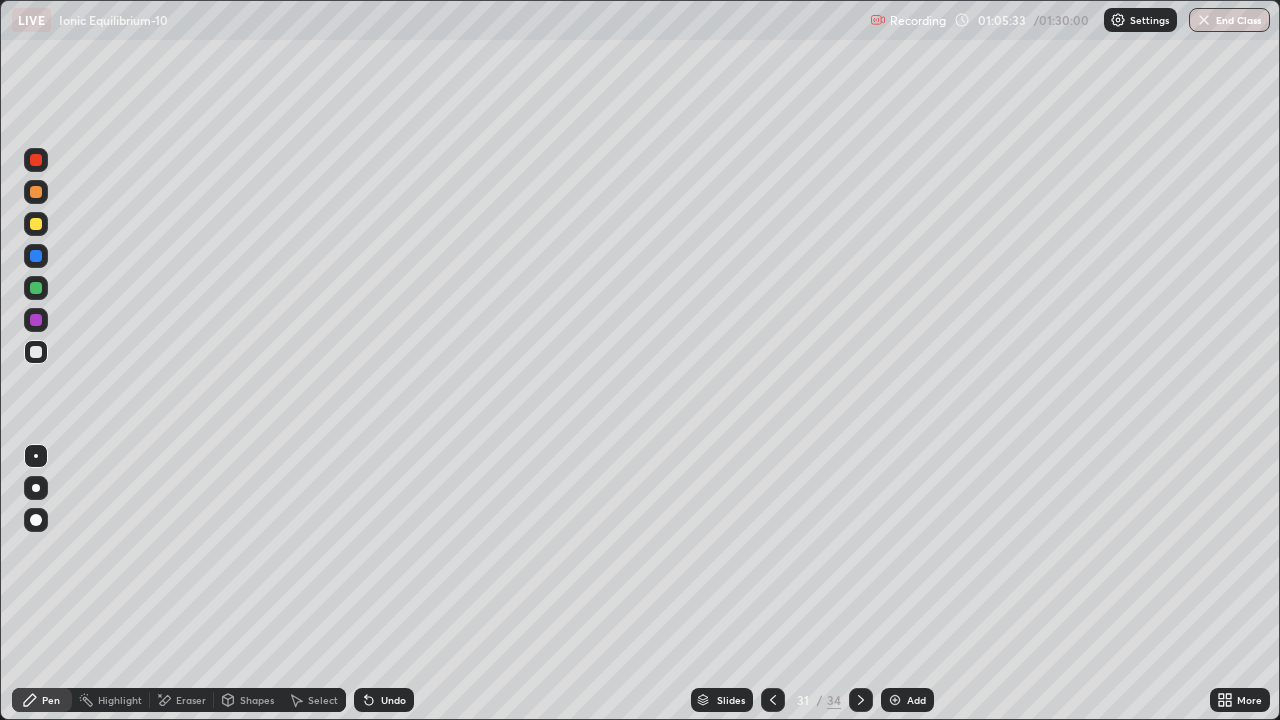 click at bounding box center (36, 160) 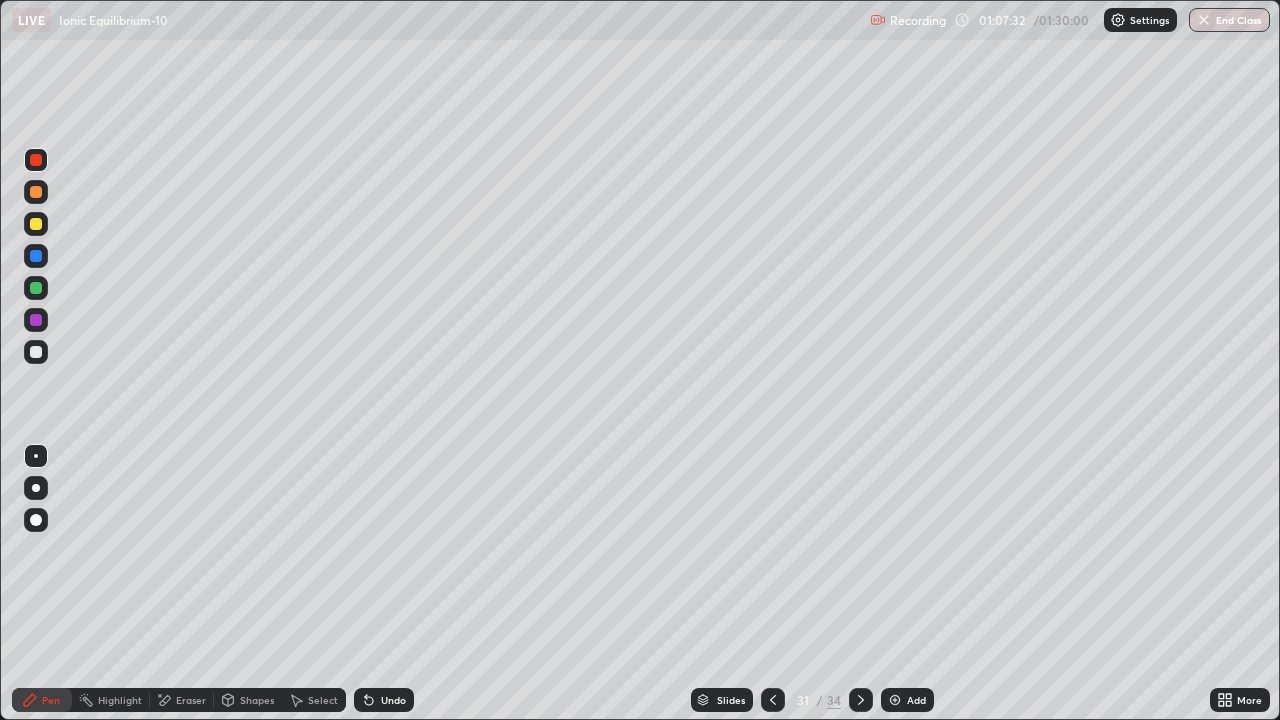 click at bounding box center (36, 352) 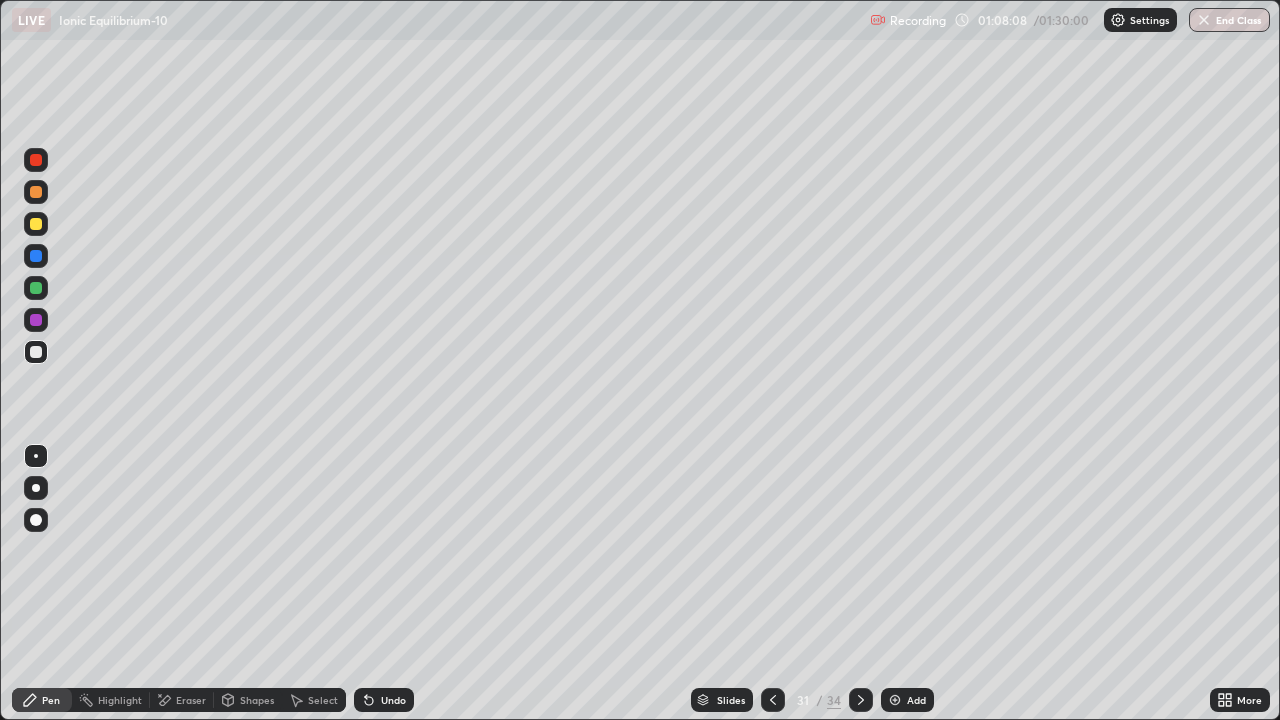 click at bounding box center [36, 352] 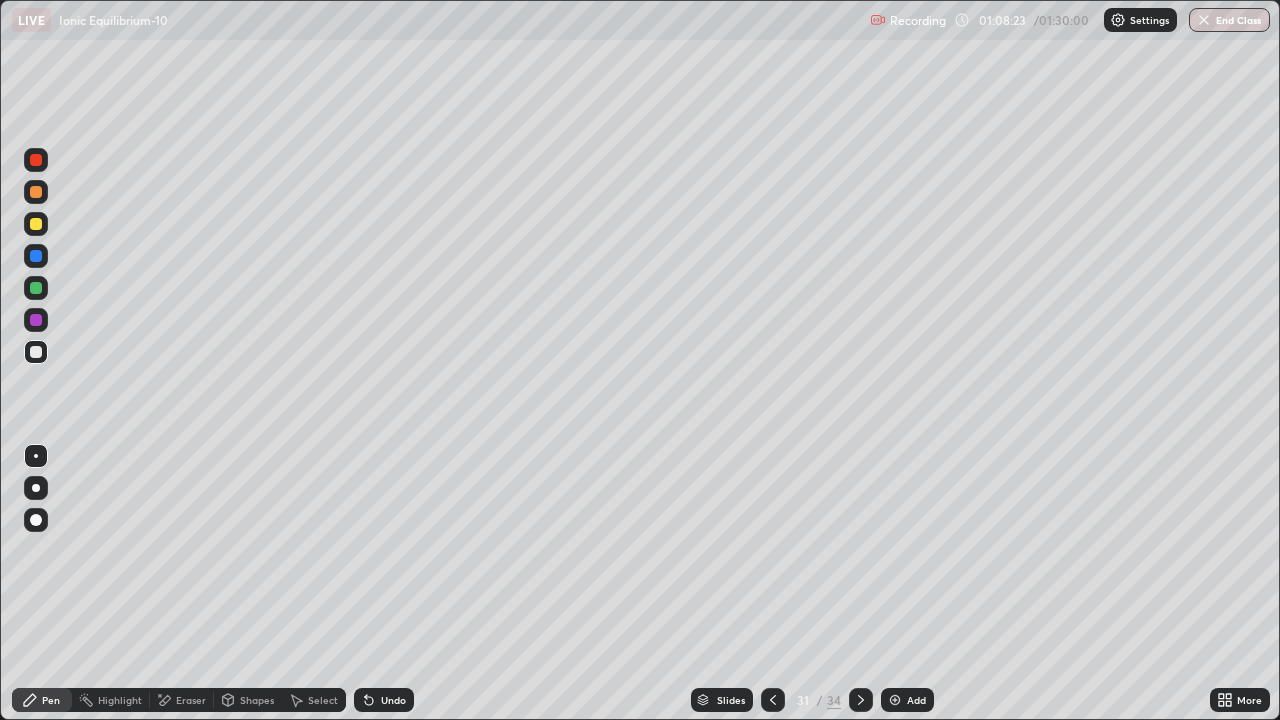 click 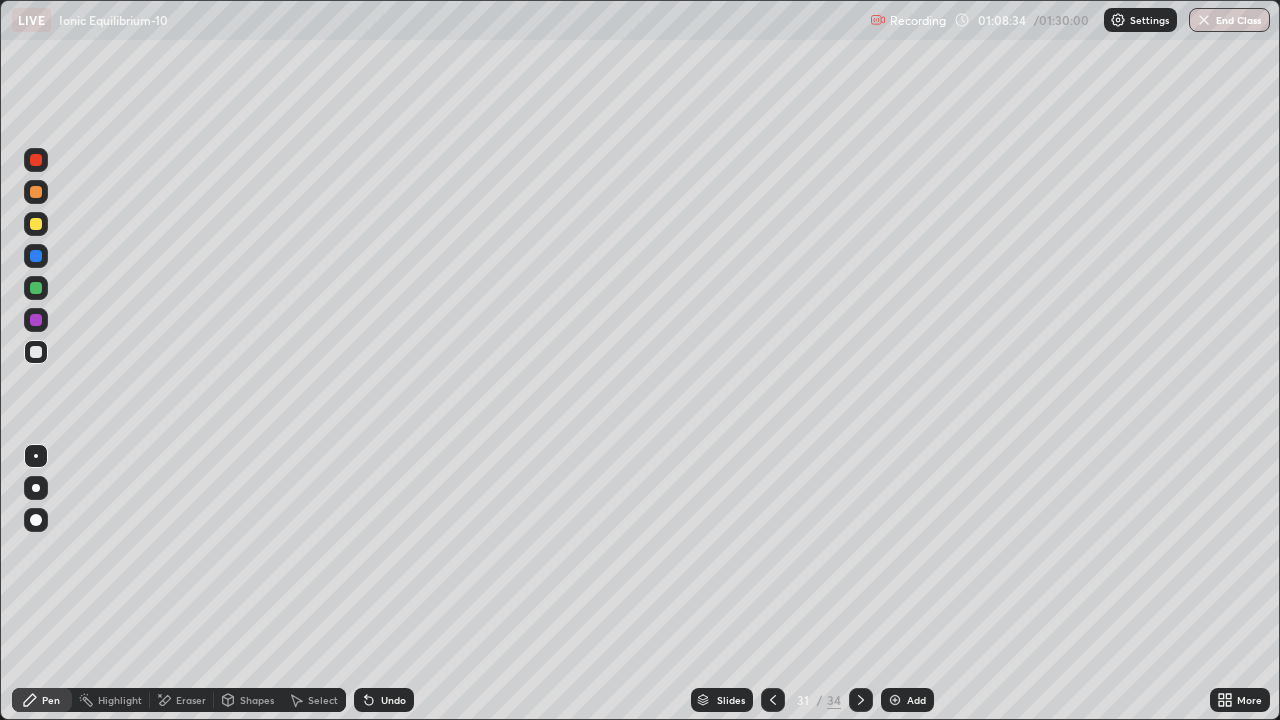 click on "Select" at bounding box center [314, 700] 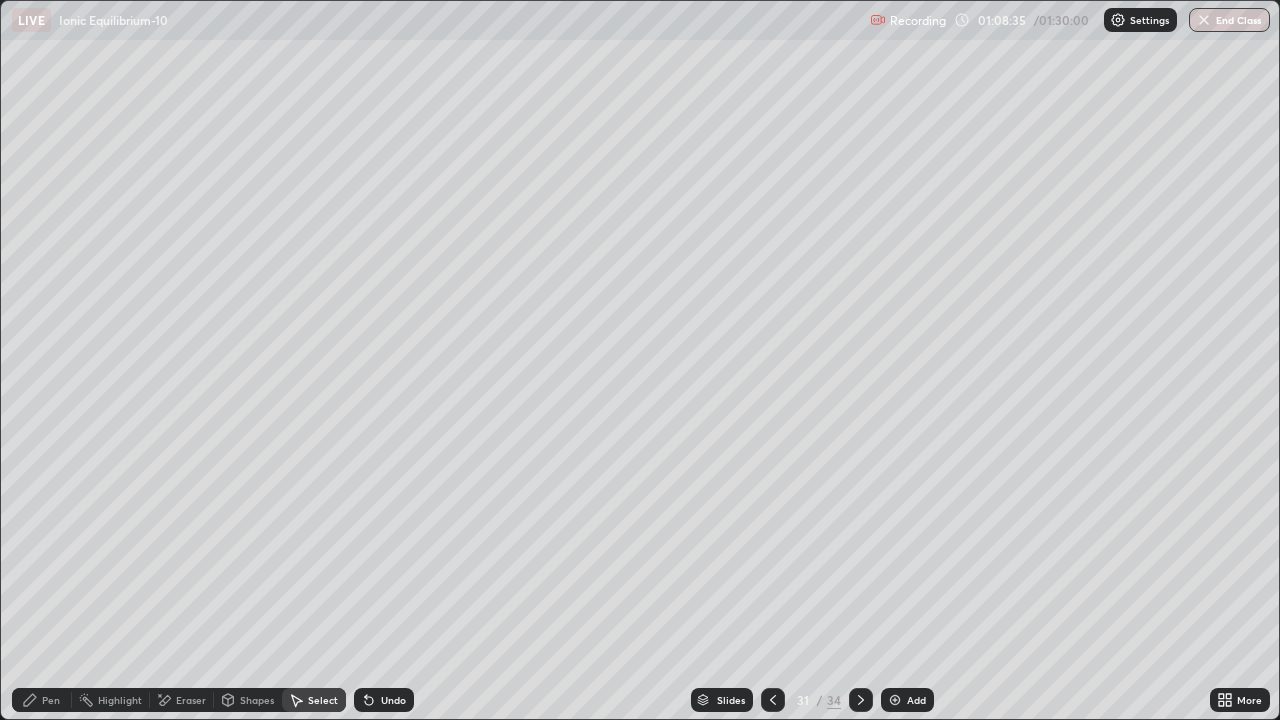 click 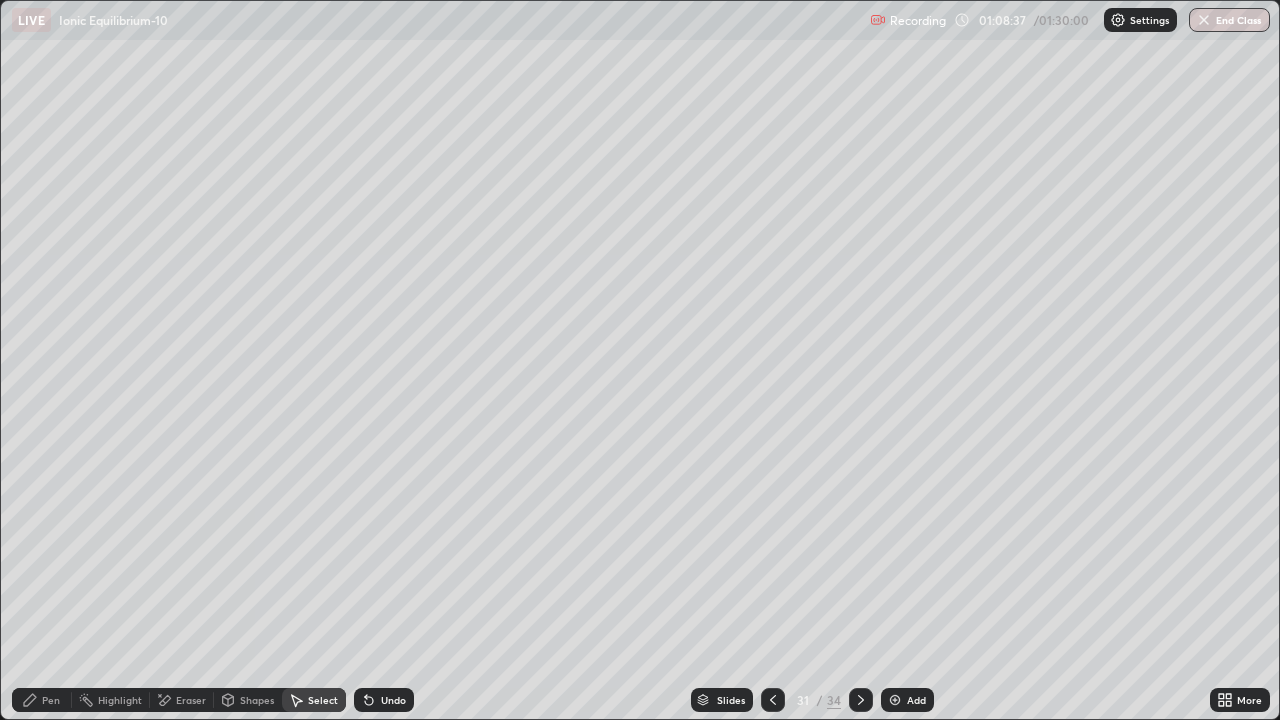 click 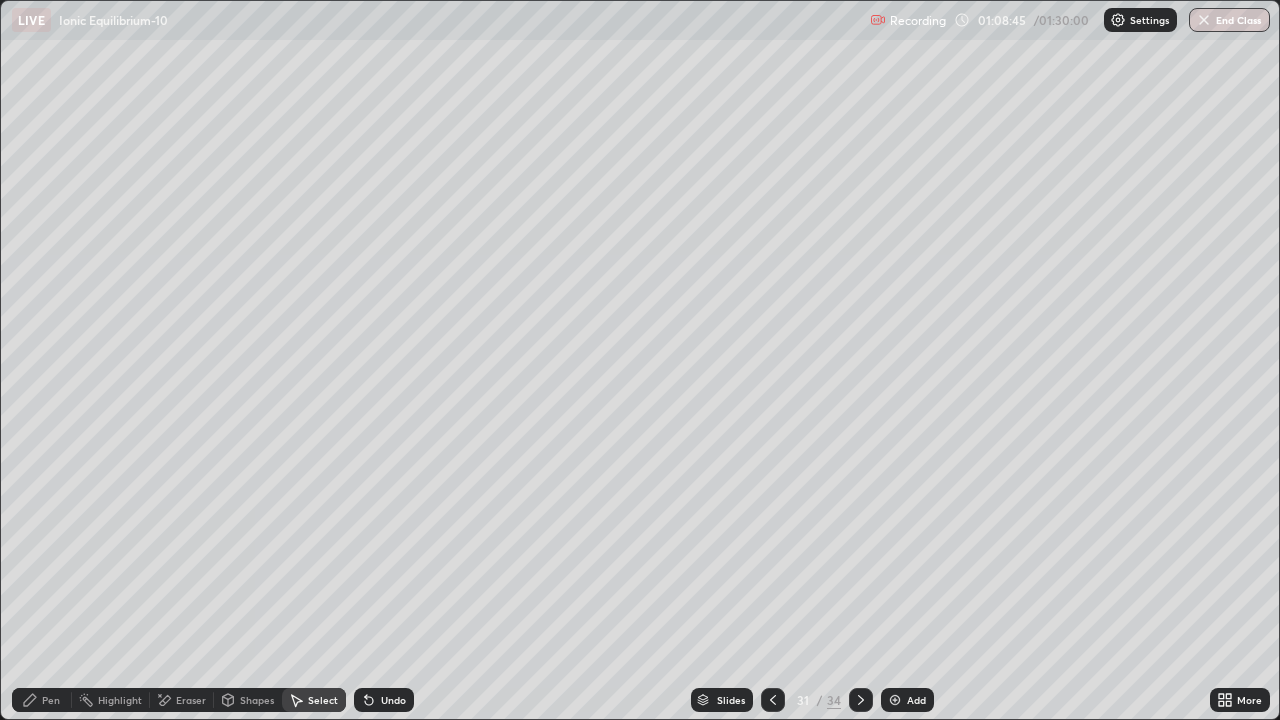 click on "Pen" at bounding box center (42, 700) 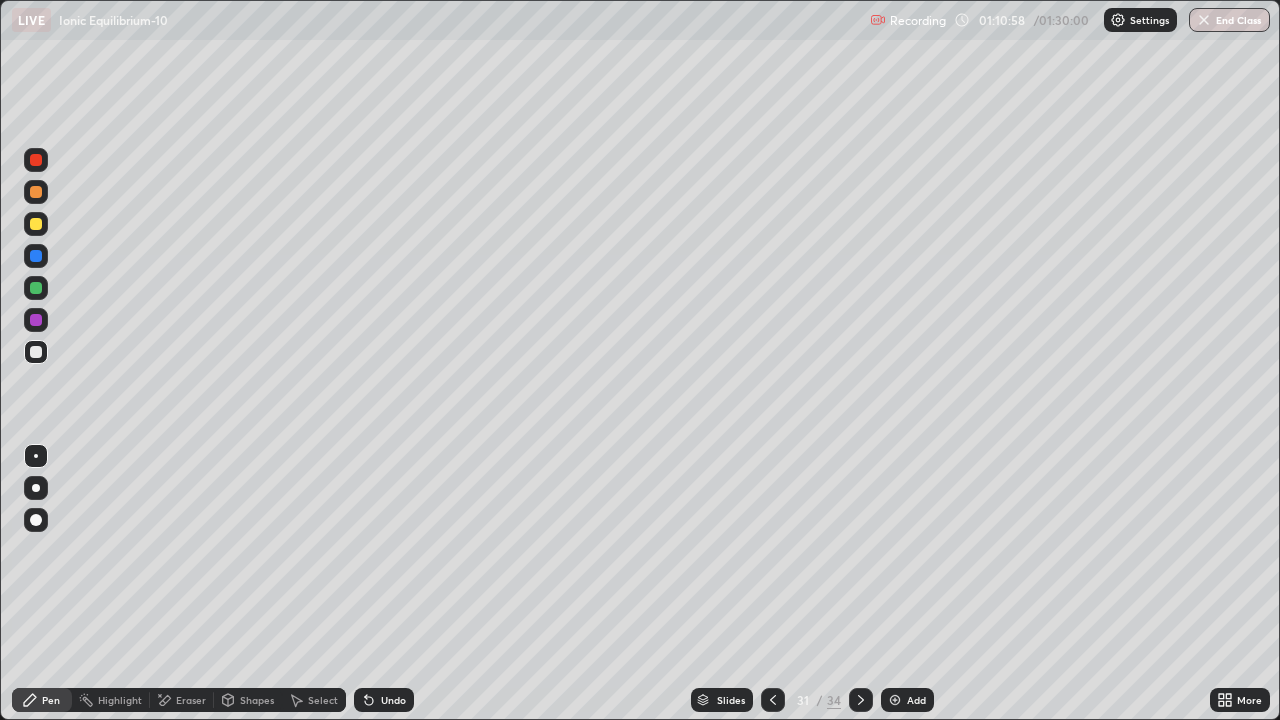 click on "Pen" at bounding box center [51, 700] 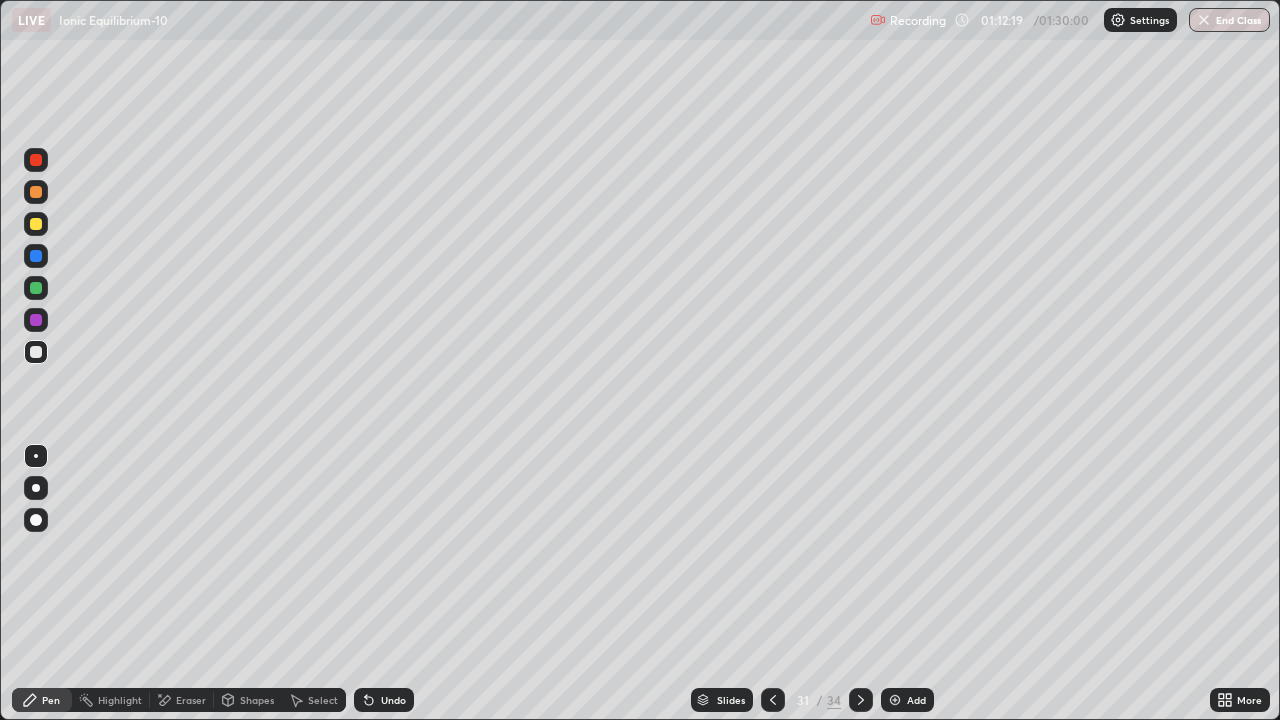 click at bounding box center (36, 352) 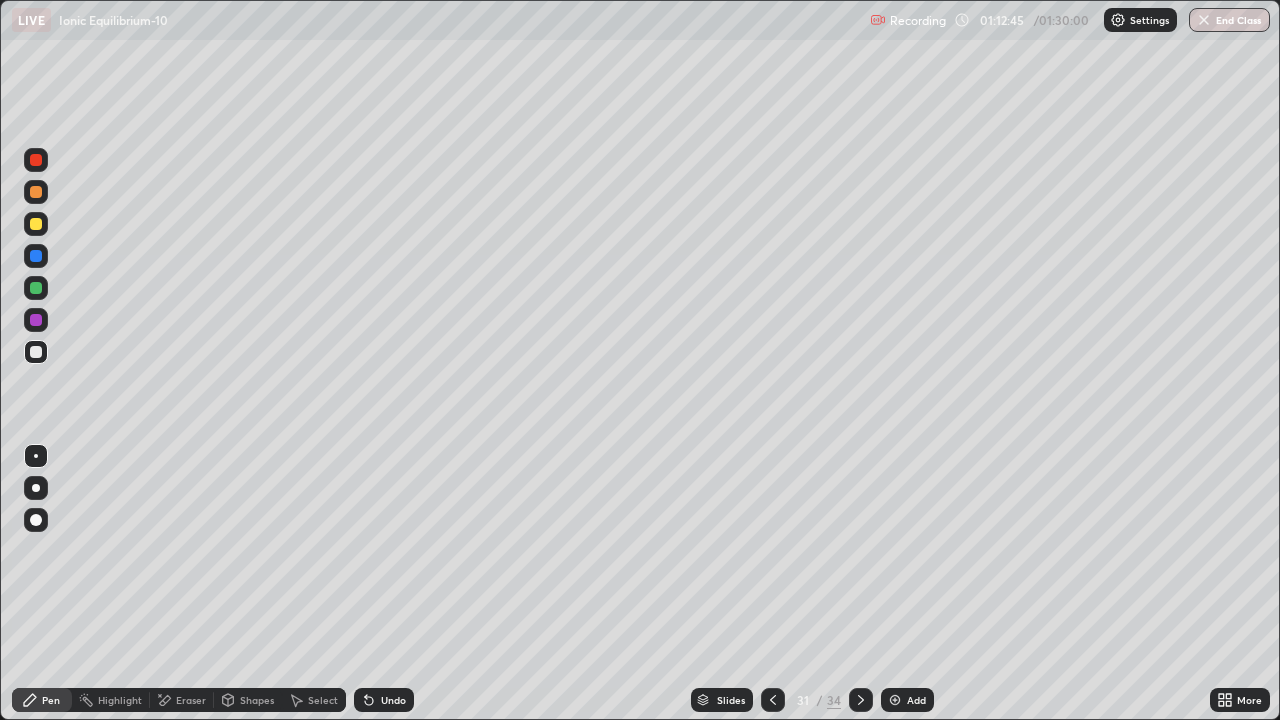 click 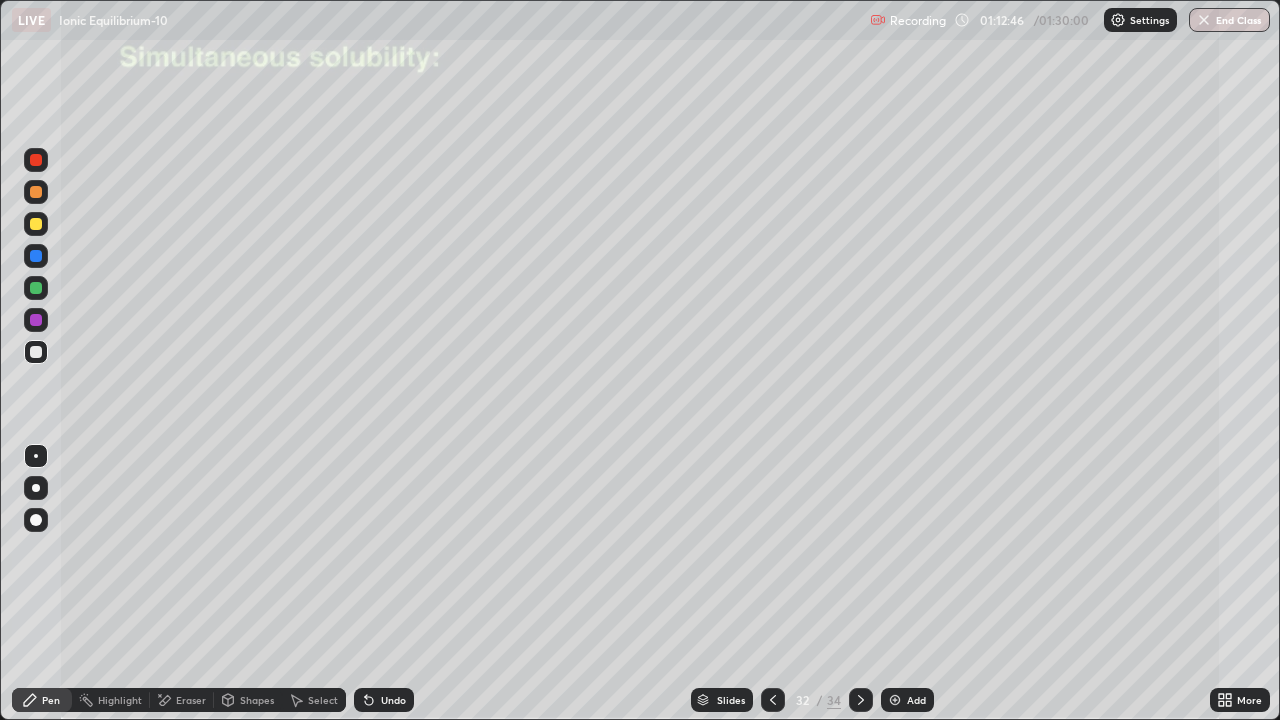 click 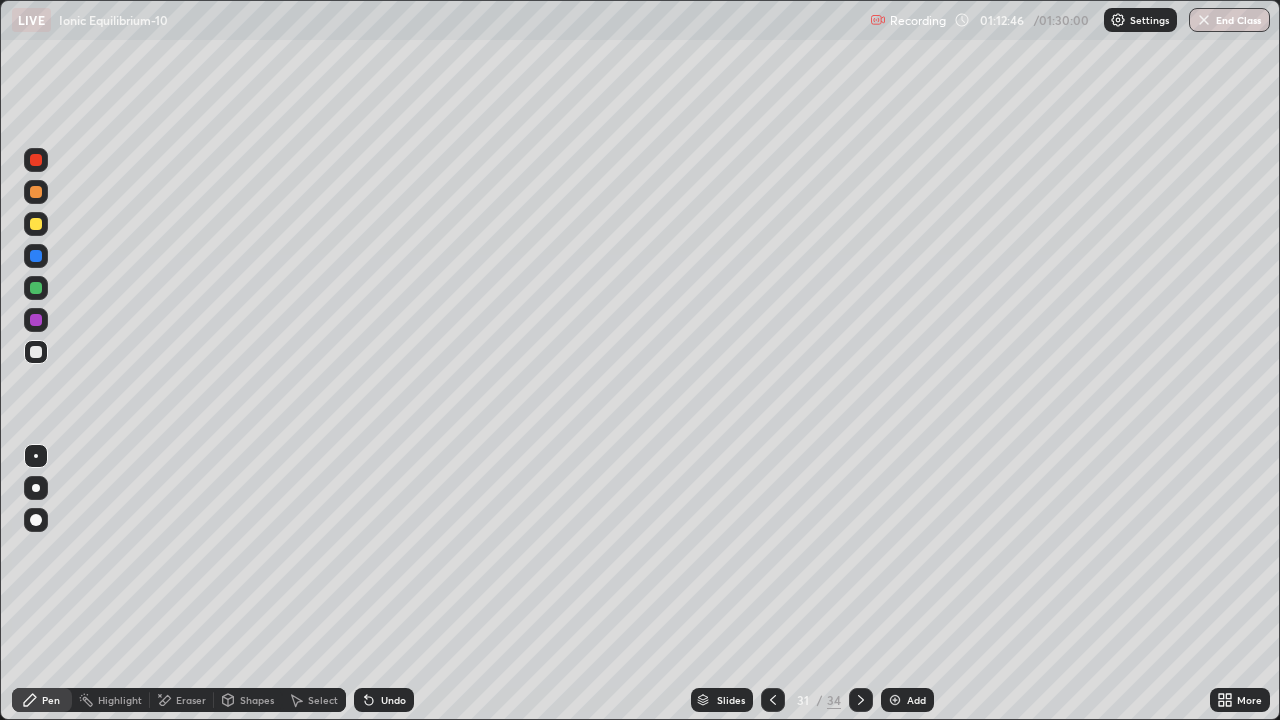 click on "Add" at bounding box center (907, 700) 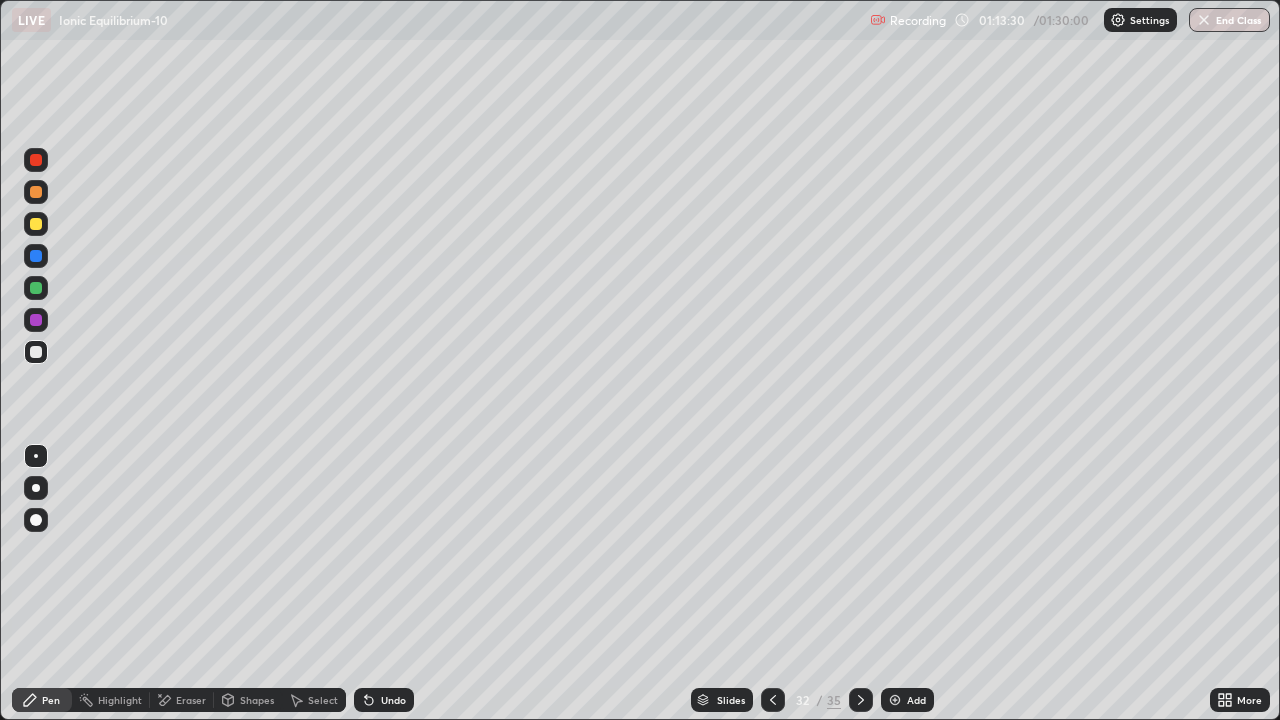click on "Undo" at bounding box center (393, 700) 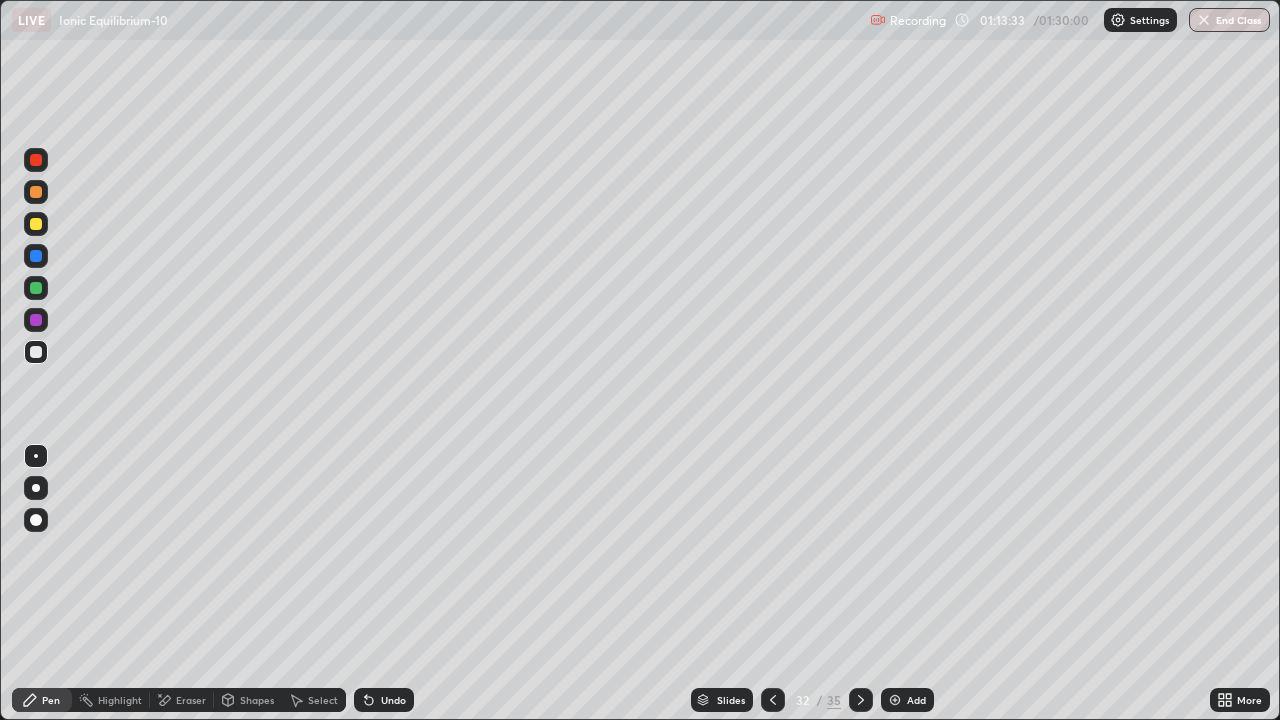 click on "Undo" at bounding box center (393, 700) 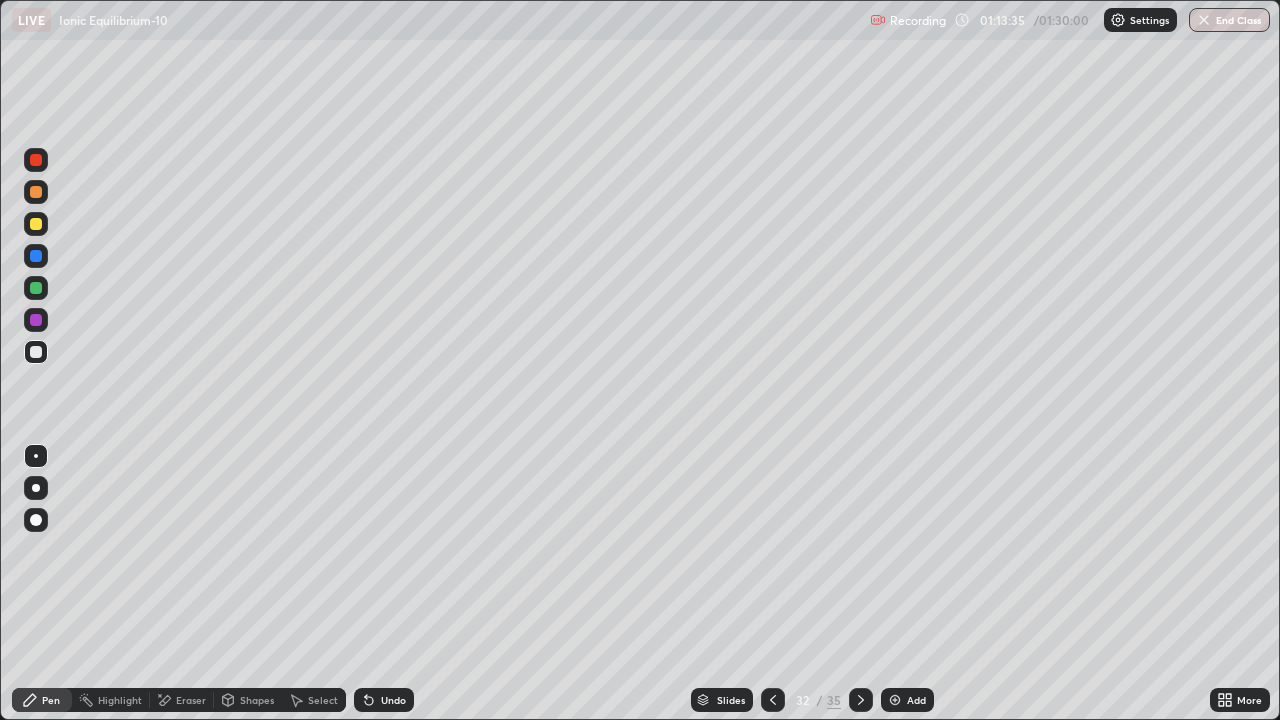click on "Undo" at bounding box center [384, 700] 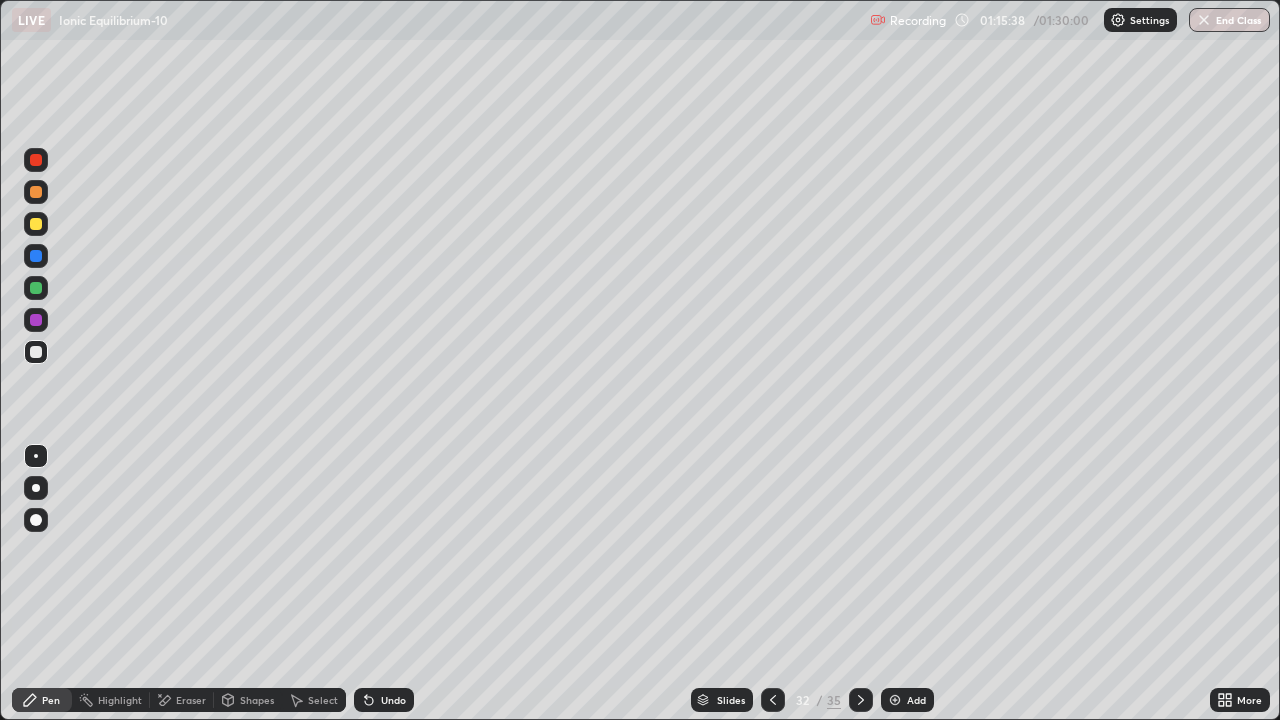 click at bounding box center (36, 160) 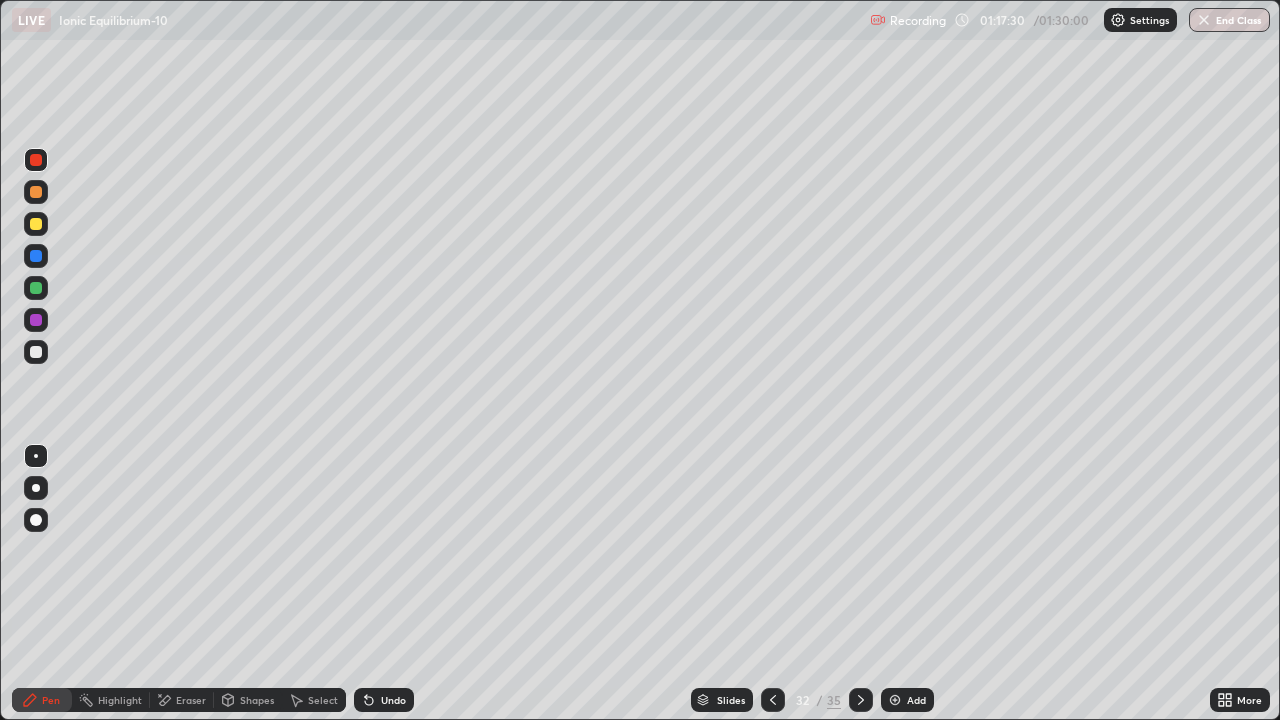 click on "Undo" at bounding box center (393, 700) 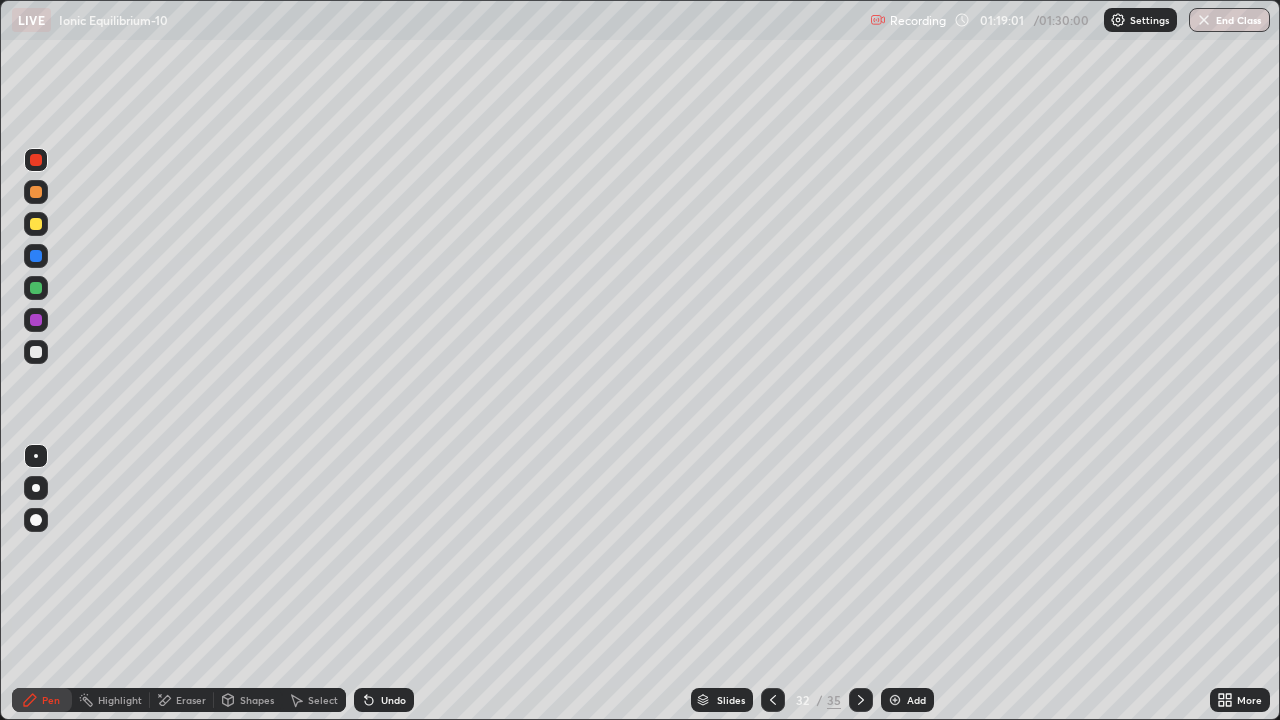 click on "Undo" at bounding box center [393, 700] 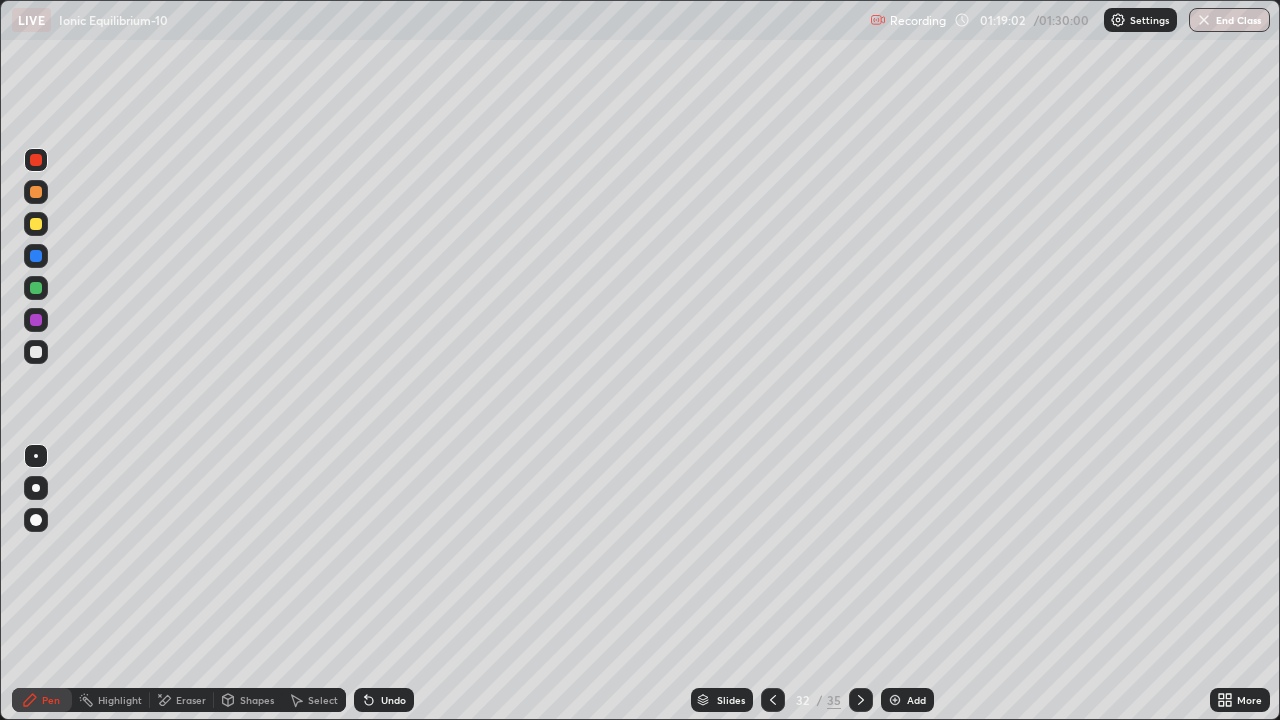 click at bounding box center (36, 288) 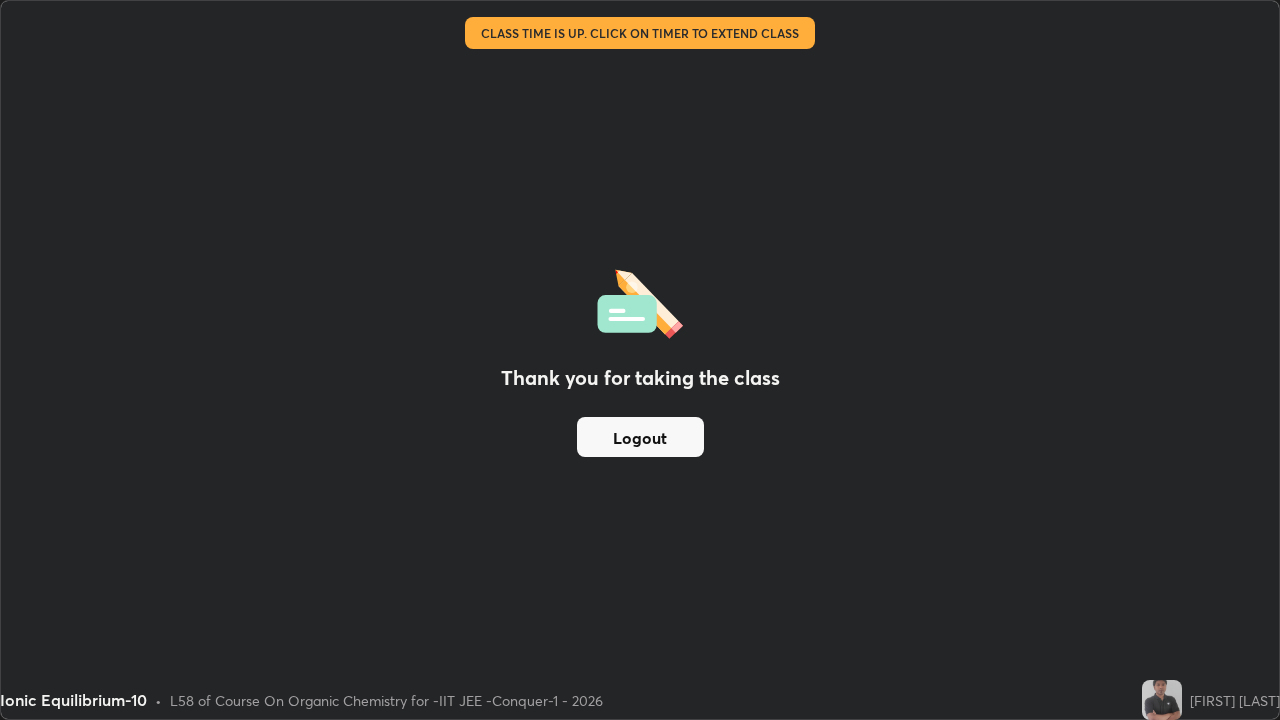 click on "Logout" at bounding box center (640, 437) 